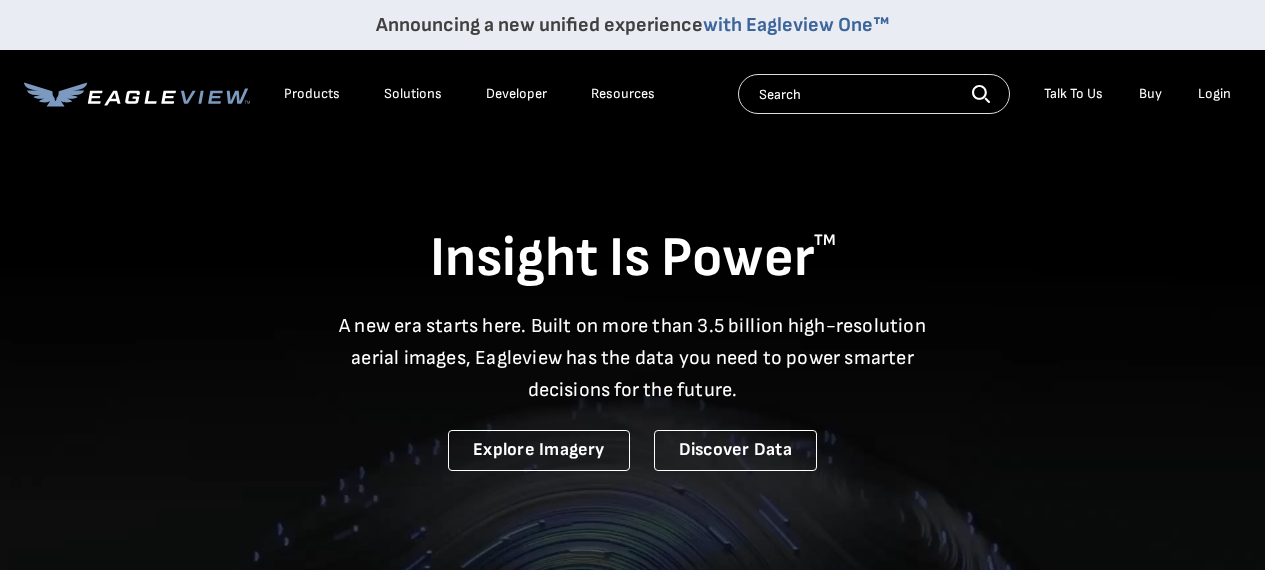 scroll, scrollTop: 0, scrollLeft: 0, axis: both 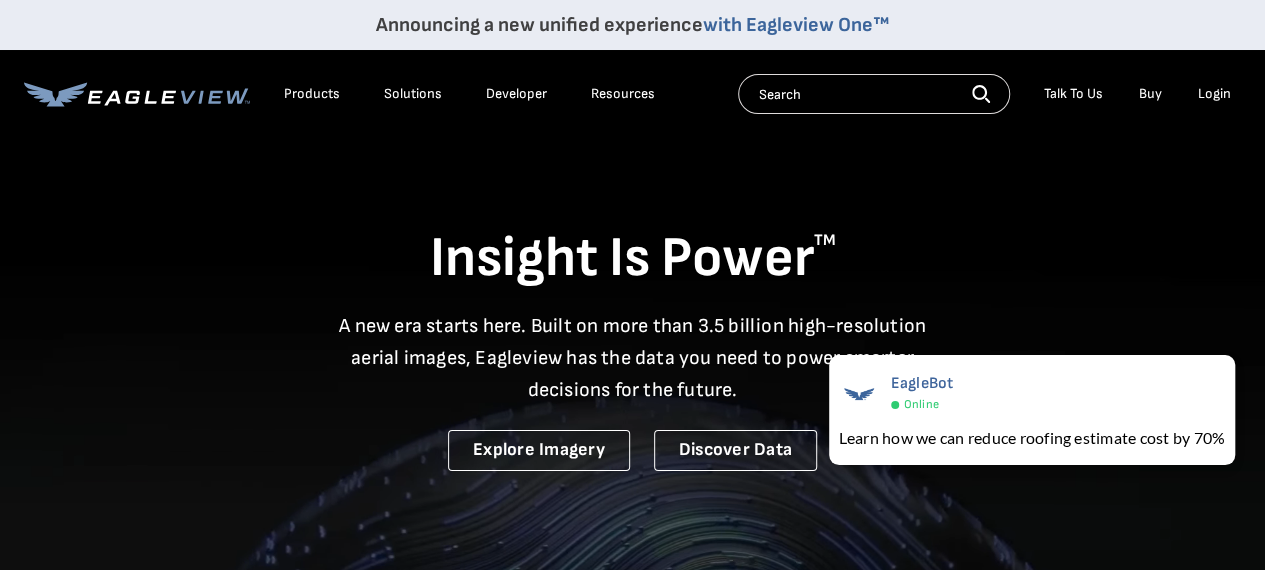 click on "Login" at bounding box center (1214, 94) 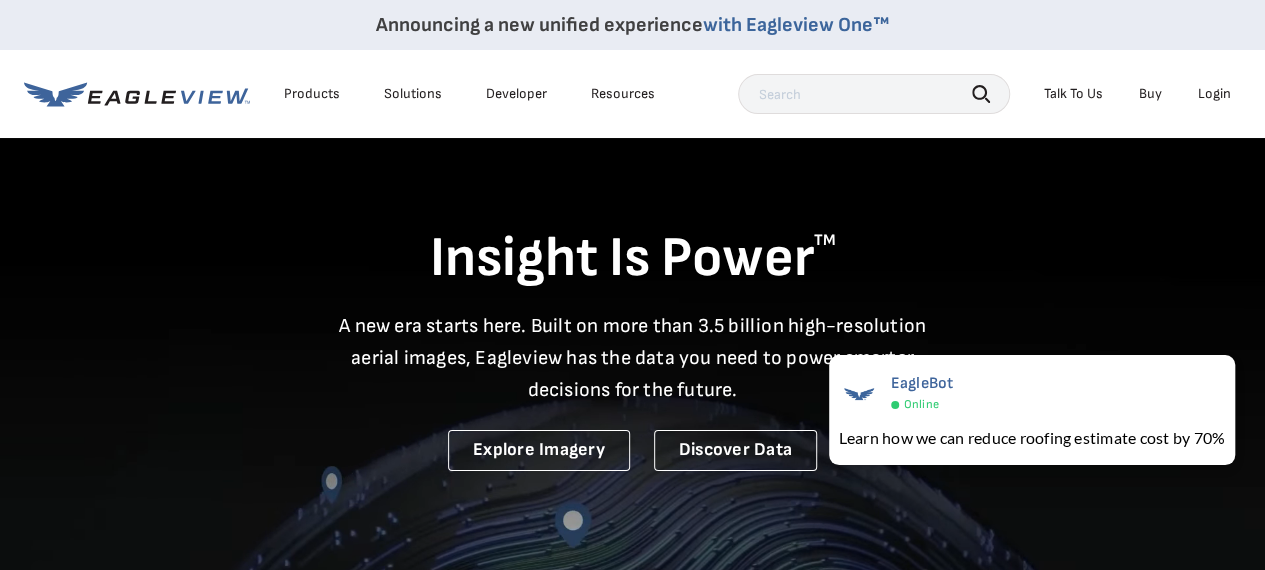 click on "Login" at bounding box center [1214, 94] 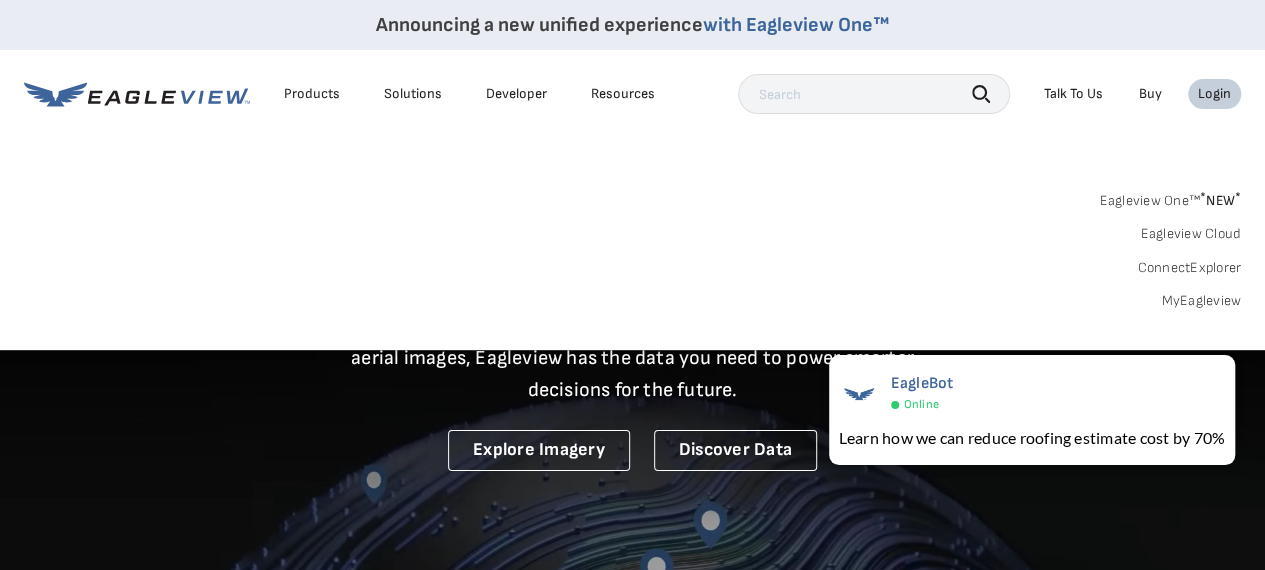 click on "MyEagleview" at bounding box center [1201, 301] 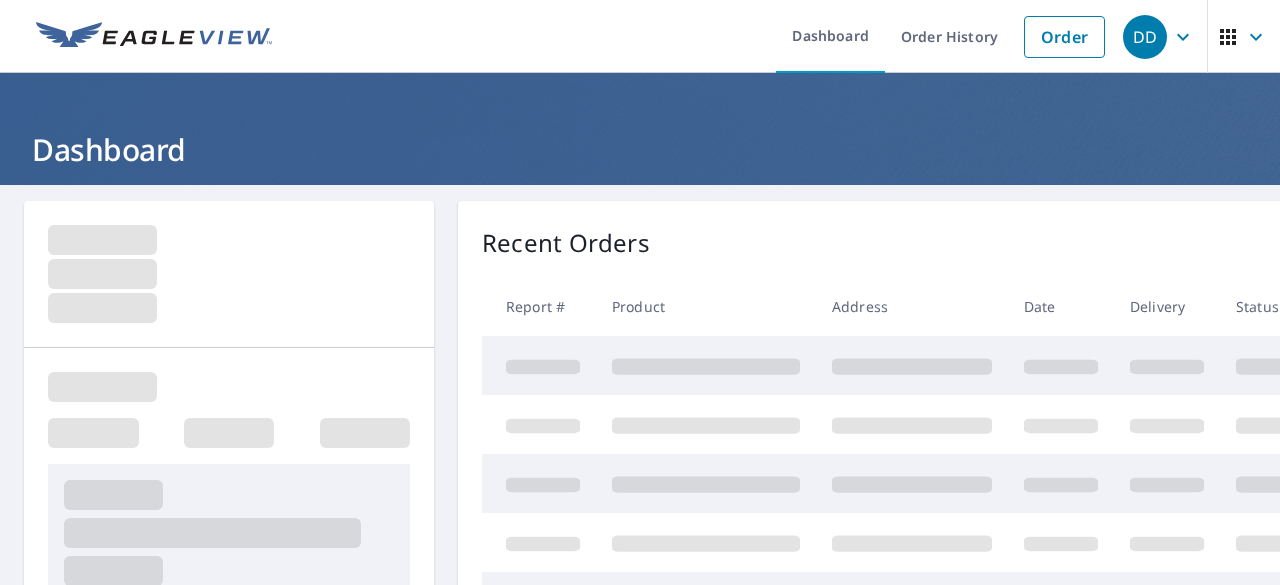 scroll, scrollTop: 0, scrollLeft: 0, axis: both 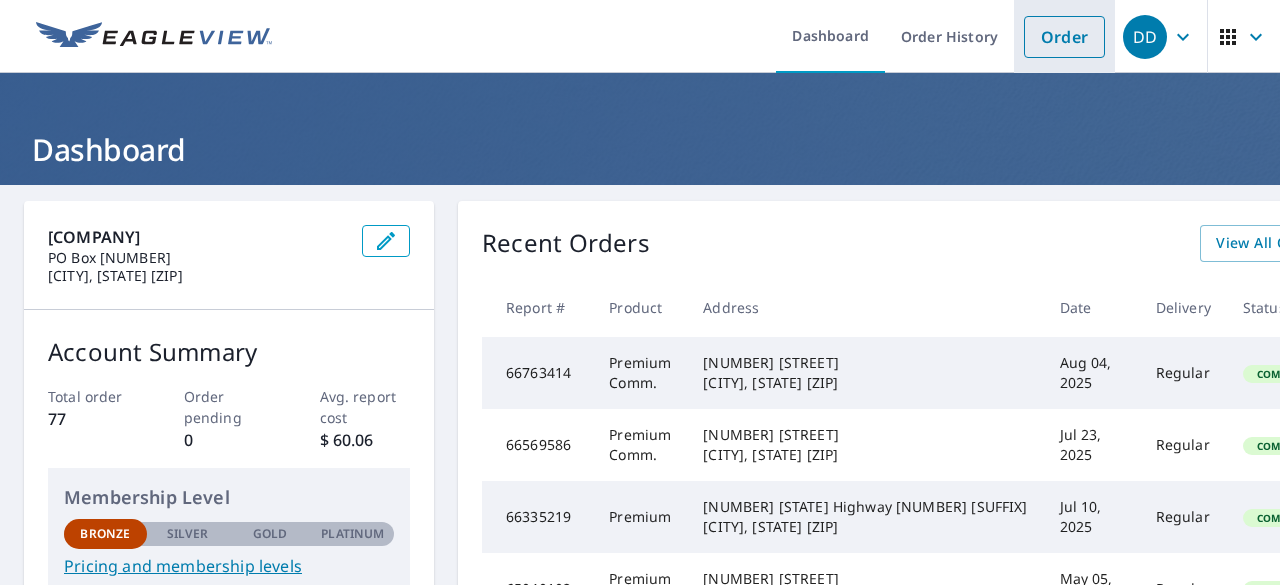 click on "Order" at bounding box center (1064, 37) 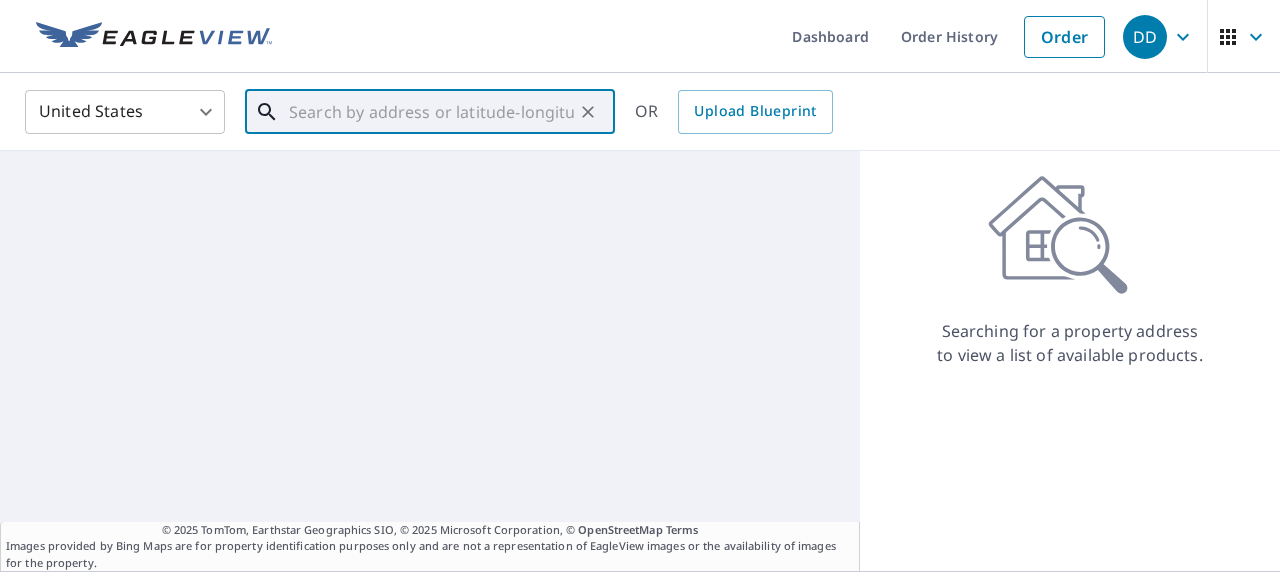 click at bounding box center (431, 112) 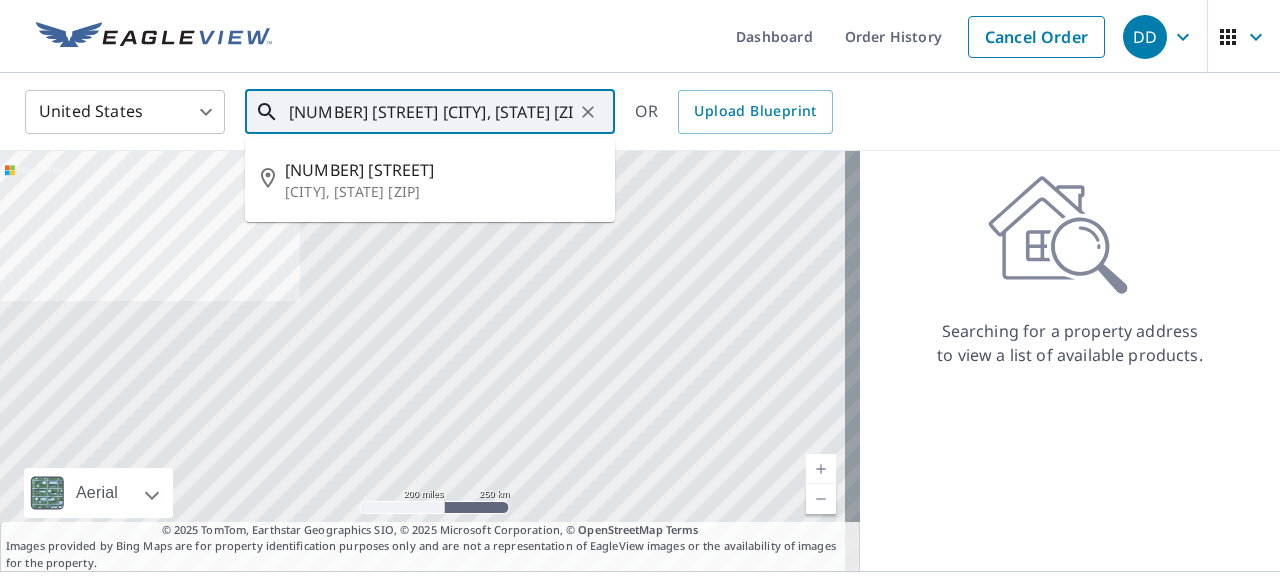 scroll, scrollTop: 0, scrollLeft: 10, axis: horizontal 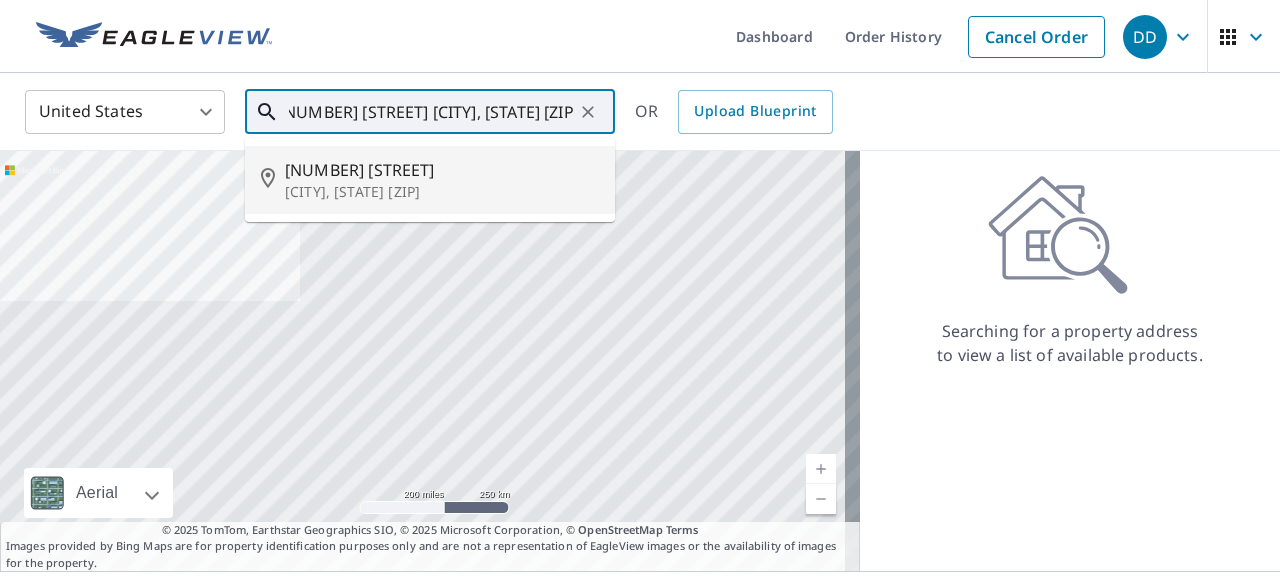 click on "[NUMBER] [STREET]" at bounding box center [442, 170] 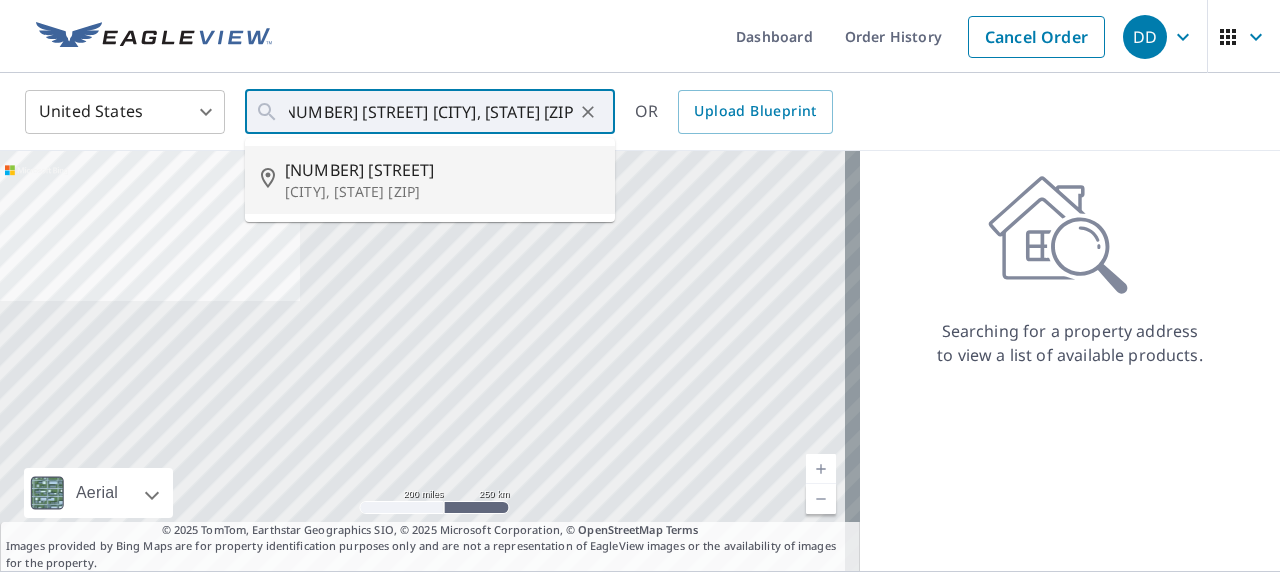 type on "[NUMBER] [STREET] [CITY], [STATE] [ZIP]" 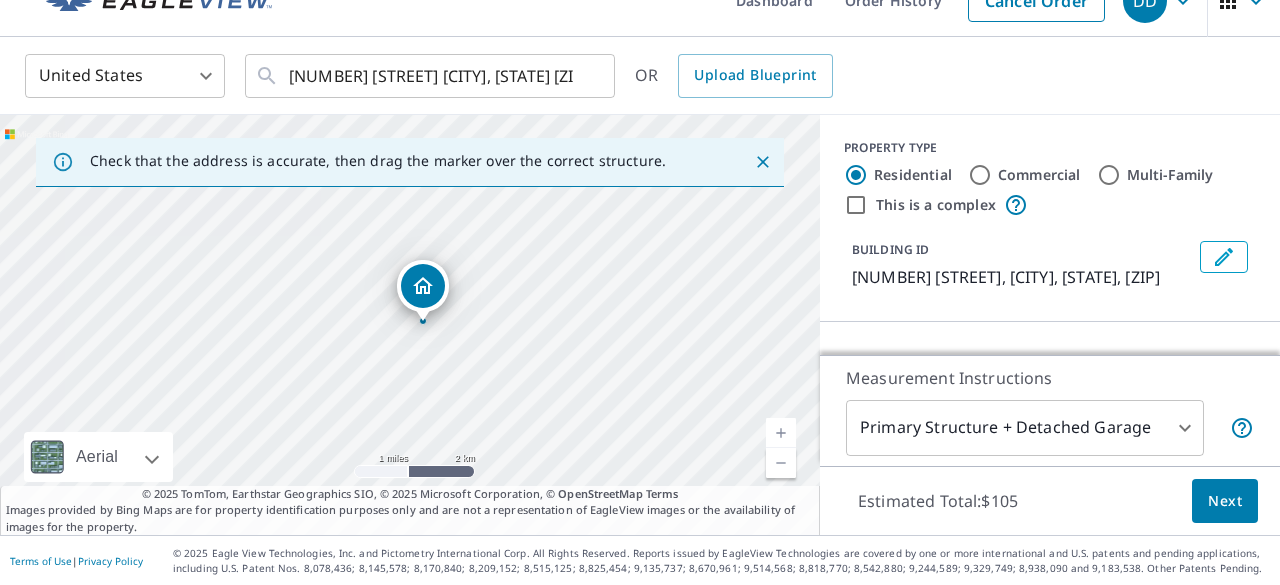 scroll, scrollTop: 36, scrollLeft: 0, axis: vertical 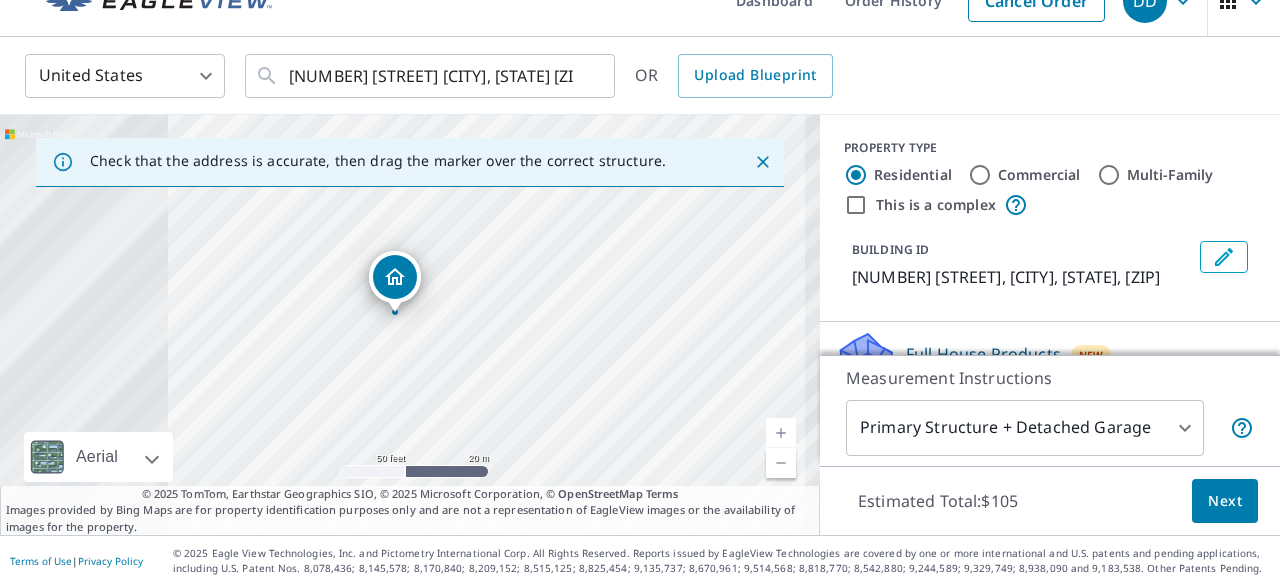 drag, startPoint x: 292, startPoint y: 309, endPoint x: 562, endPoint y: 393, distance: 282.76492 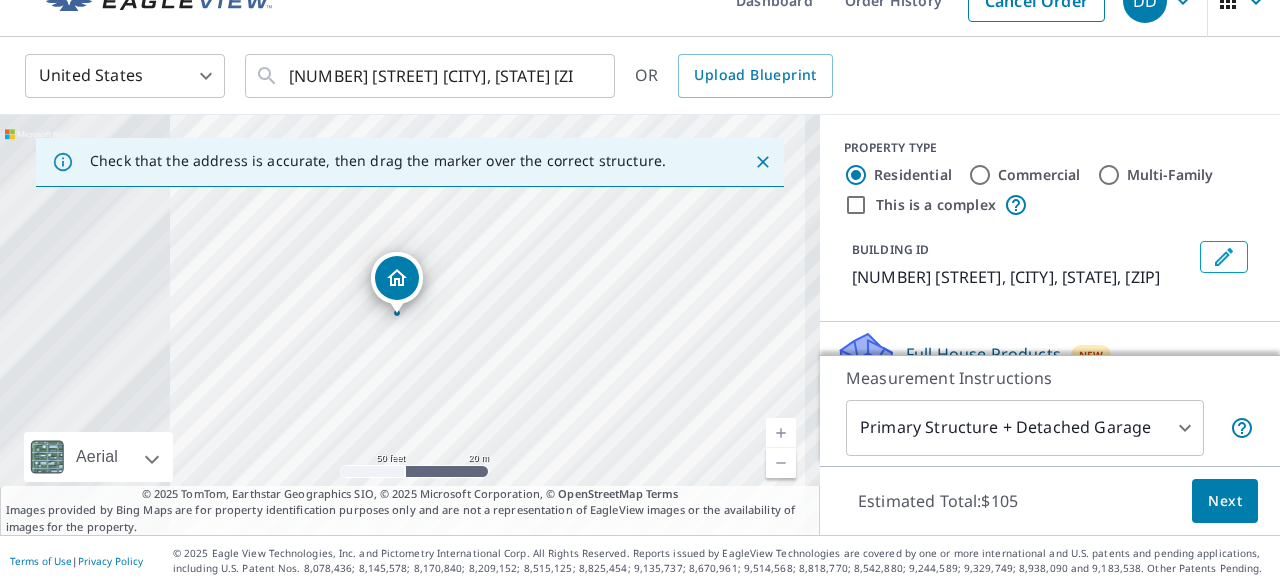 click 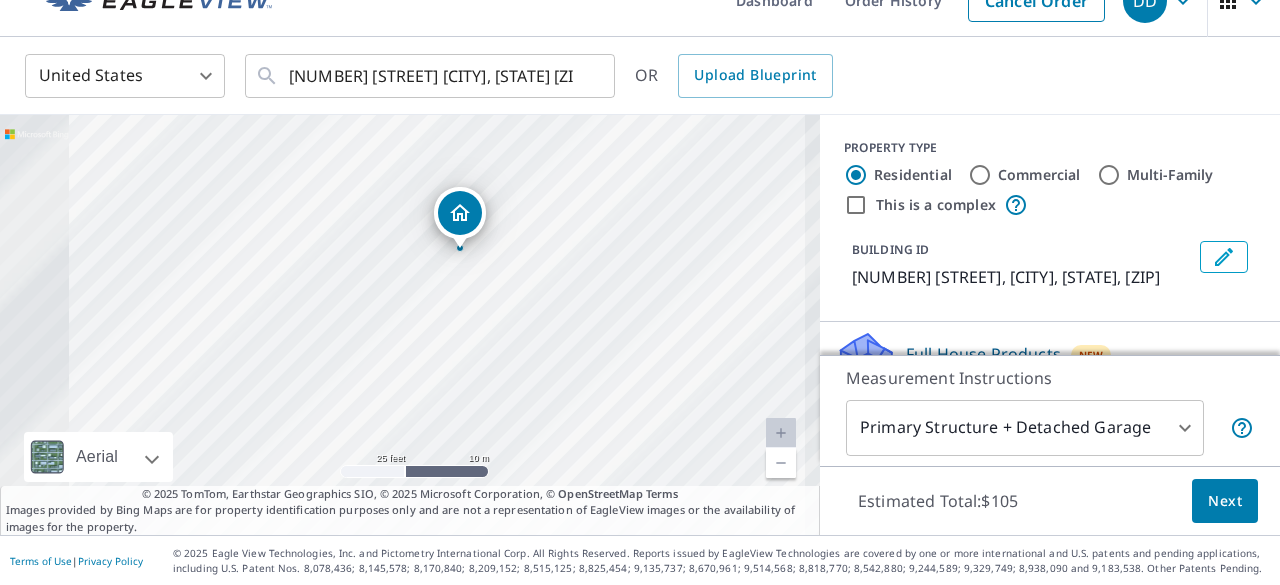 drag, startPoint x: 376, startPoint y: 324, endPoint x: 546, endPoint y: 236, distance: 191.42622 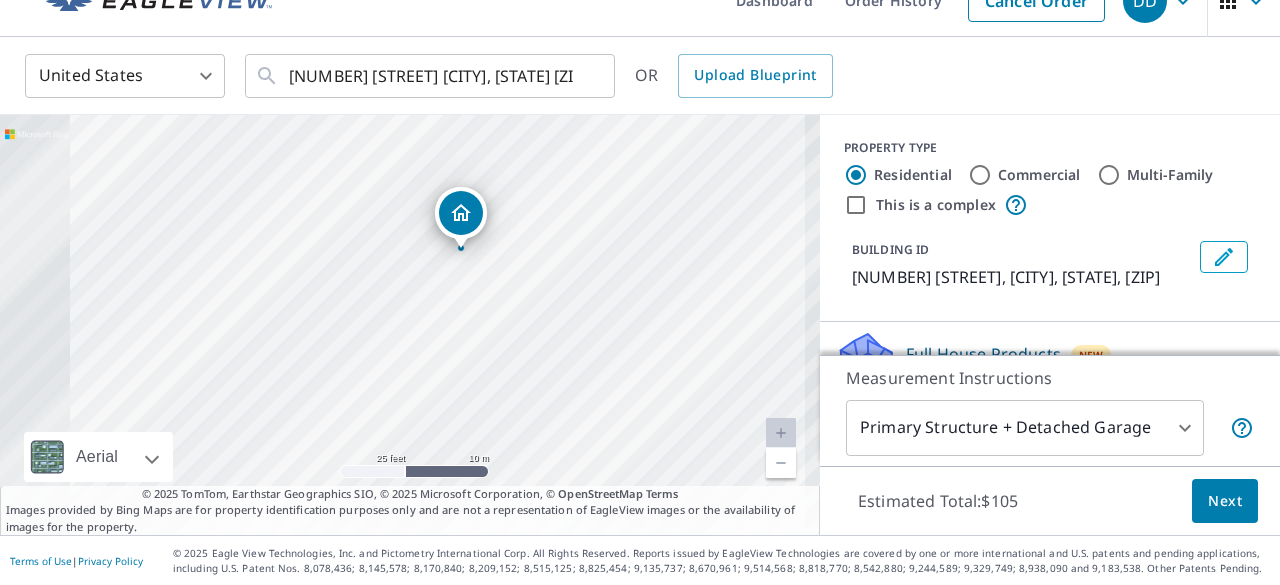 click on "[NUMBER] [STREET] [CITY], [STATE] [ZIP]" at bounding box center (410, 325) 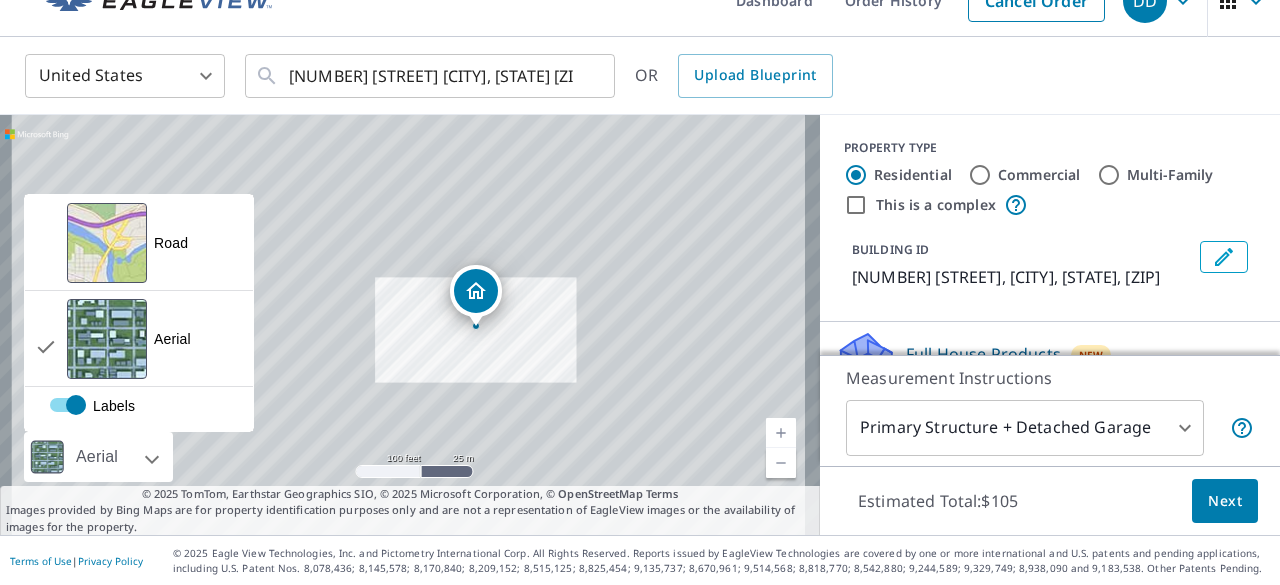 click at bounding box center (130, 457) 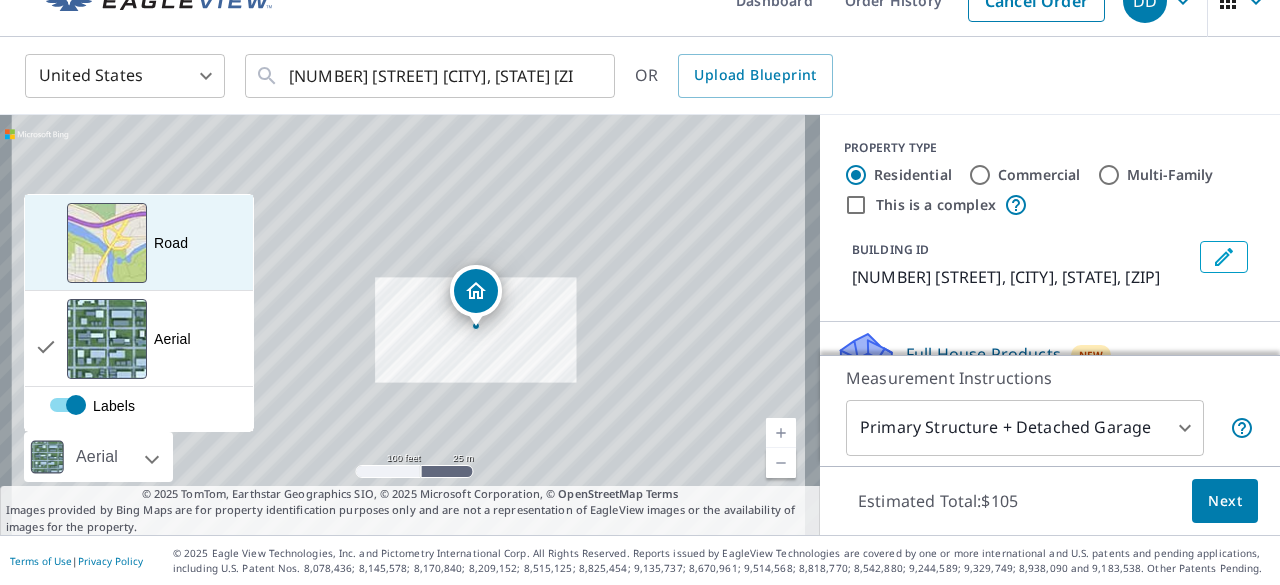 click on "Road" at bounding box center (171, 243) 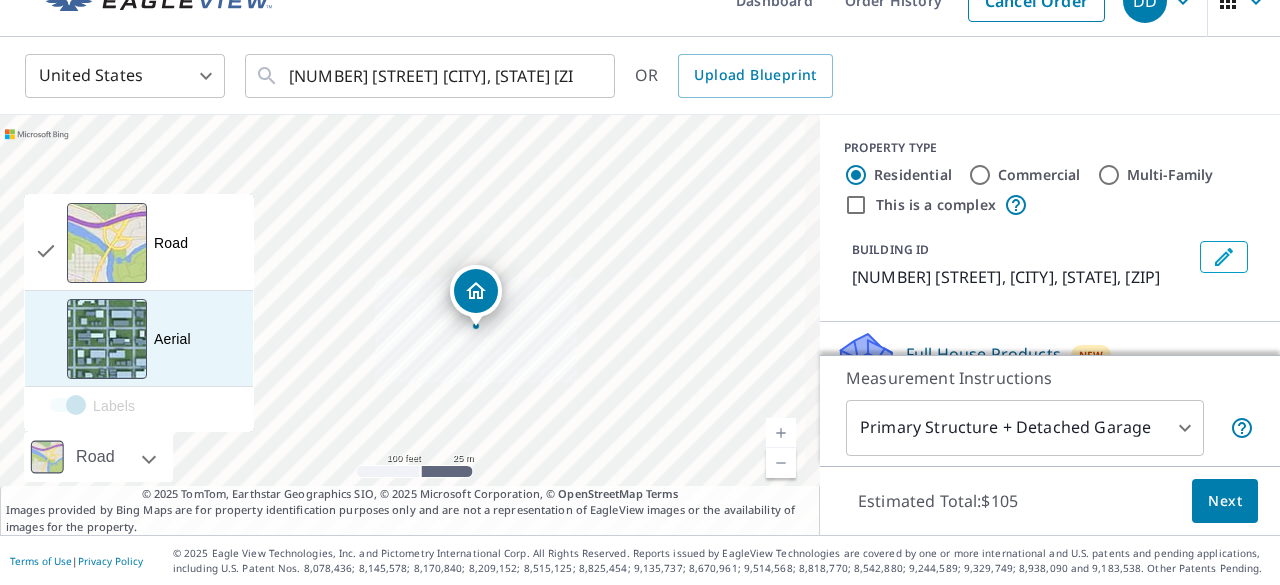 click on "Aerial" at bounding box center [172, 339] 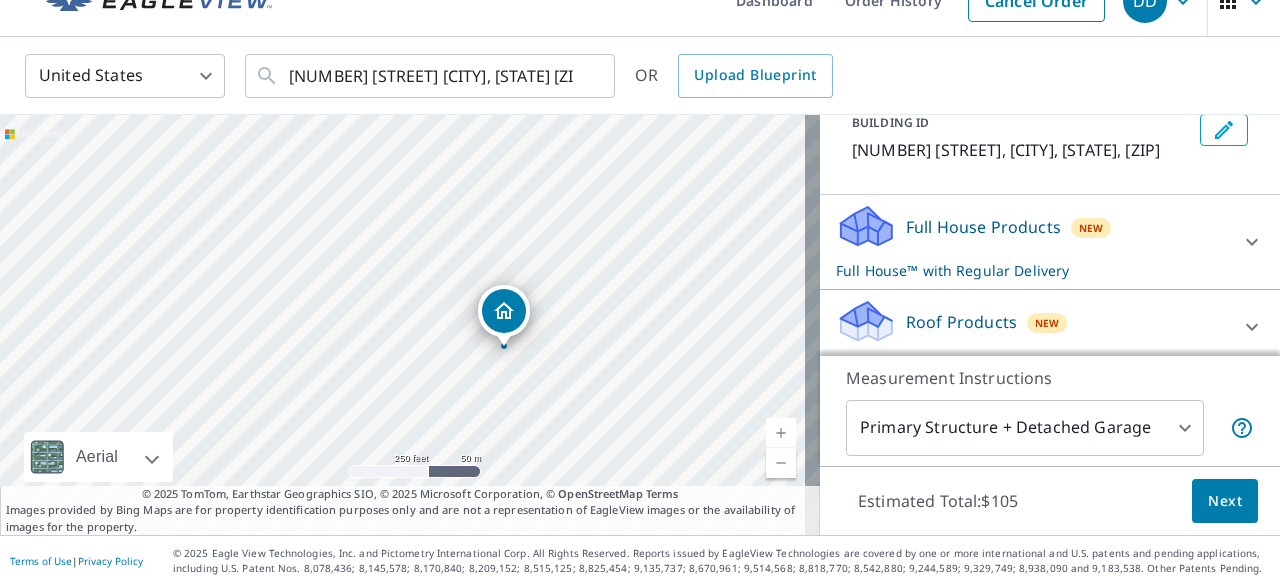 scroll, scrollTop: 133, scrollLeft: 0, axis: vertical 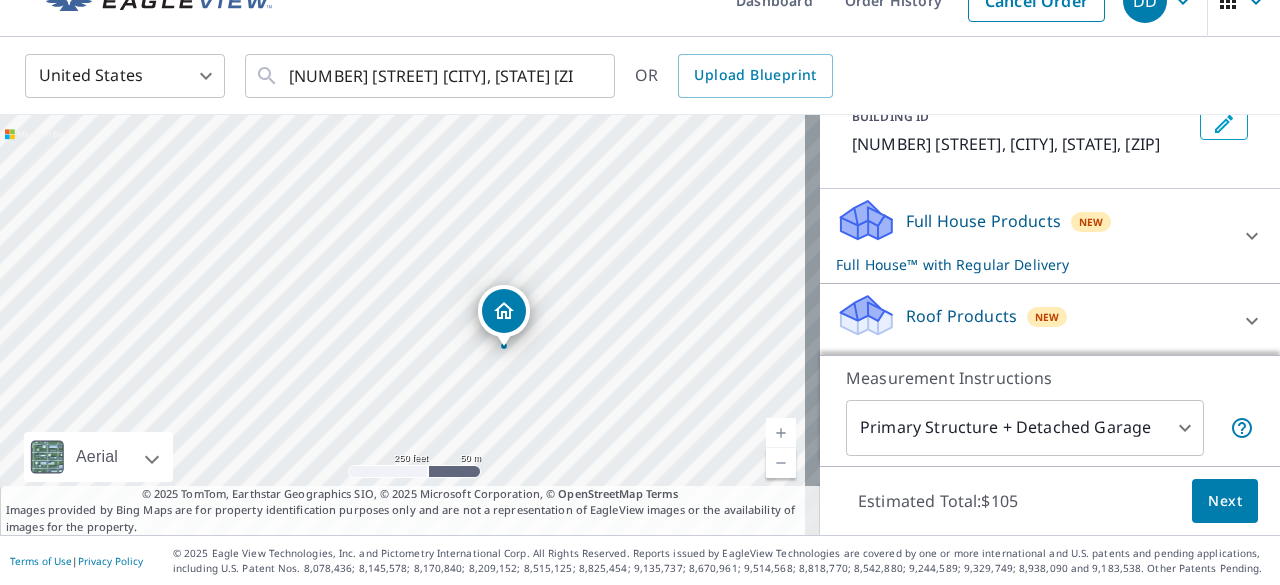 click 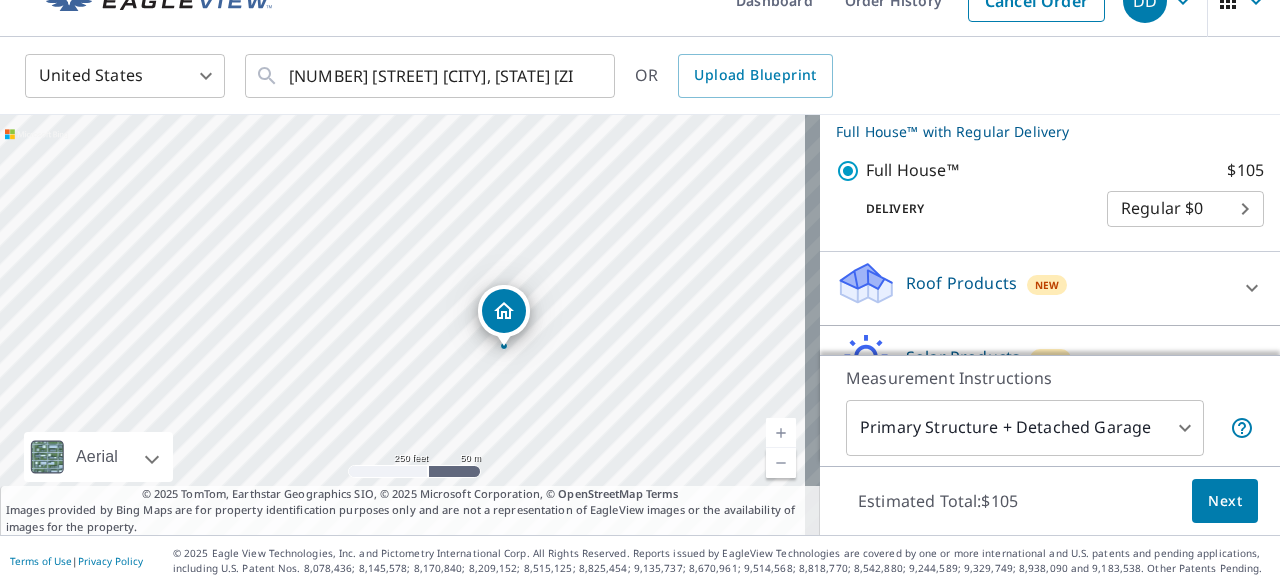 scroll, scrollTop: 233, scrollLeft: 0, axis: vertical 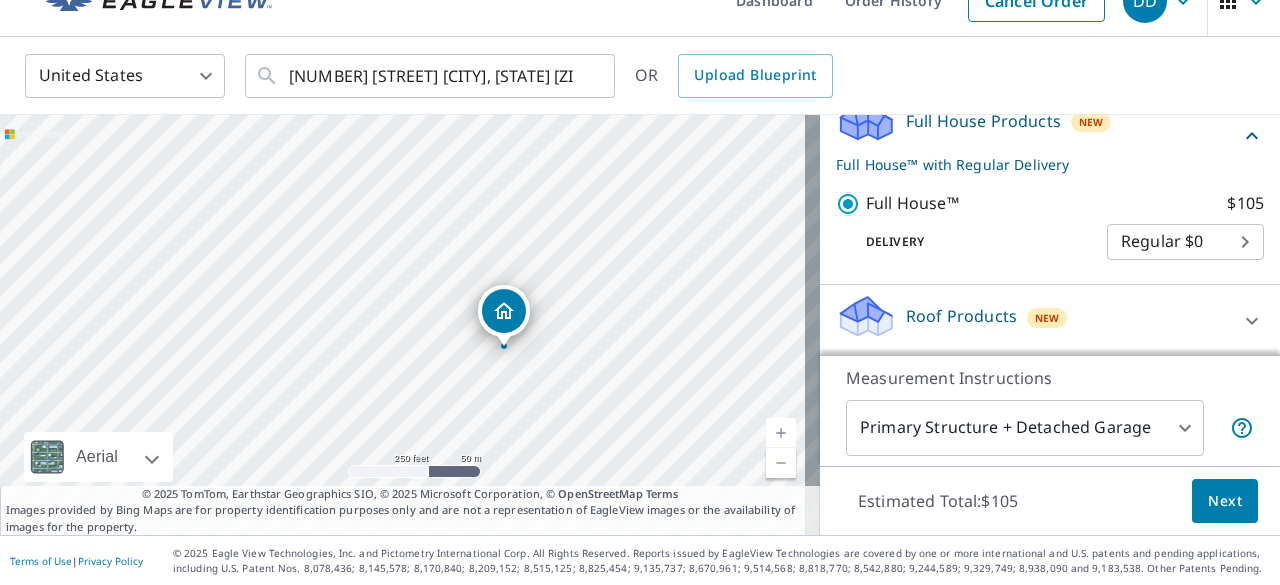 click 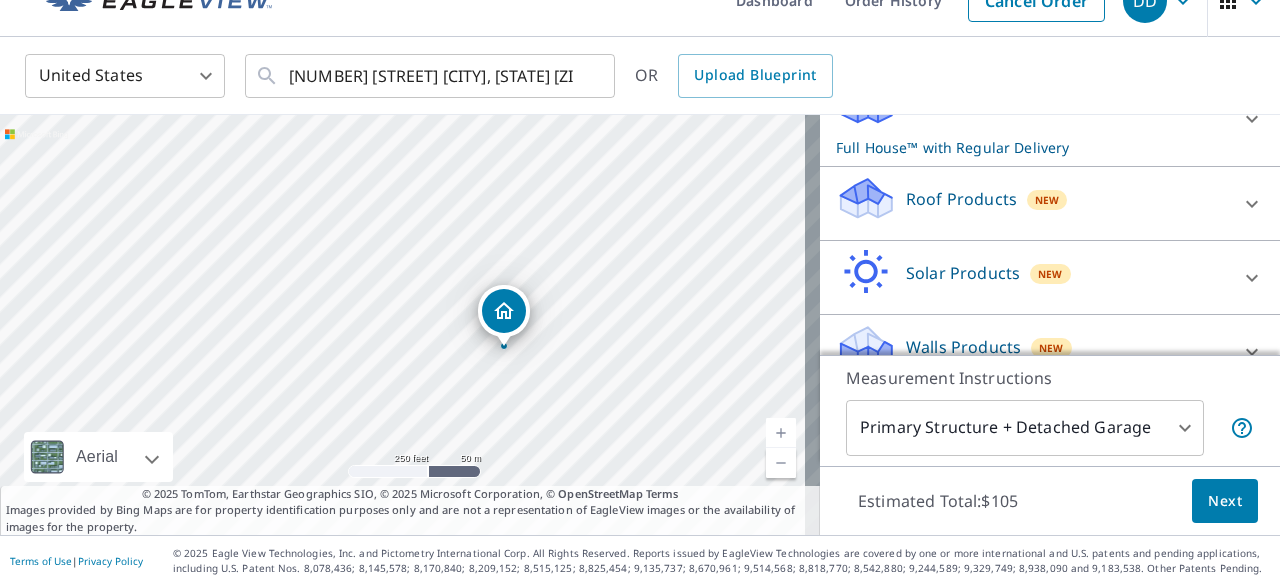 scroll, scrollTop: 266, scrollLeft: 0, axis: vertical 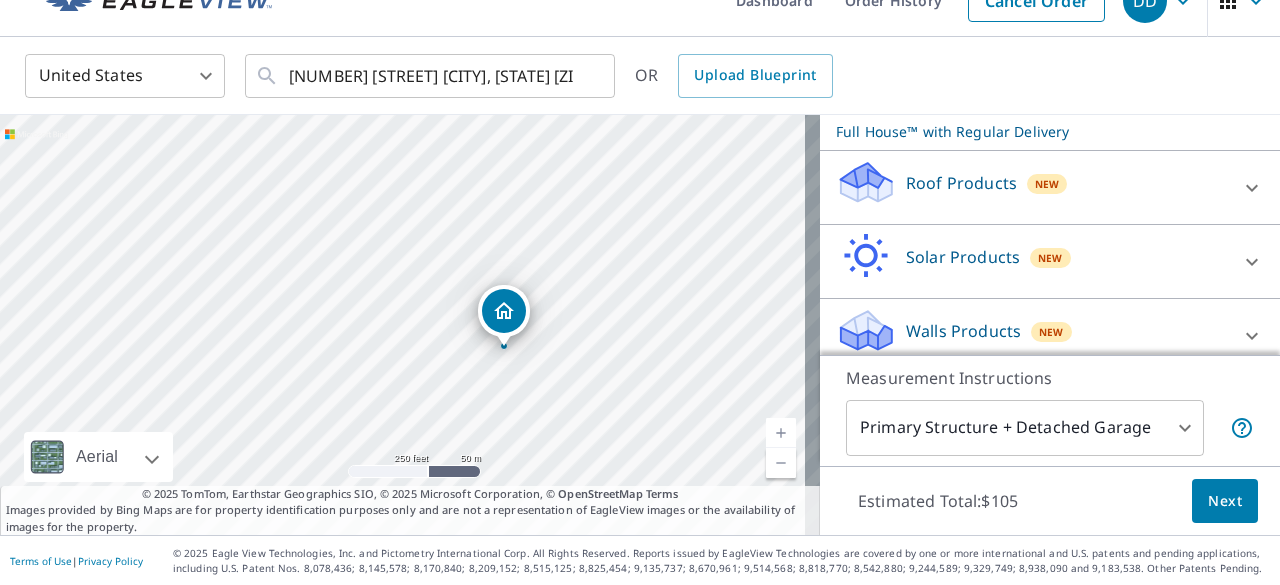 click on "Roof Products New" at bounding box center [1032, 187] 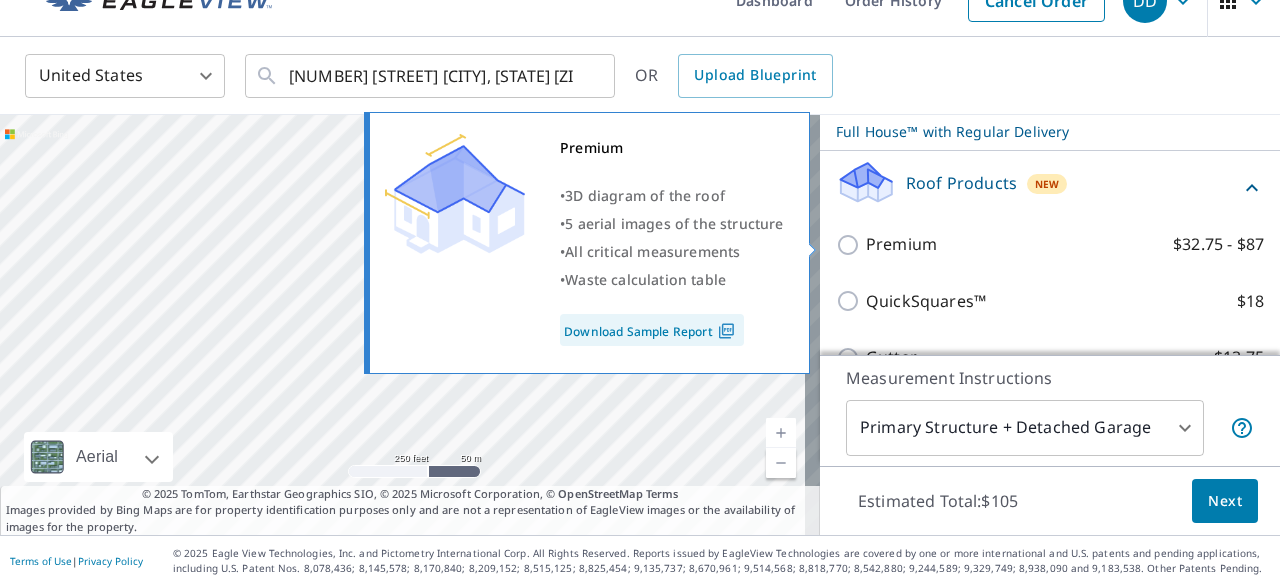 click on "Premium $32.75 - $87" at bounding box center [851, 245] 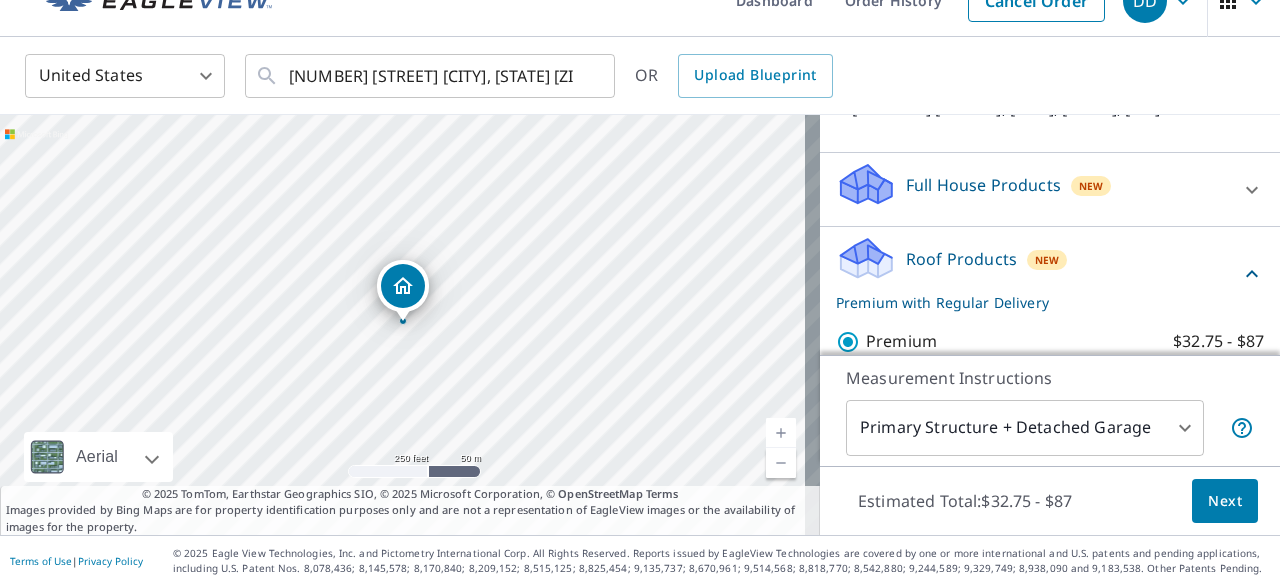 scroll, scrollTop: 166, scrollLeft: 0, axis: vertical 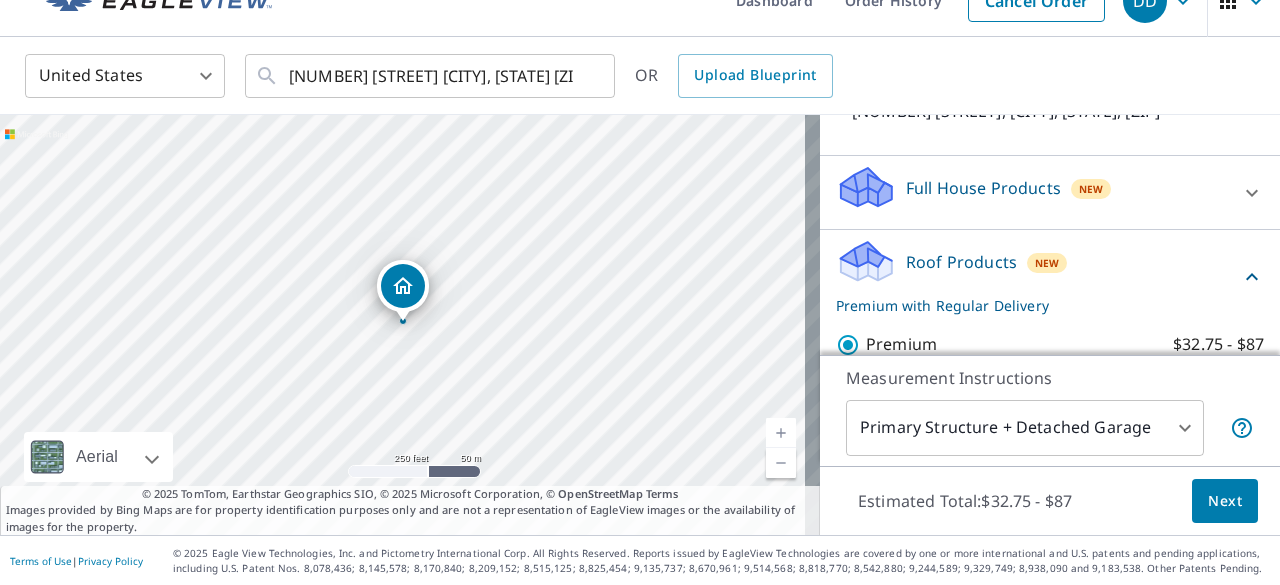 click 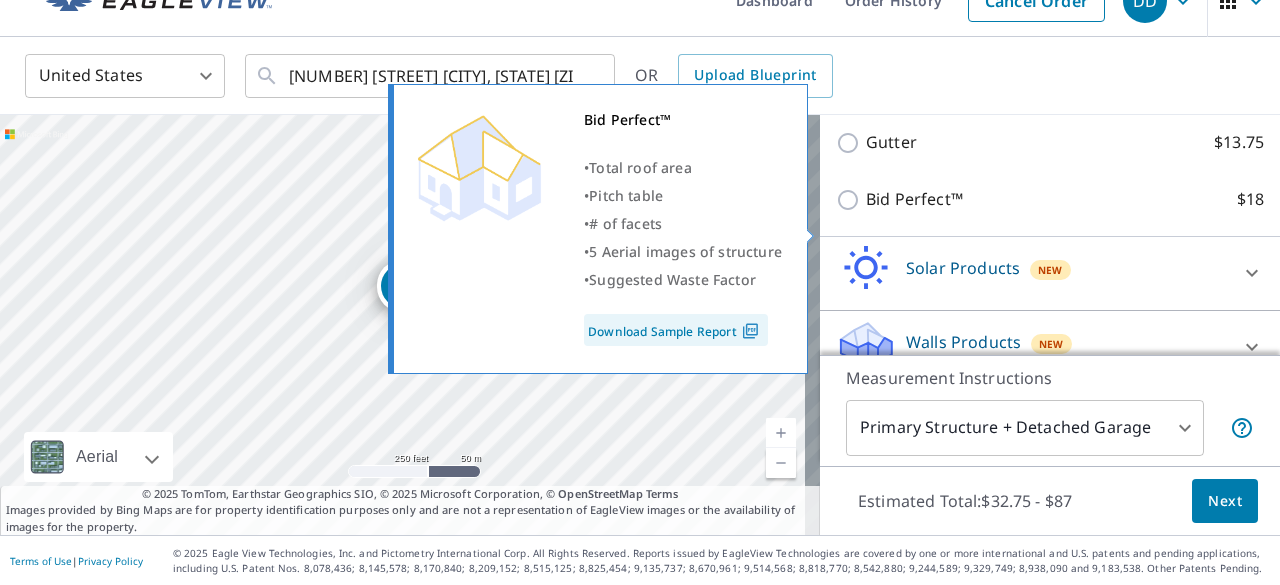 scroll, scrollTop: 611, scrollLeft: 0, axis: vertical 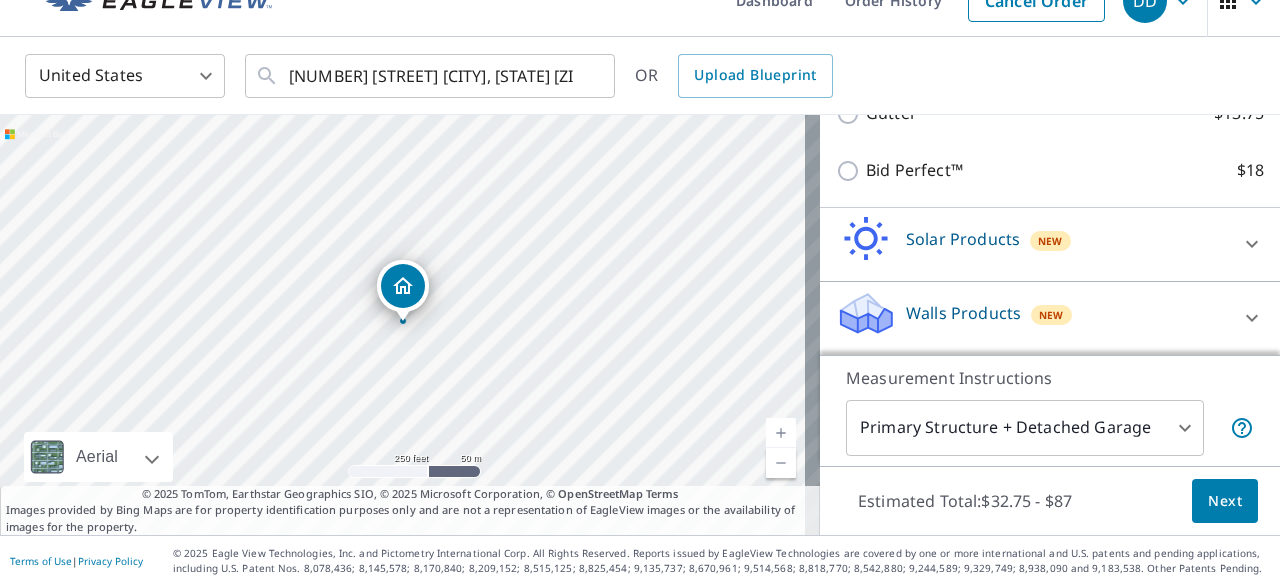 click on "DD DD
Dashboard Order History Cancel Order DD United States US ​ [NUMBER] [STREET] [CITY], [STATE] [ZIP] ​ OR Upload Blueprint [NUMBER] [STREET] [CITY], [STATE] [ZIP] Aerial Road A standard road map Aerial A detailed look from above Labels Labels 250 feet 50 m © 2025 TomTom, © Vexcel Imaging, © 2025 Microsoft Corporation,  © OpenStreetMap Terms © 2025 TomTom, Earthstar Geographics SIO, © 2025 Microsoft Corporation, ©   OpenStreetMap   Terms Images provided by Bing Maps are for property identification purposes only and are not a representation of EagleView images or the availability of images for the property. PROPERTY TYPE Residential Commercial Multi-Family This is a complex BUILDING ID [NUMBER] [STREET], [CITY], [STATE], [ZIP] Full House Products New Full House™ $105 Roof Products New Premium with Regular Delivery Premium $32.75 - $87 Delivery Regular $0 8 ​ QuickSquares™ $18 Gutter $13.75 Bid Perfect™ $18 Solar Products New Inform Essentials+ $63.25 Inform Advanced $79 TrueDesign for Sales $30 1" at bounding box center [640, 292] 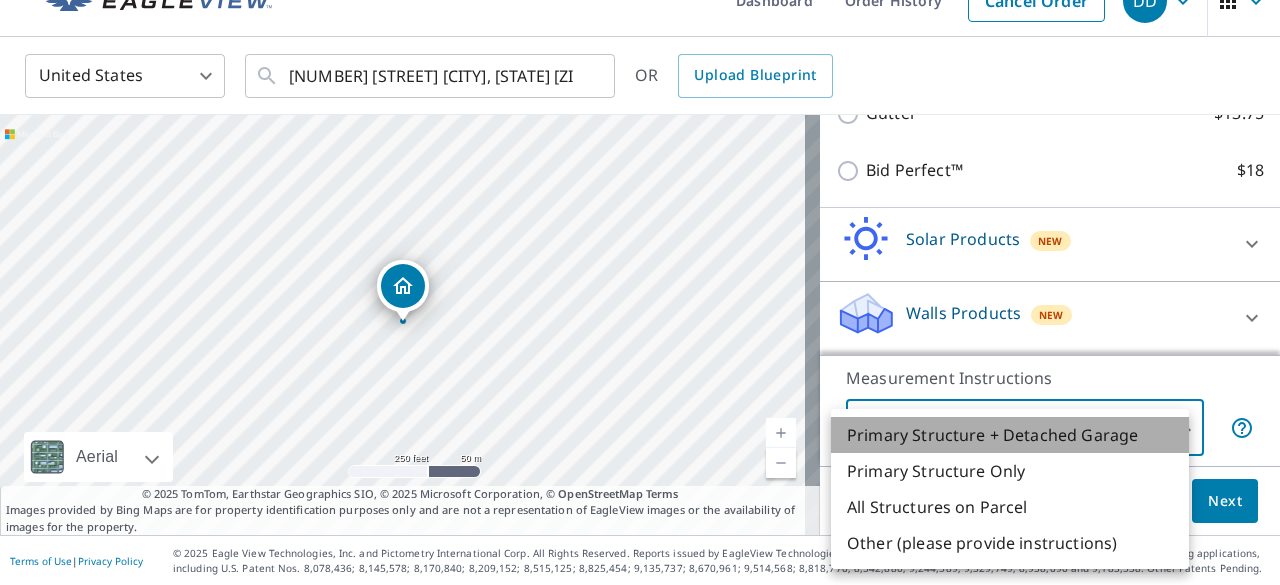 click on "Primary Structure + Detached Garage" at bounding box center (1010, 435) 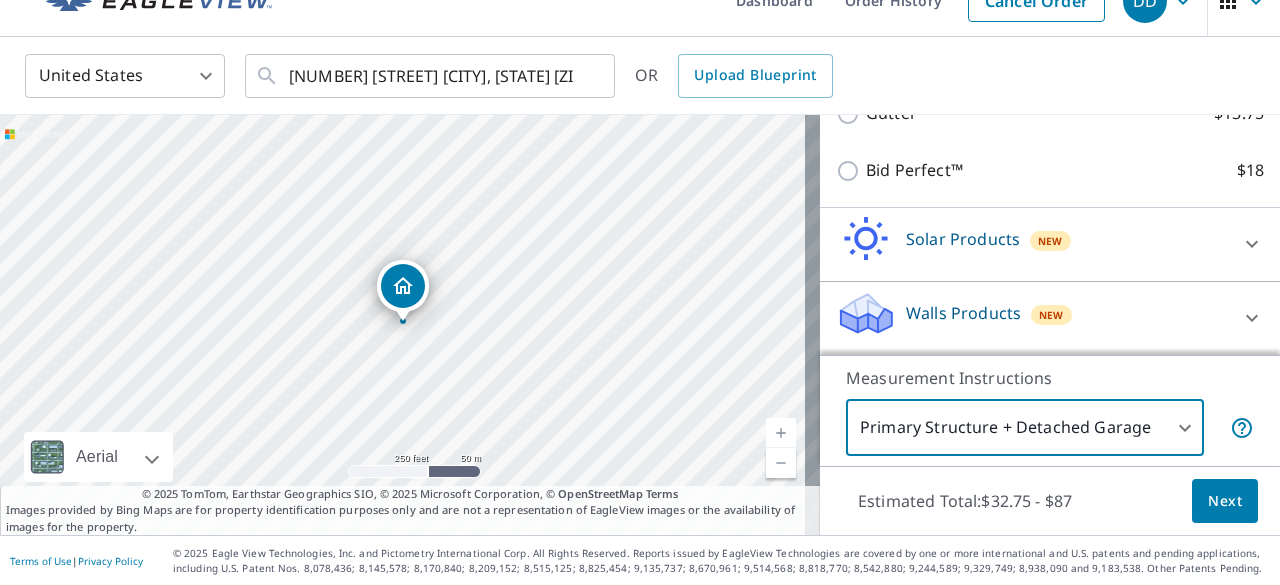 click on "Next" at bounding box center (1225, 501) 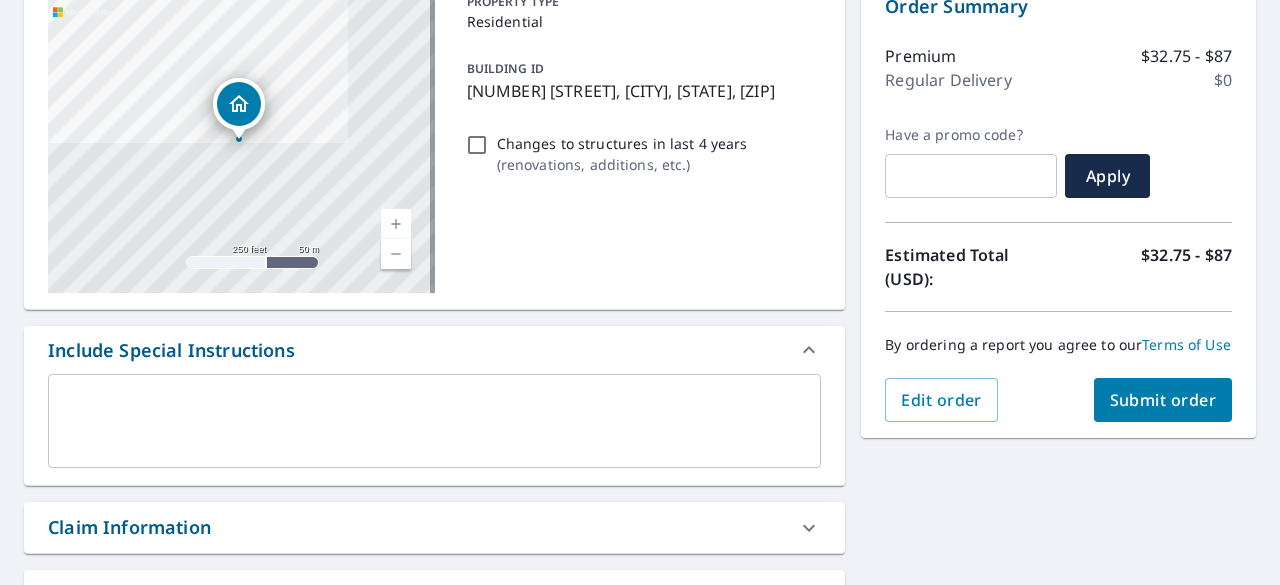 scroll, scrollTop: 236, scrollLeft: 0, axis: vertical 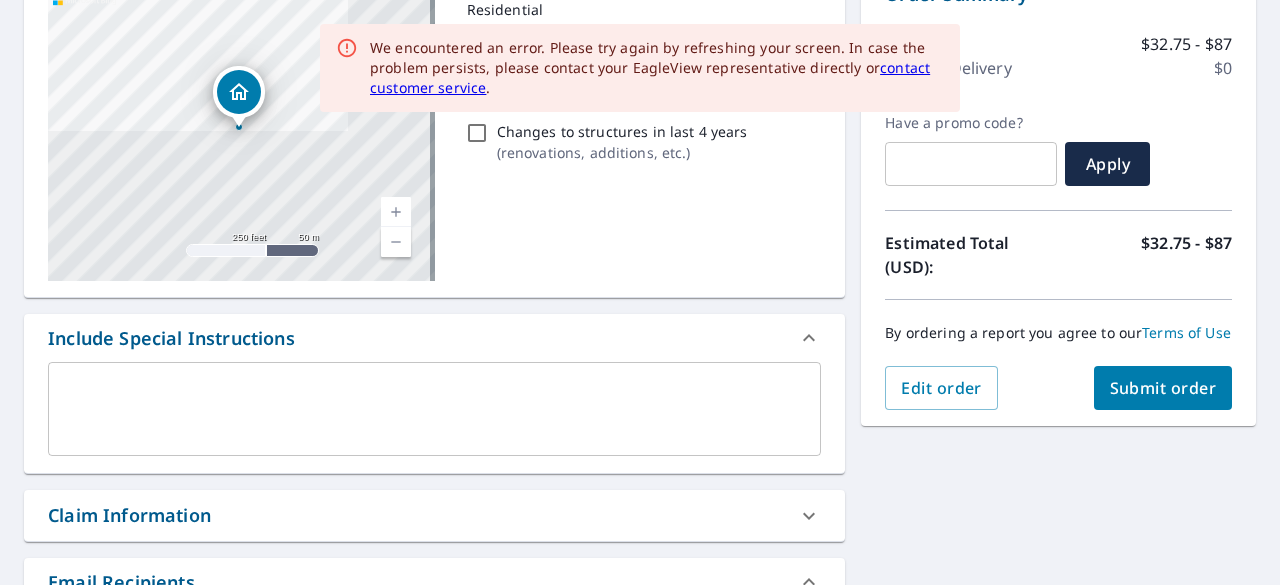 click at bounding box center (434, 409) 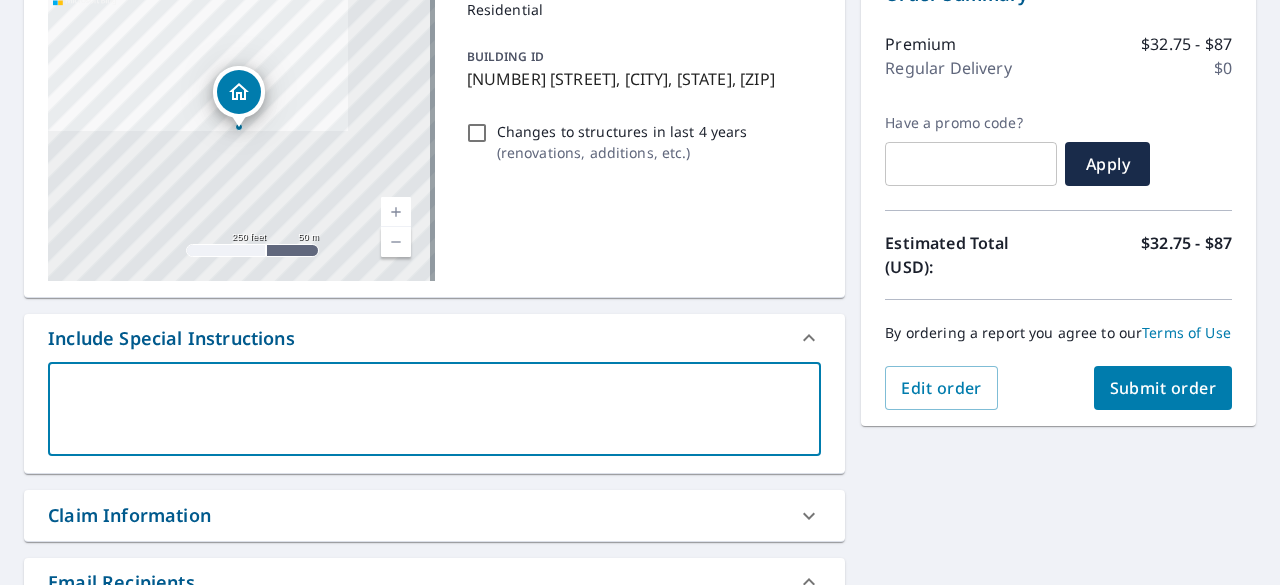 type on "W" 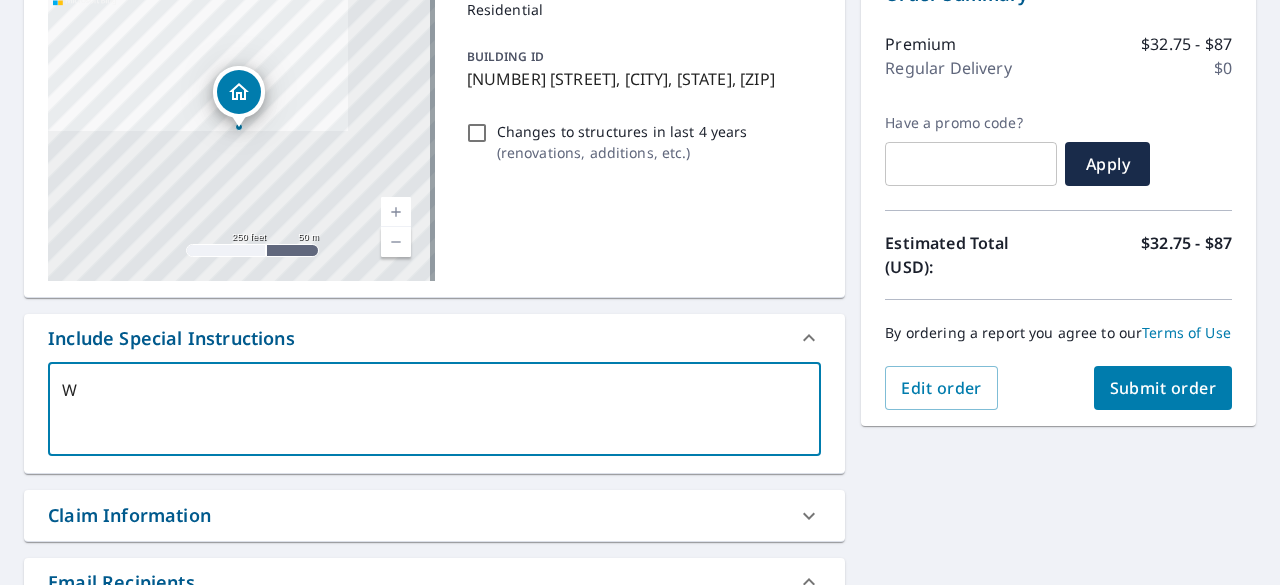 type on "We" 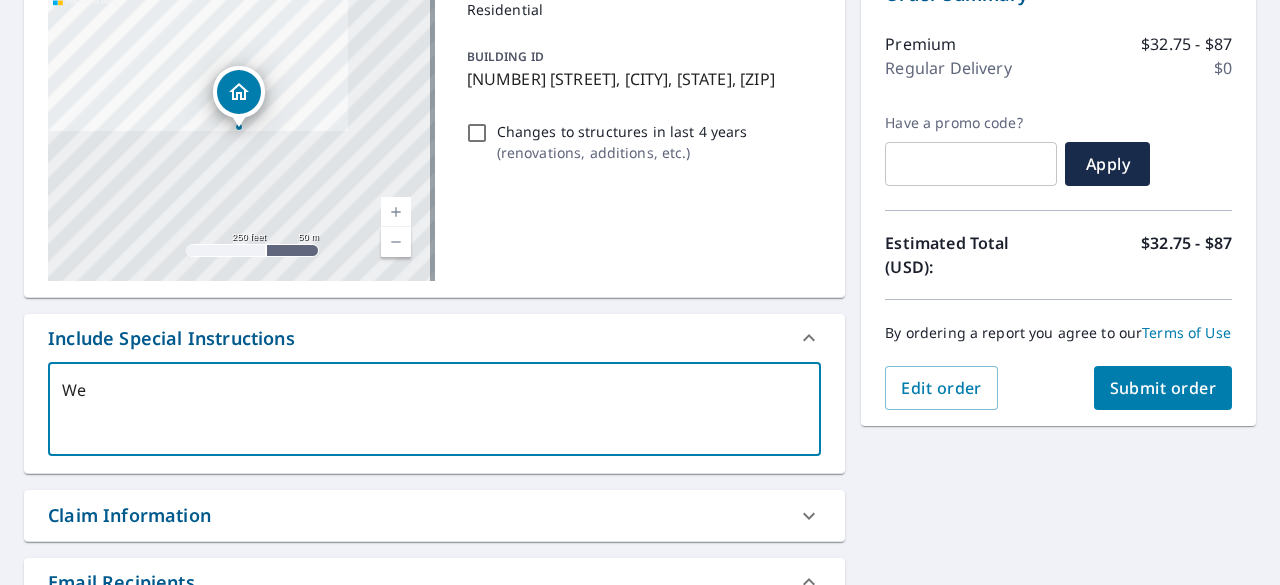type on "We" 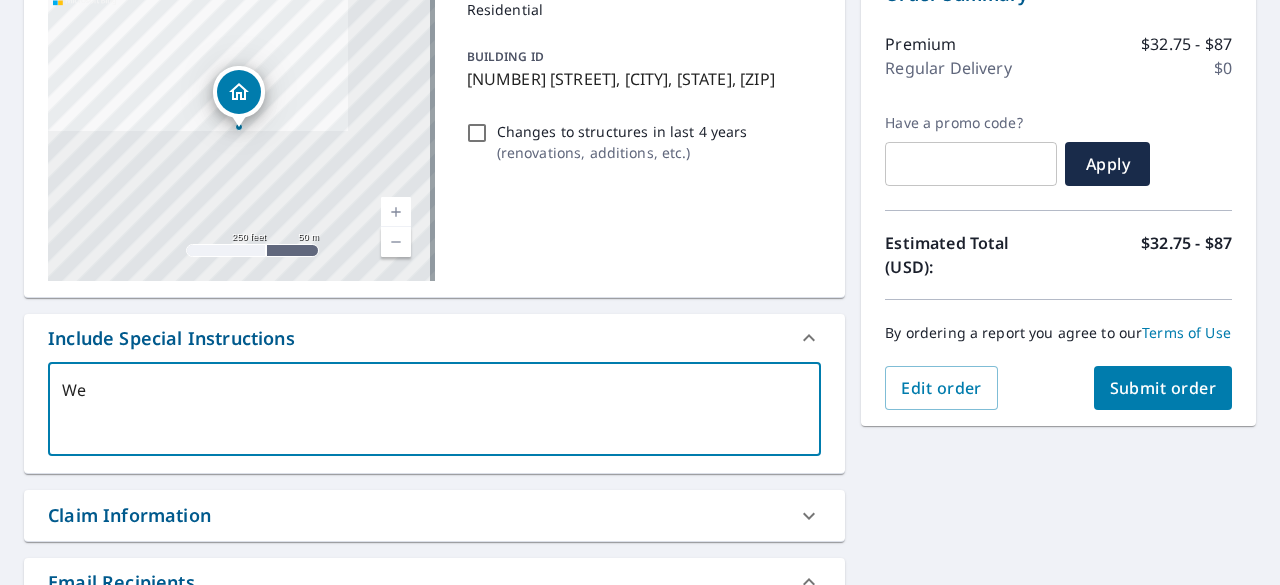 type on "We w" 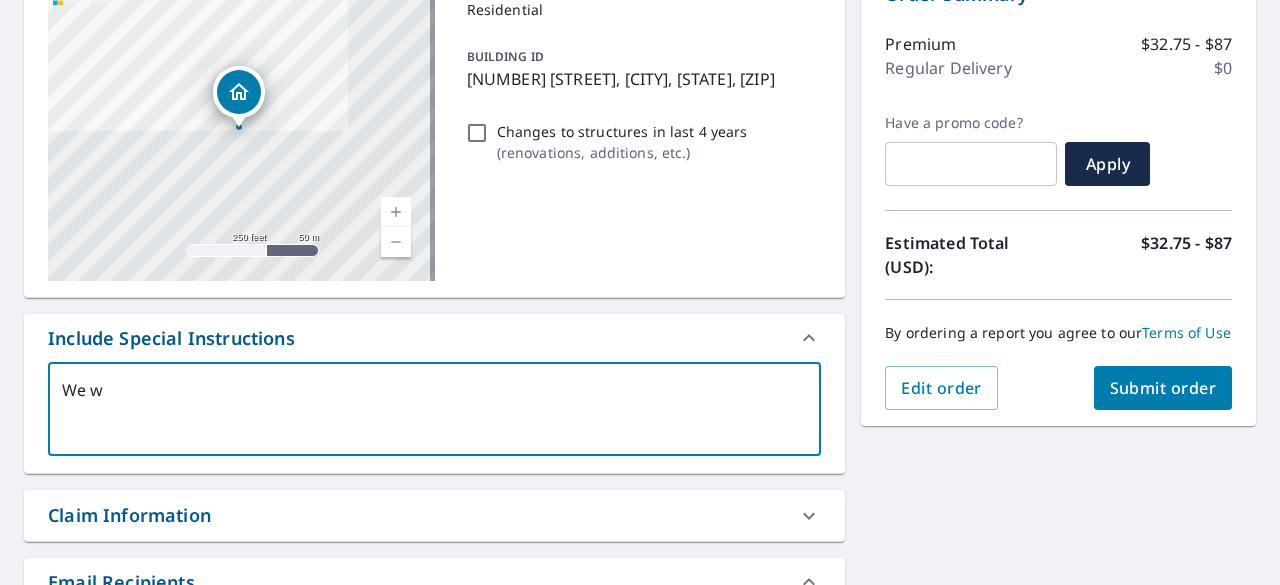 type on "We wo" 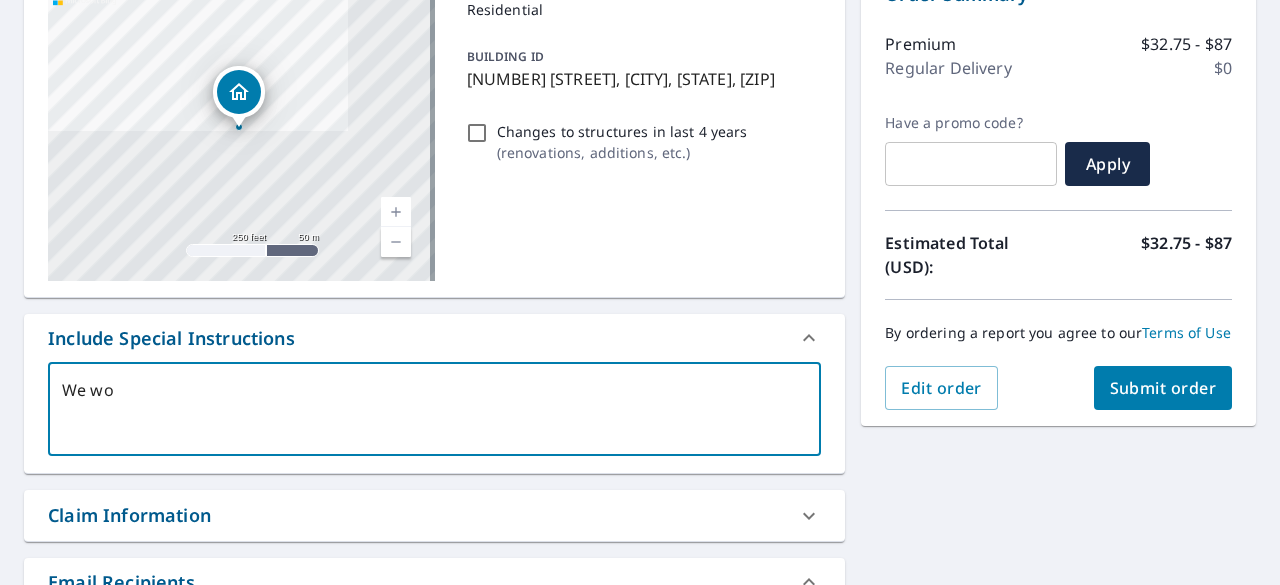 type on "x" 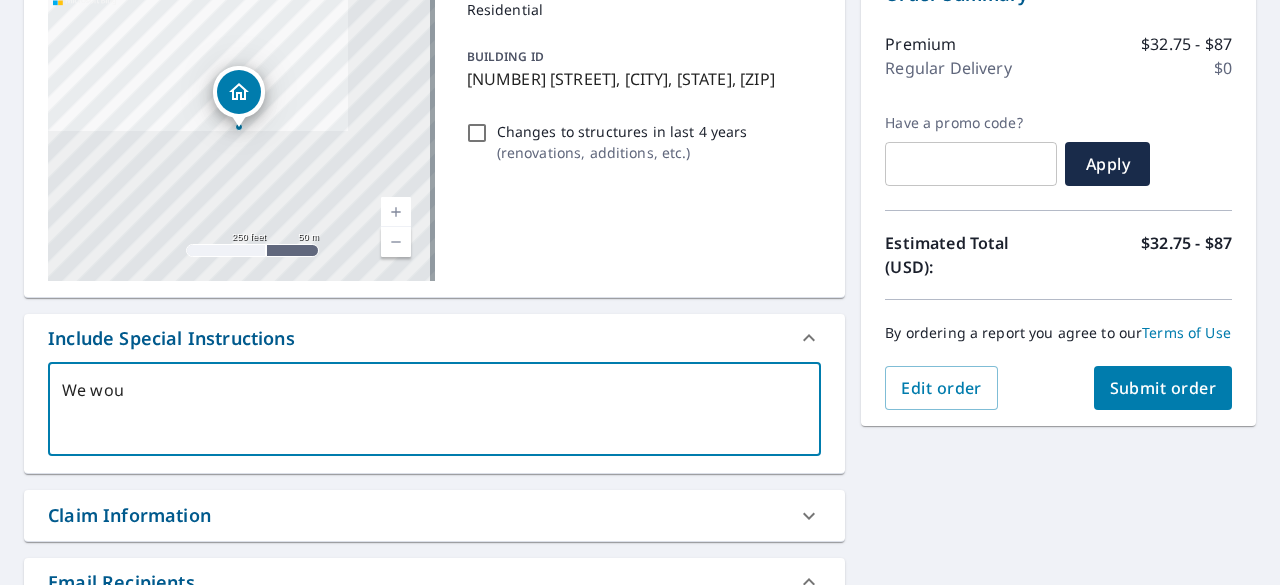 type on "We woul" 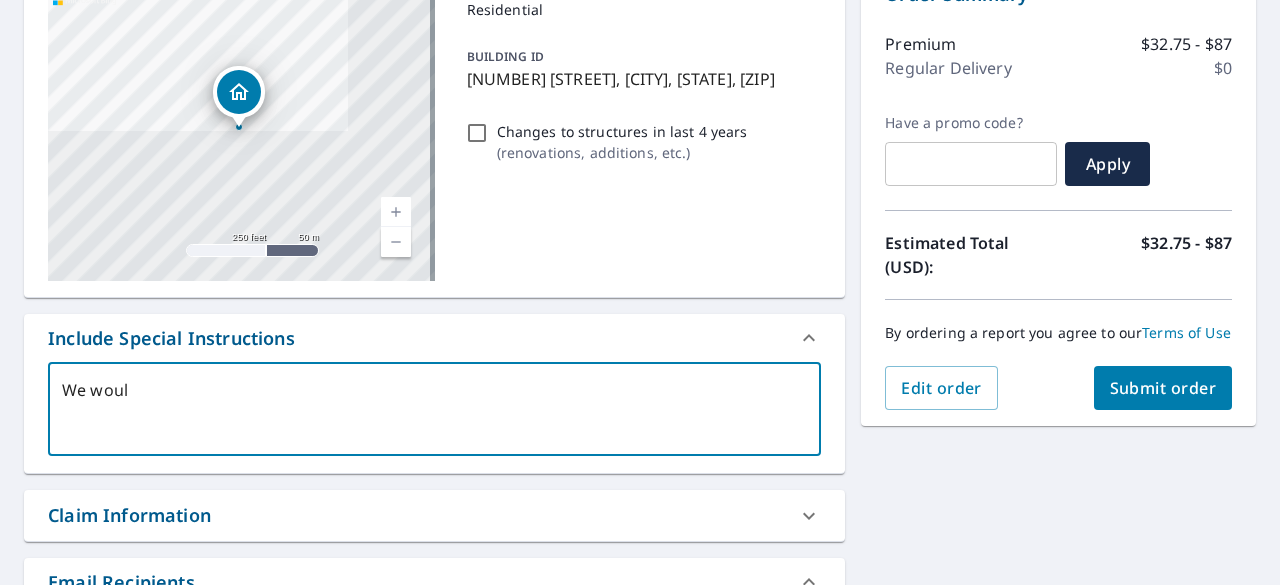 type on "We would" 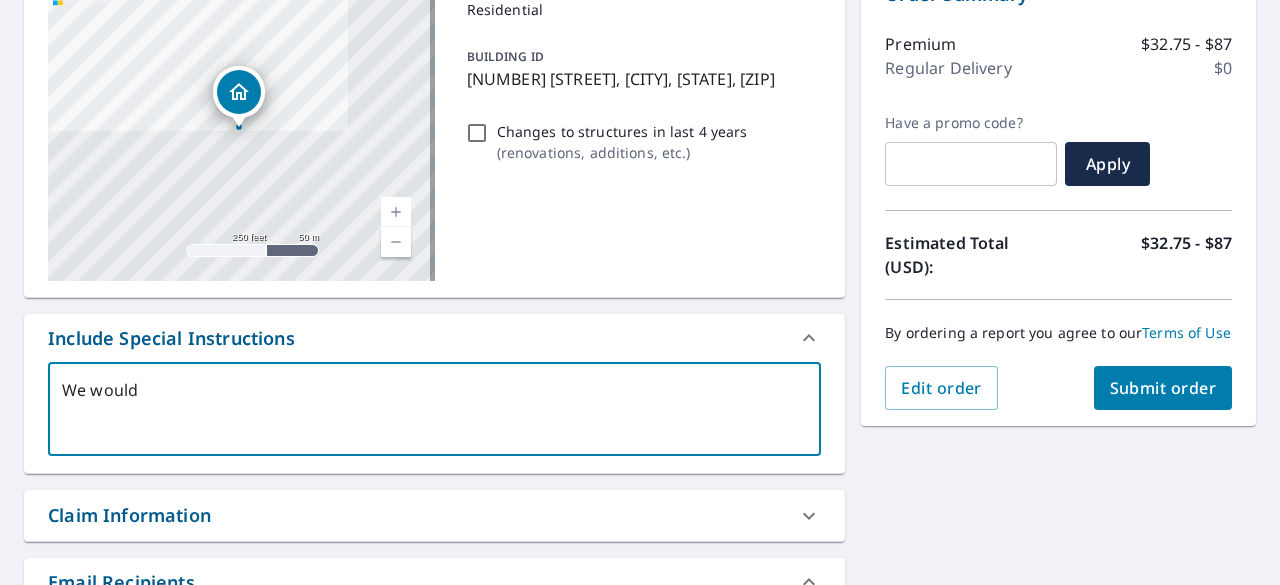 type on "x" 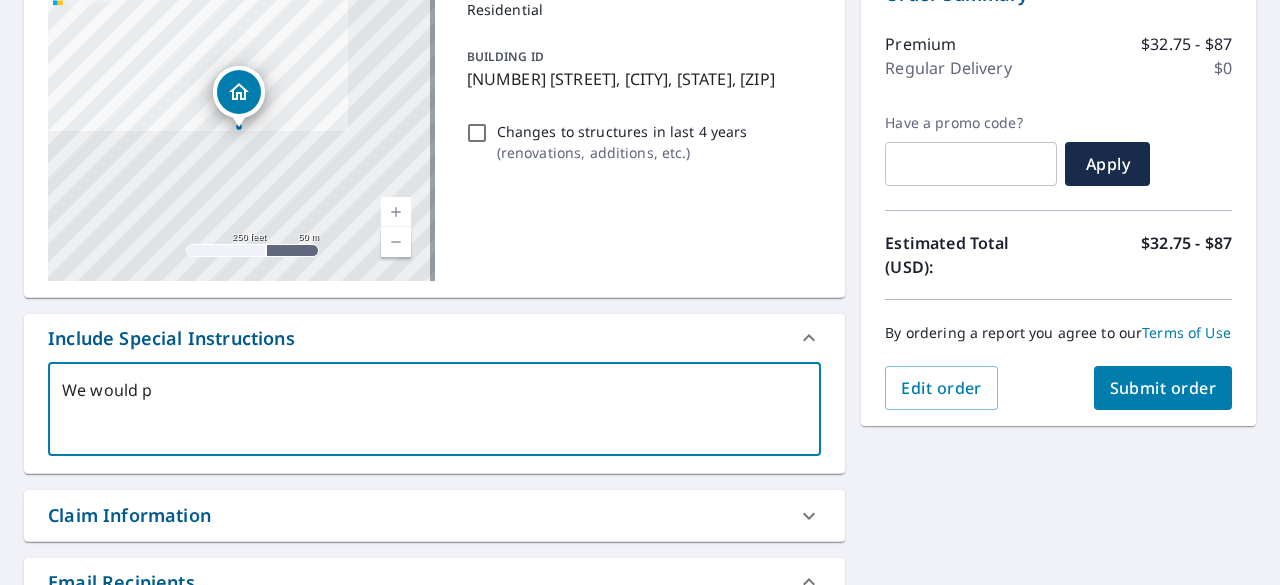 type on "We would pr" 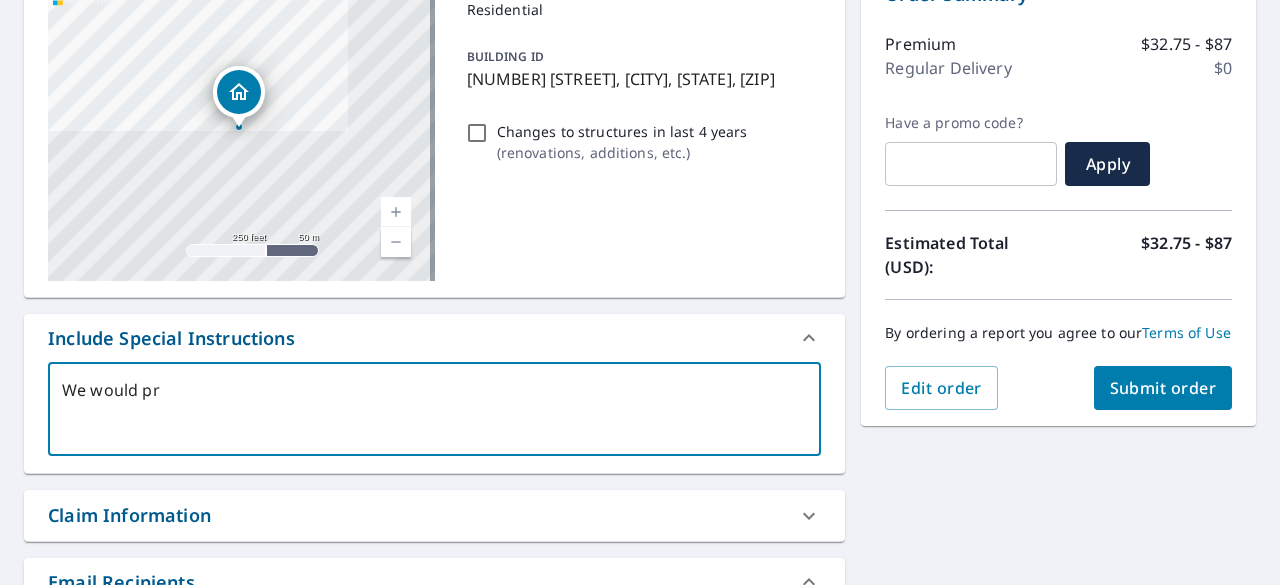 type on "x" 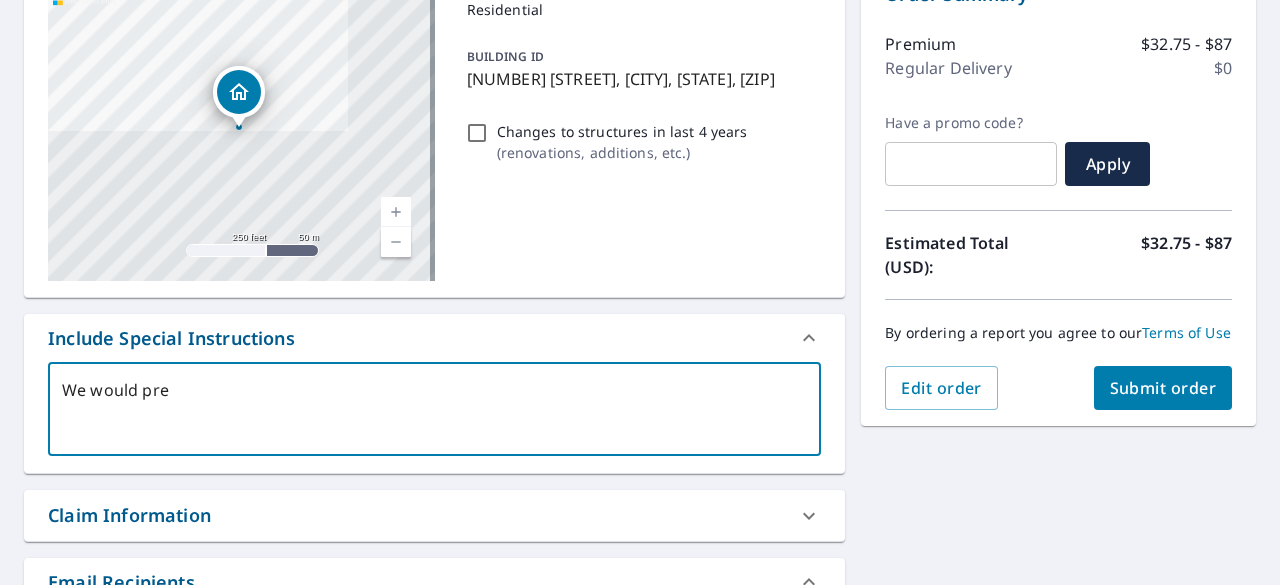 type on "x" 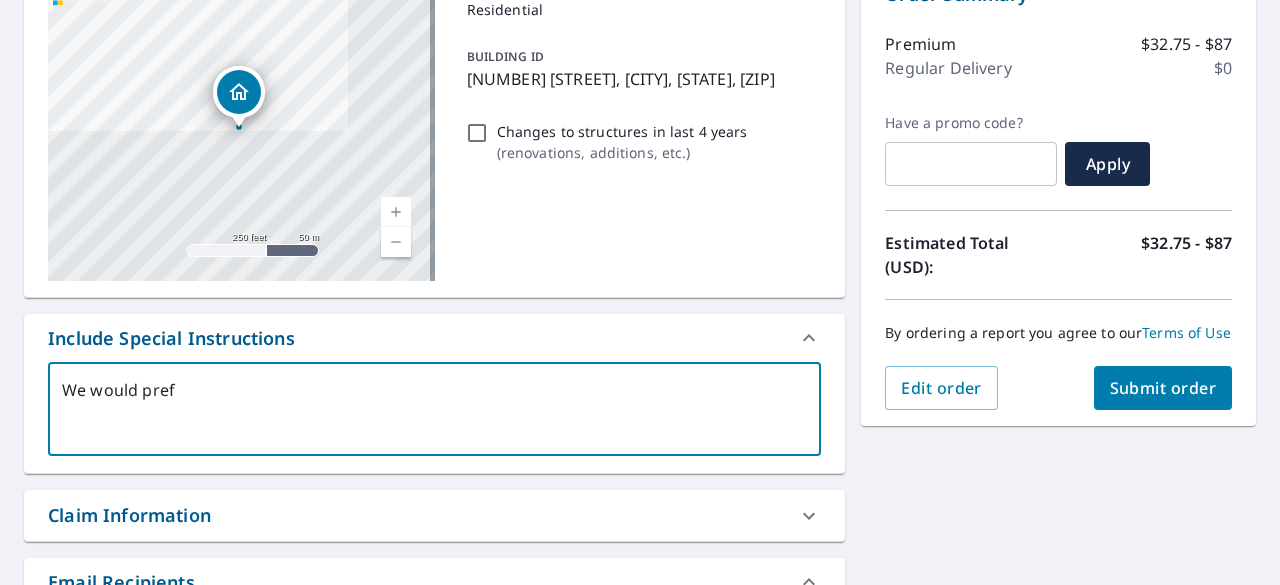 type on "We would prefe" 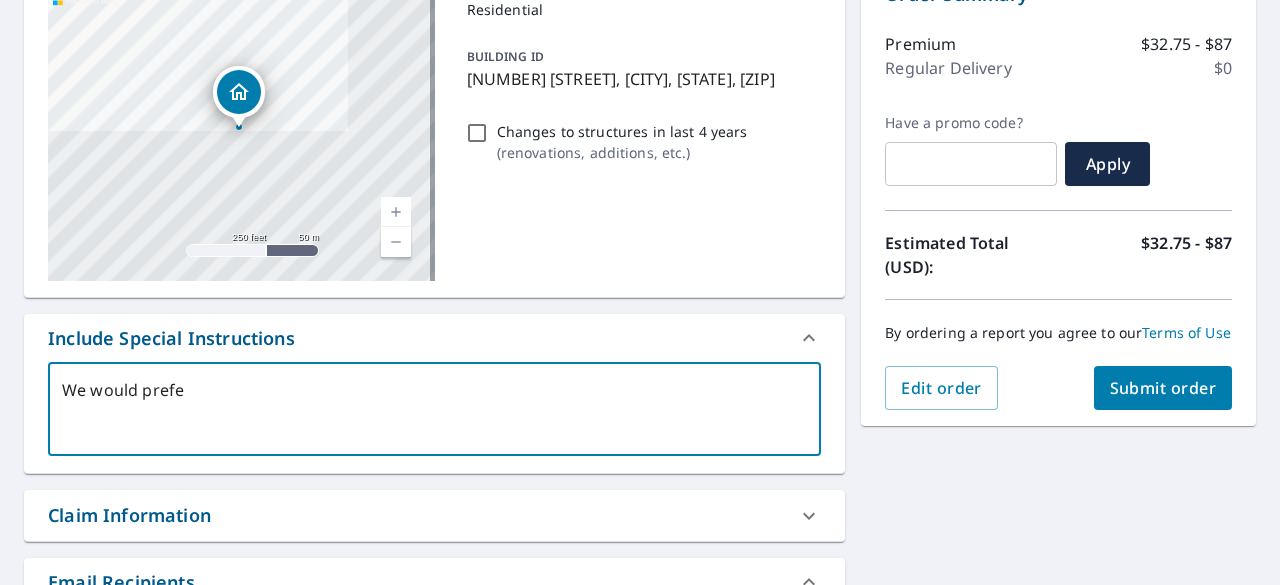 type on "We would prefer" 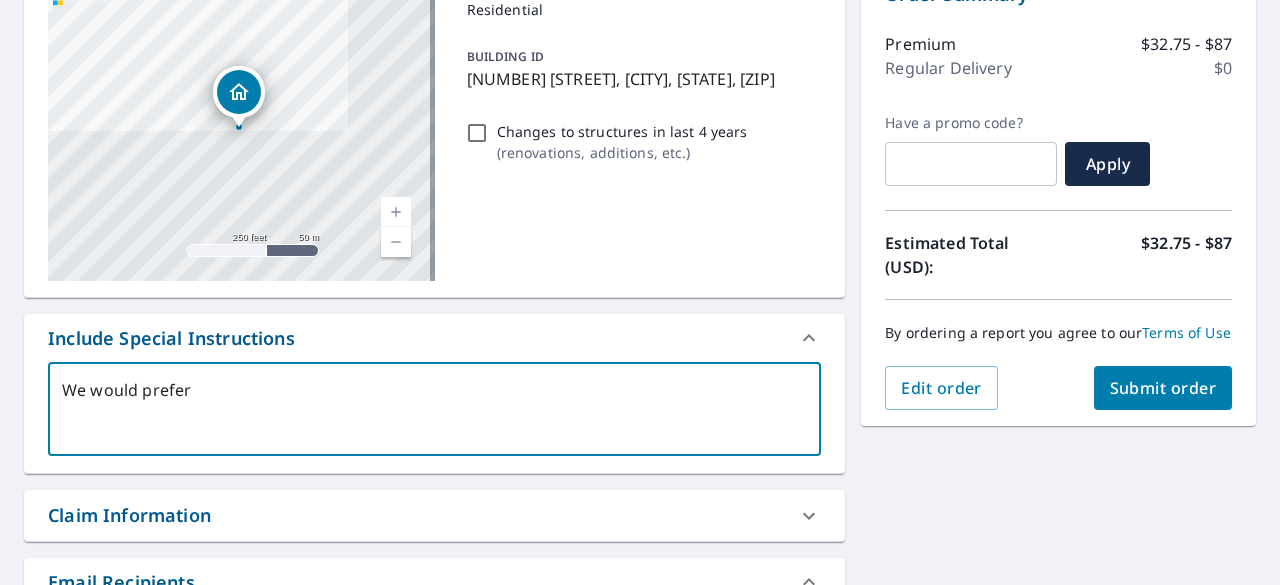 type on "x" 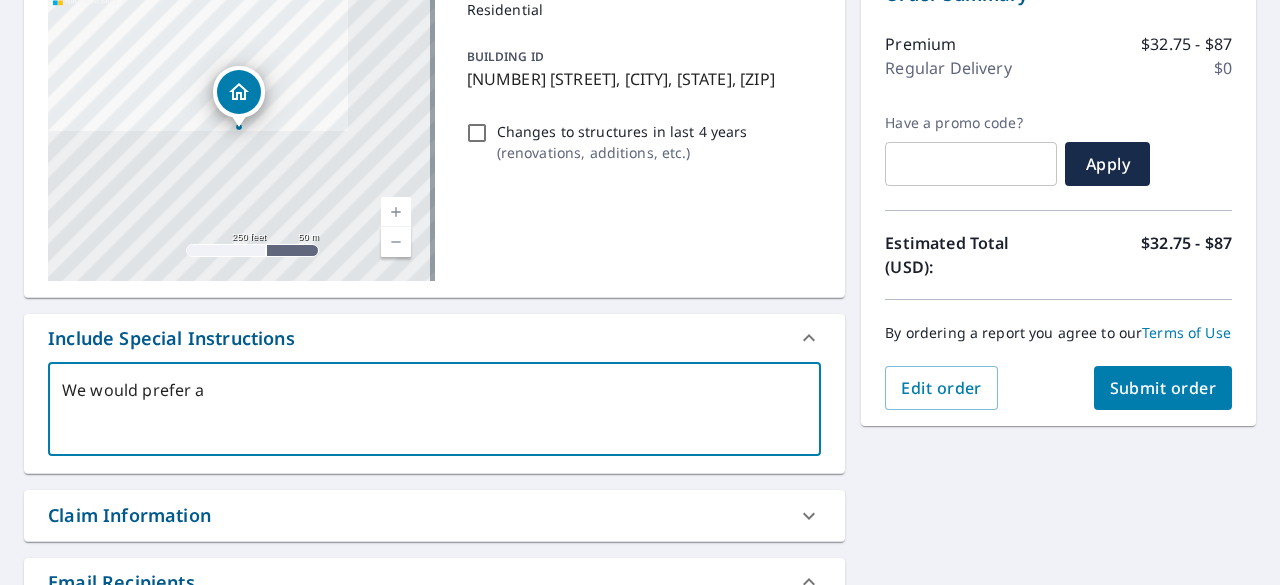 type on "We would prefer a" 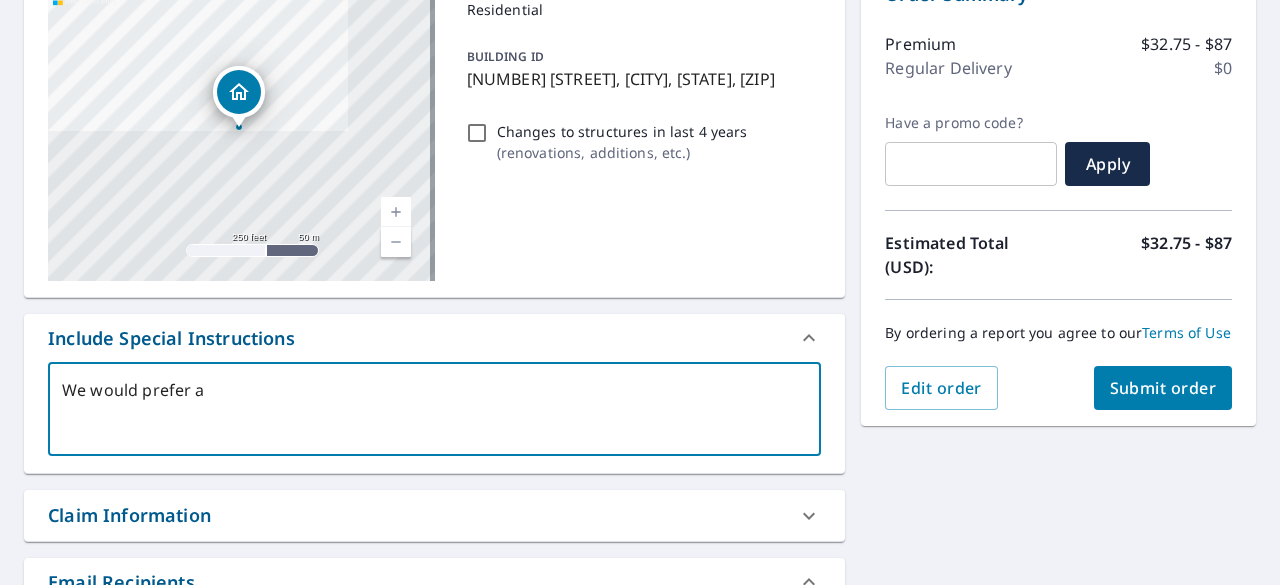 type on "We would prefer a 3" 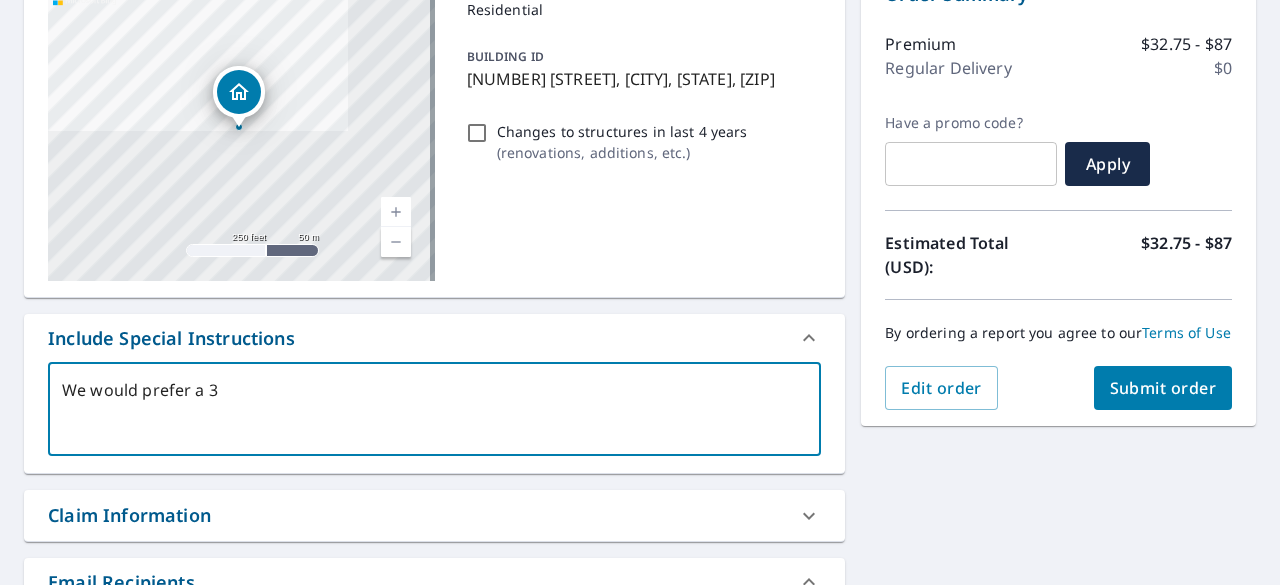 type on "We would prefer a 3D" 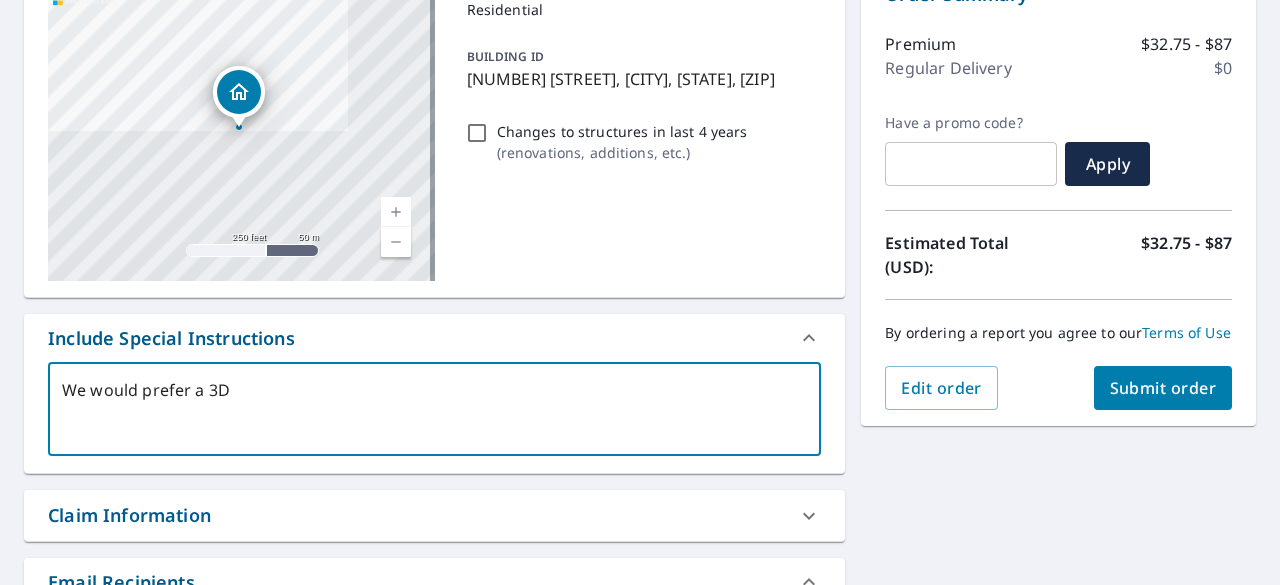 type on "We would prefer a 3D" 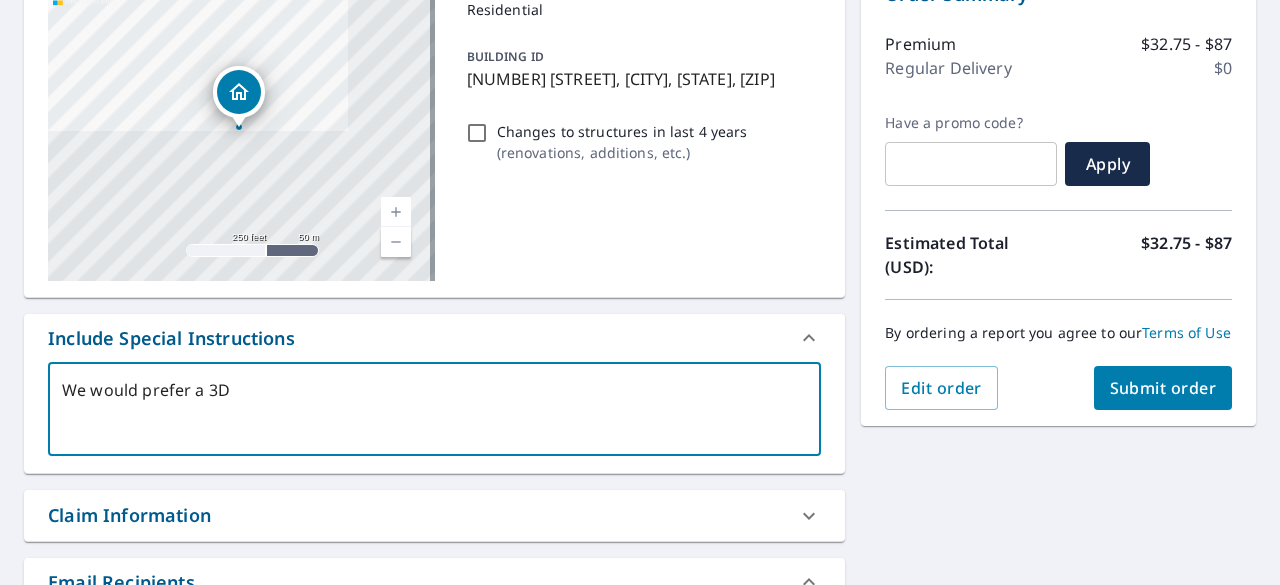 type on "We would prefer a 3D r" 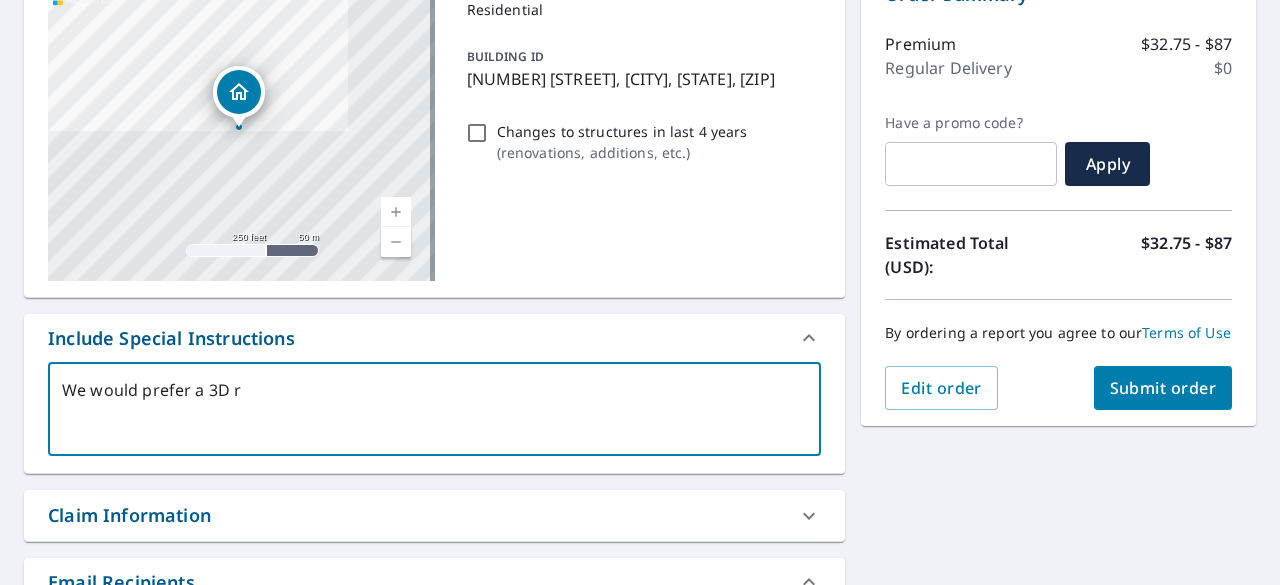 type on "We would prefer a 3D re" 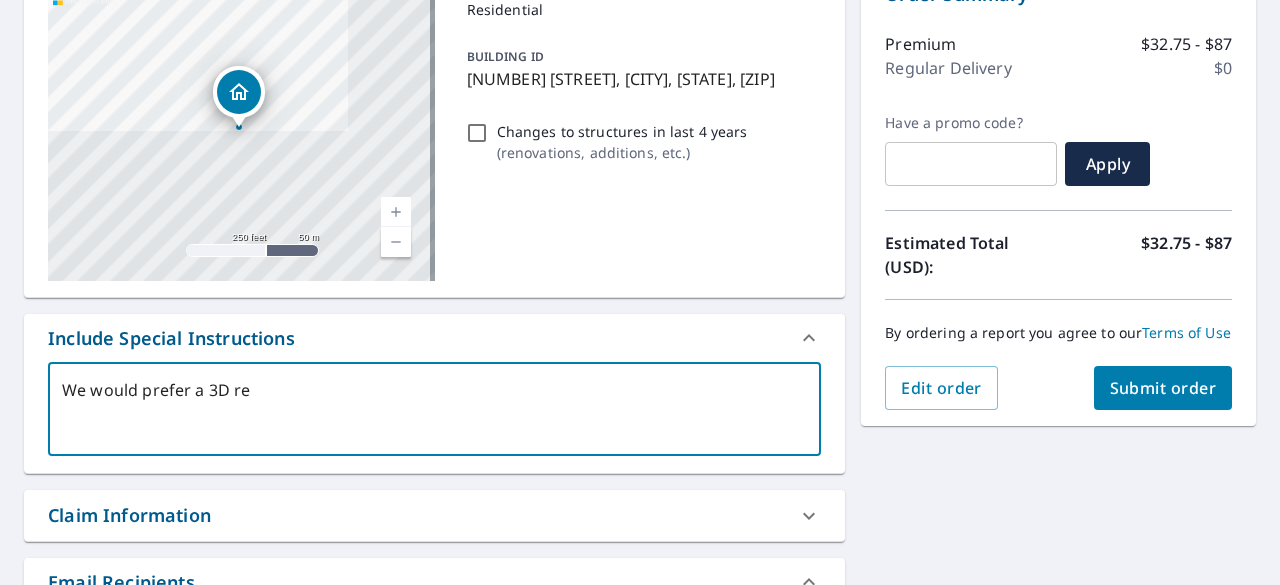 type on "We would prefer a 3D rep" 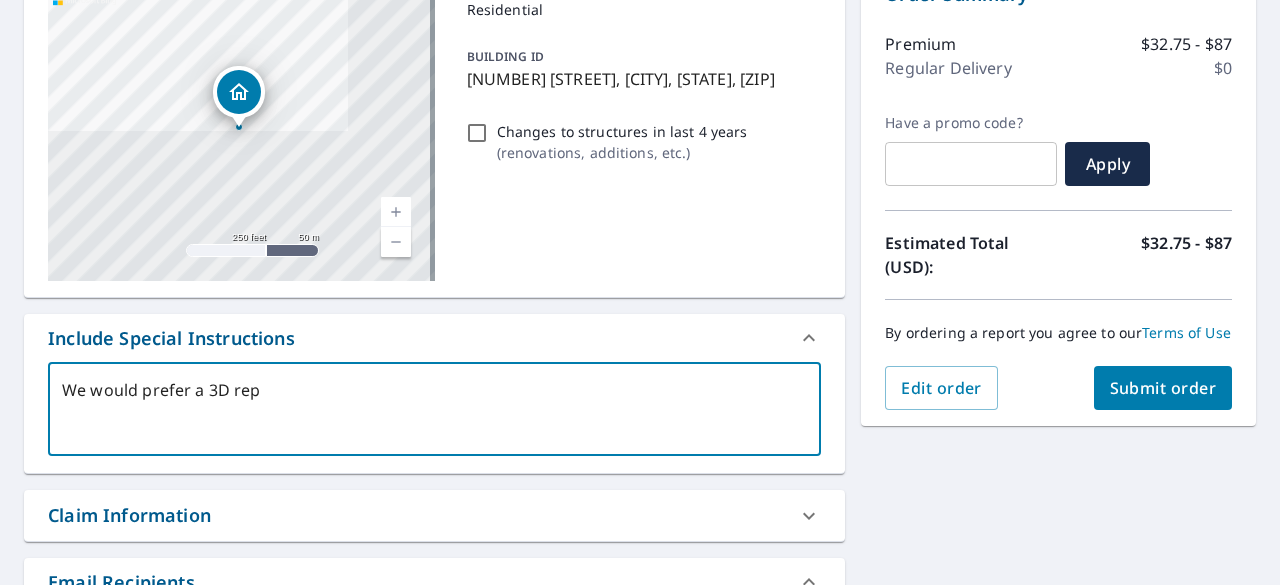 type on "We would prefer a 3D repo" 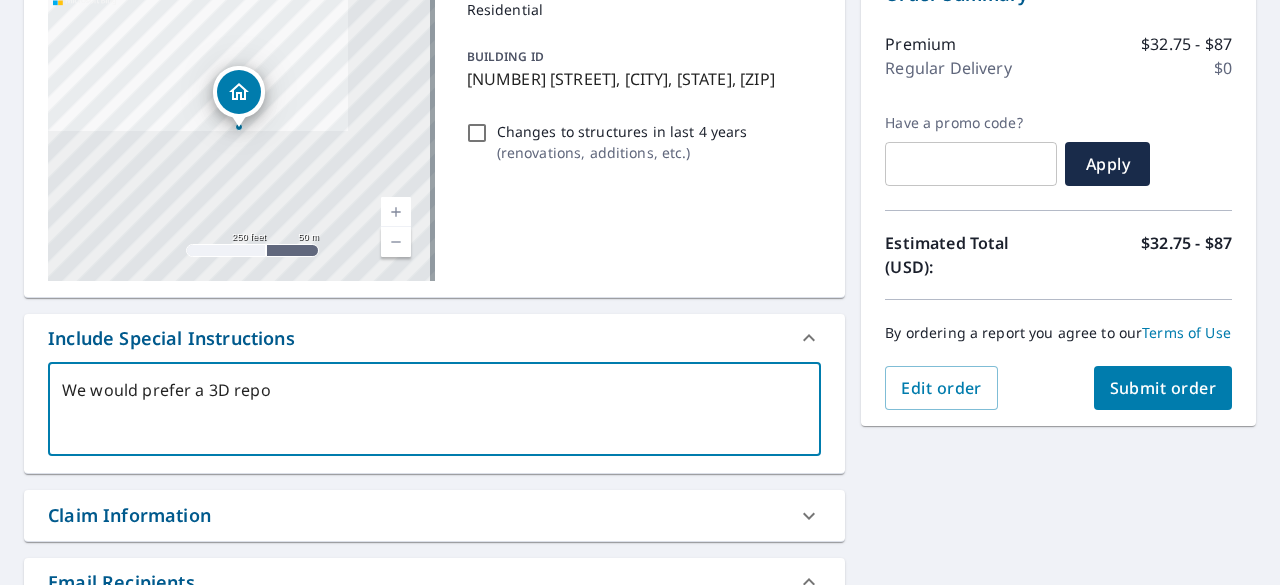 type on "We would prefer a 3D repor" 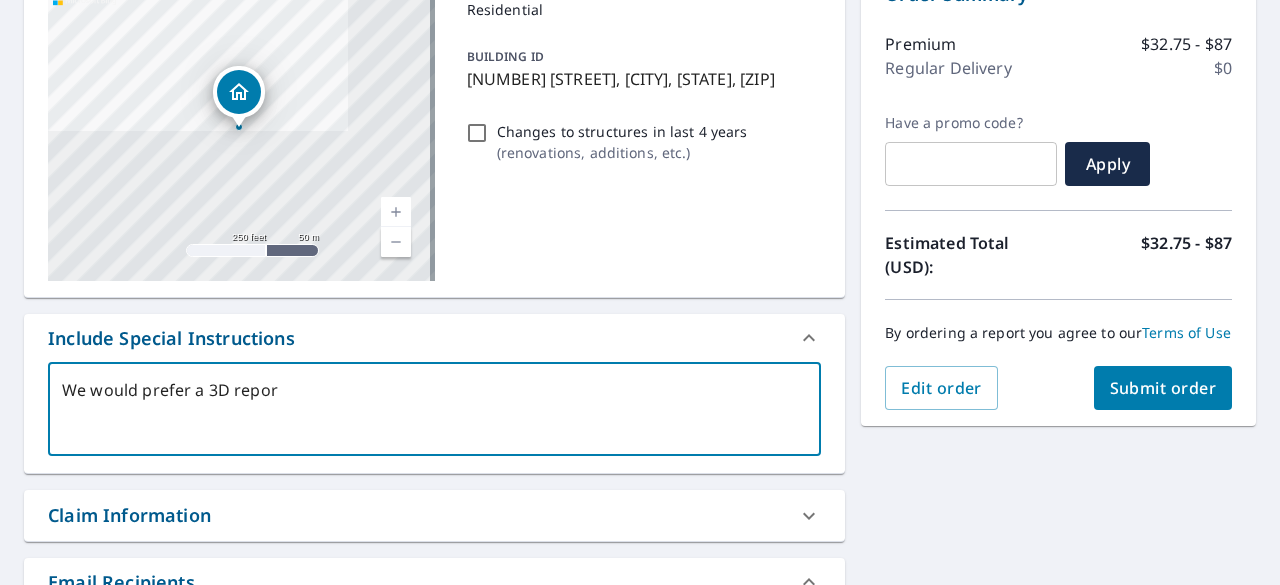 type on "We would prefer a 3D report" 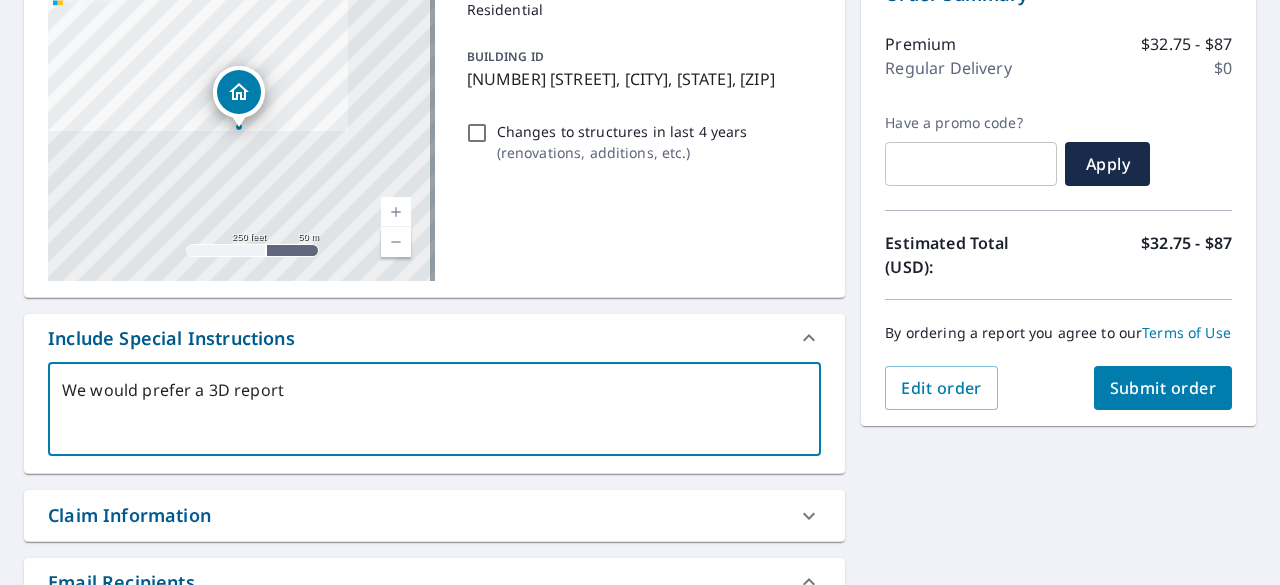 type on "We would prefer a 3D report" 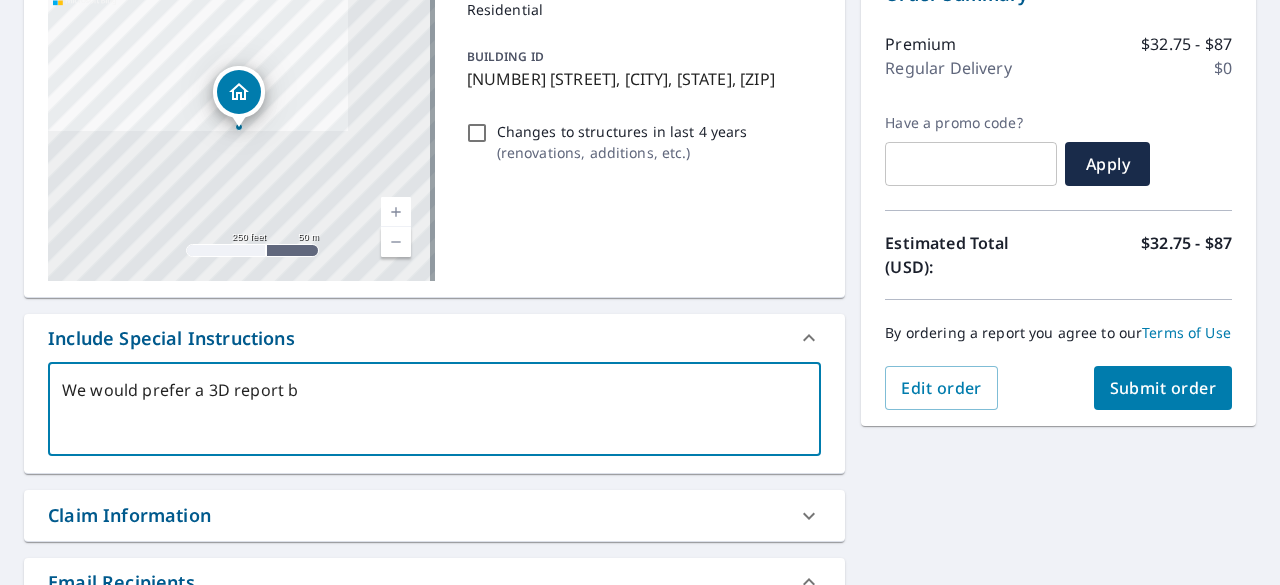 type on "We would prefer a 3D report bh" 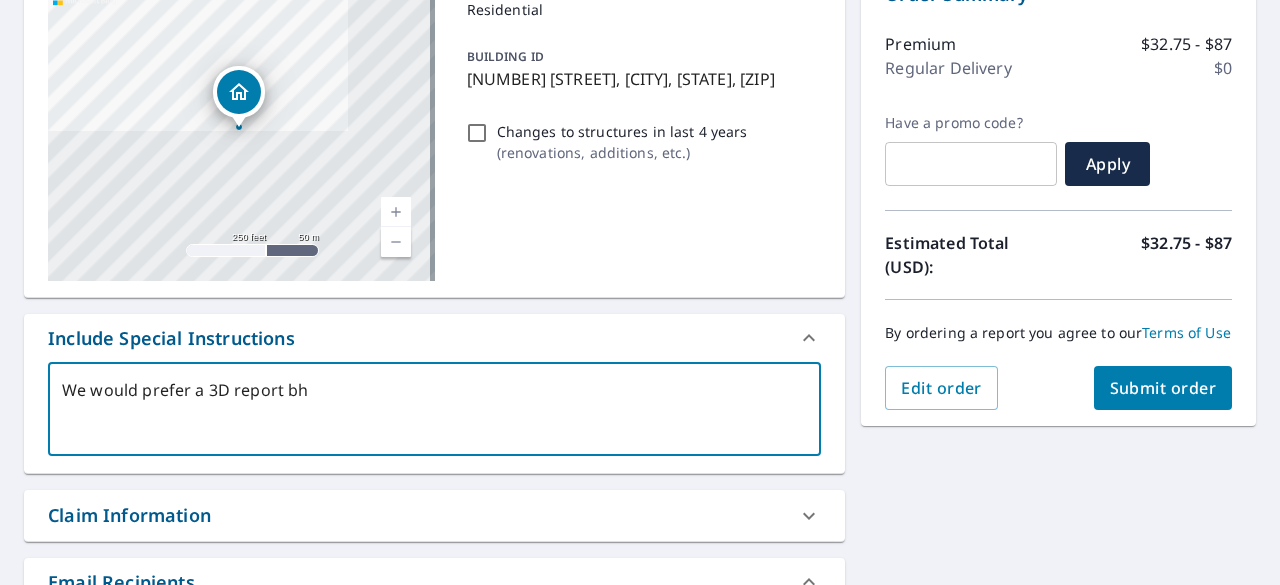 type on "x" 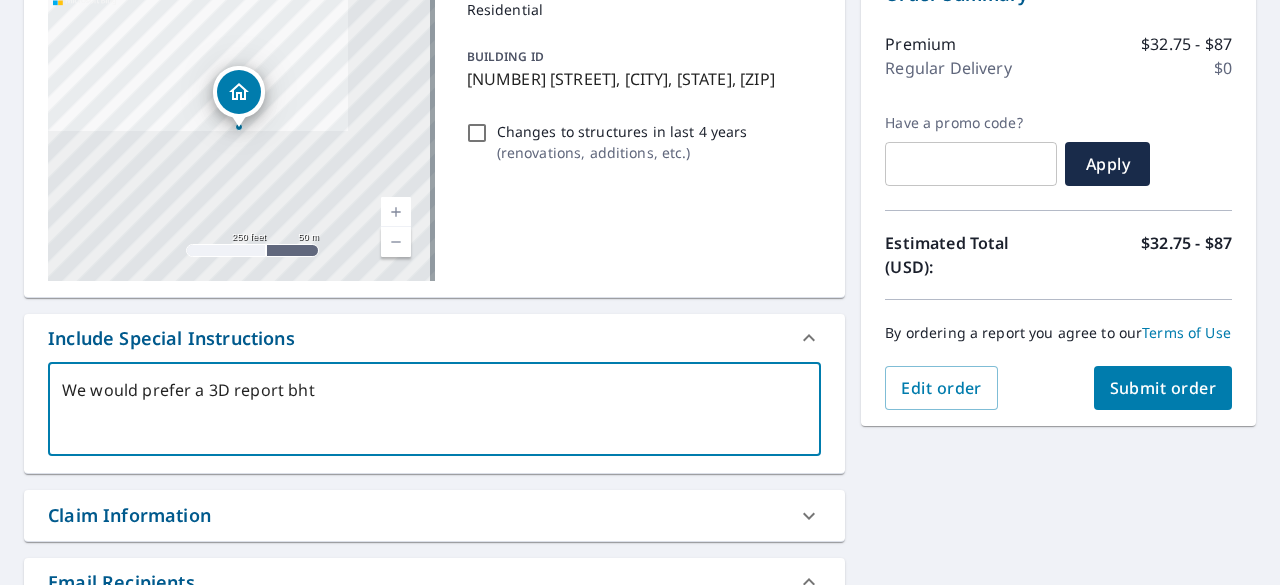 type on "We would prefer a 3D report bh" 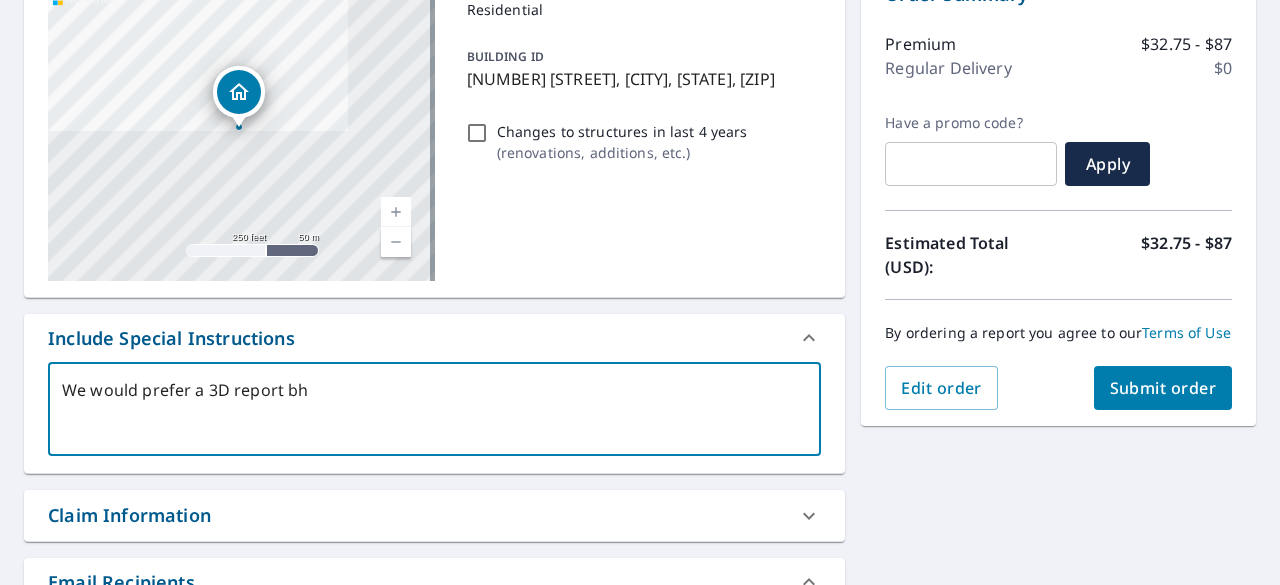 type on "We would prefer a 3D report b" 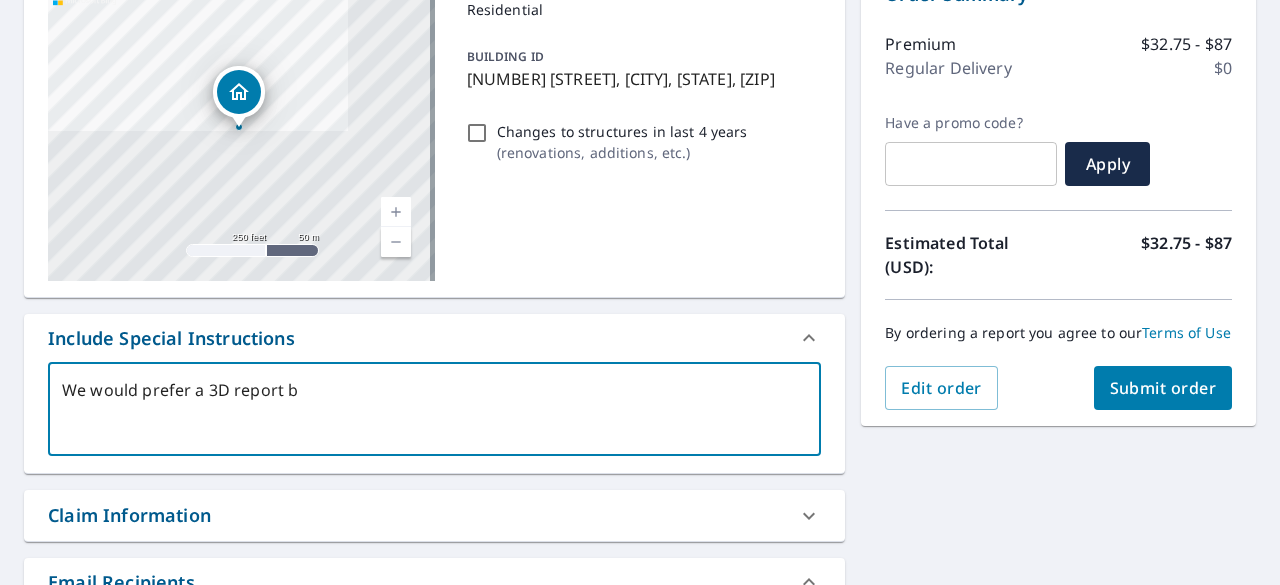 type on "We would prefer a 3D report bu" 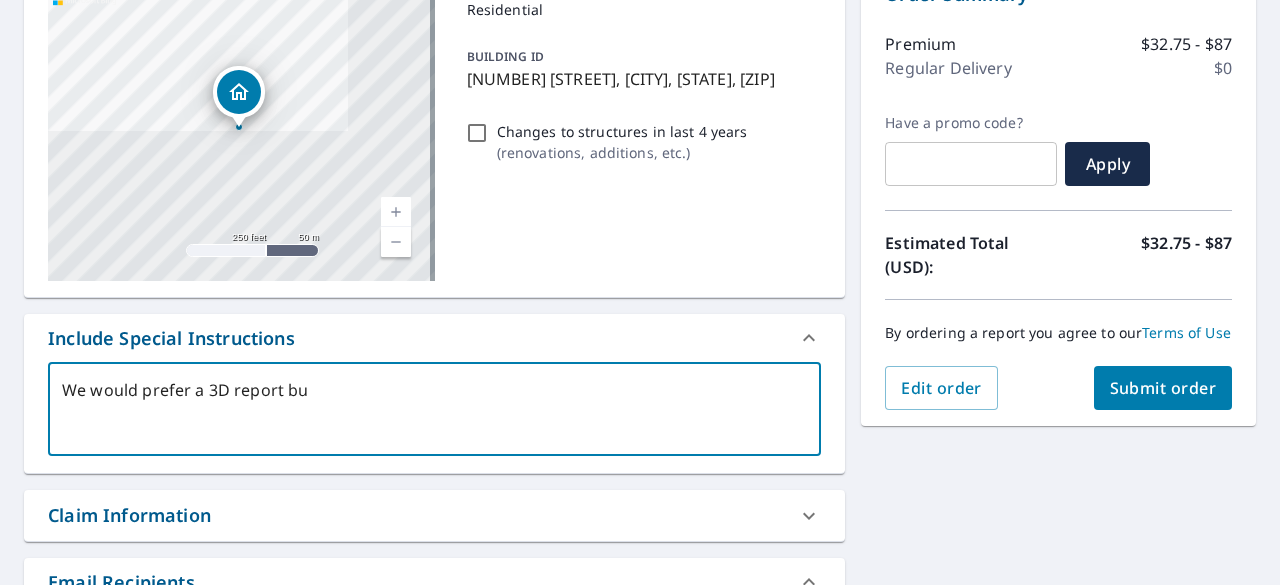 type on "We would prefer a 3D report but" 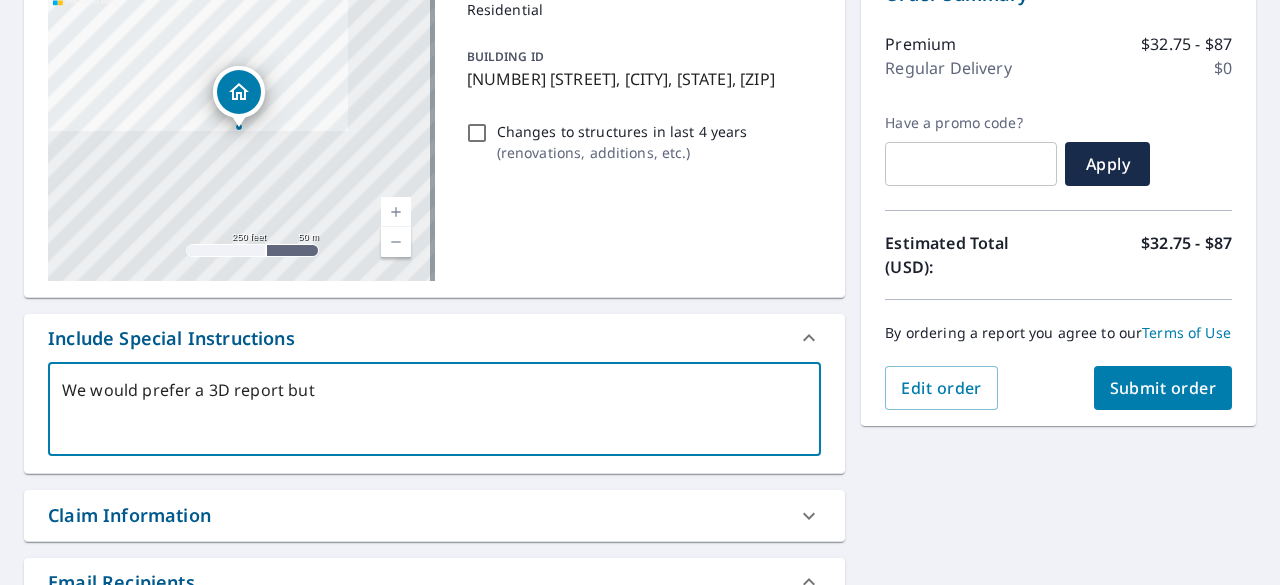 type on "x" 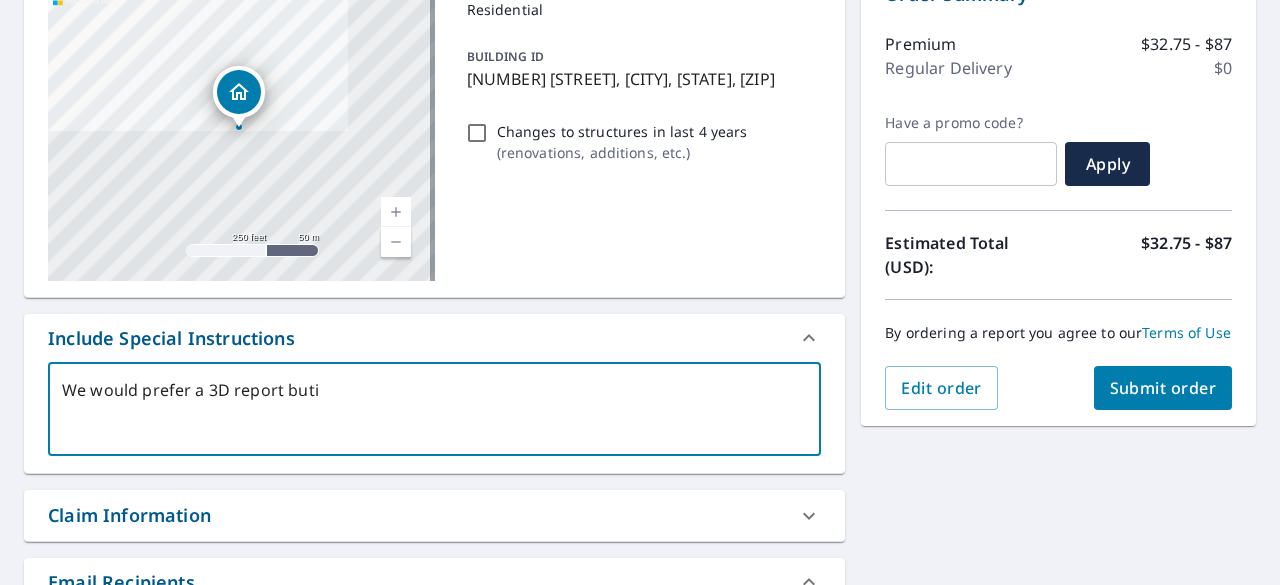 type on "We would prefer a 3D report butif" 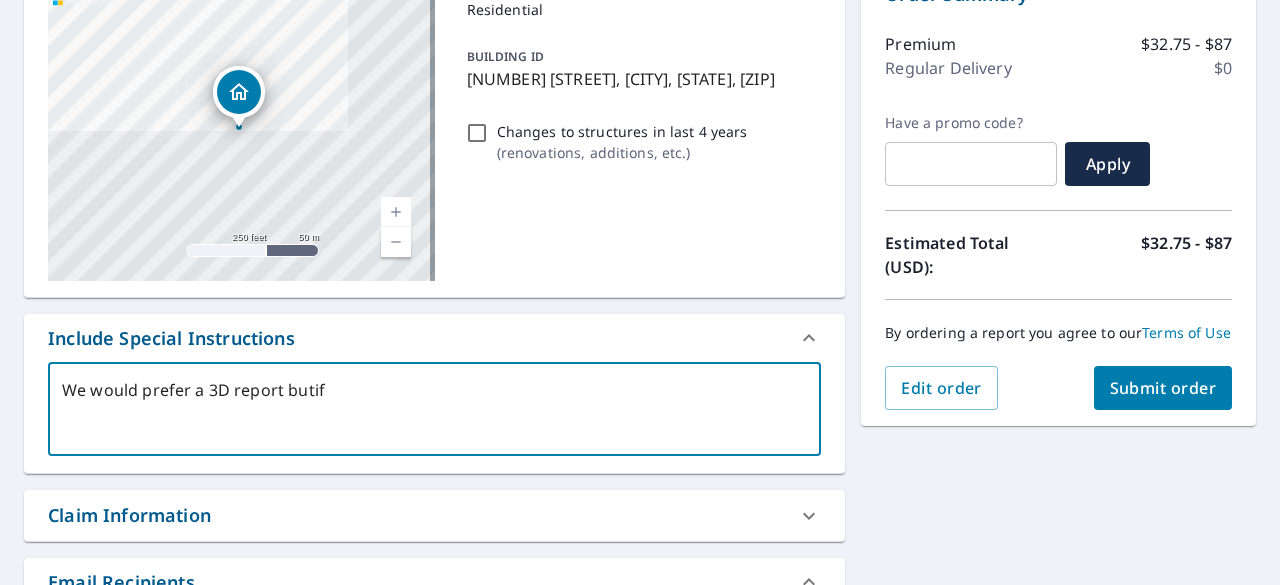 type on "We would prefer a 3D report butif" 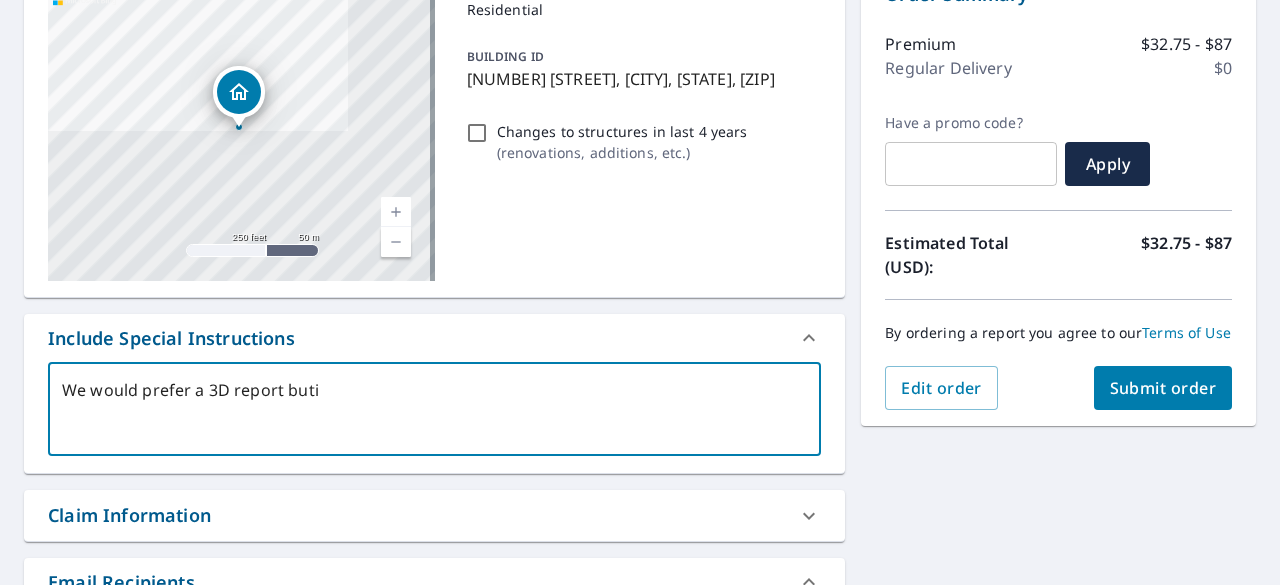 type on "x" 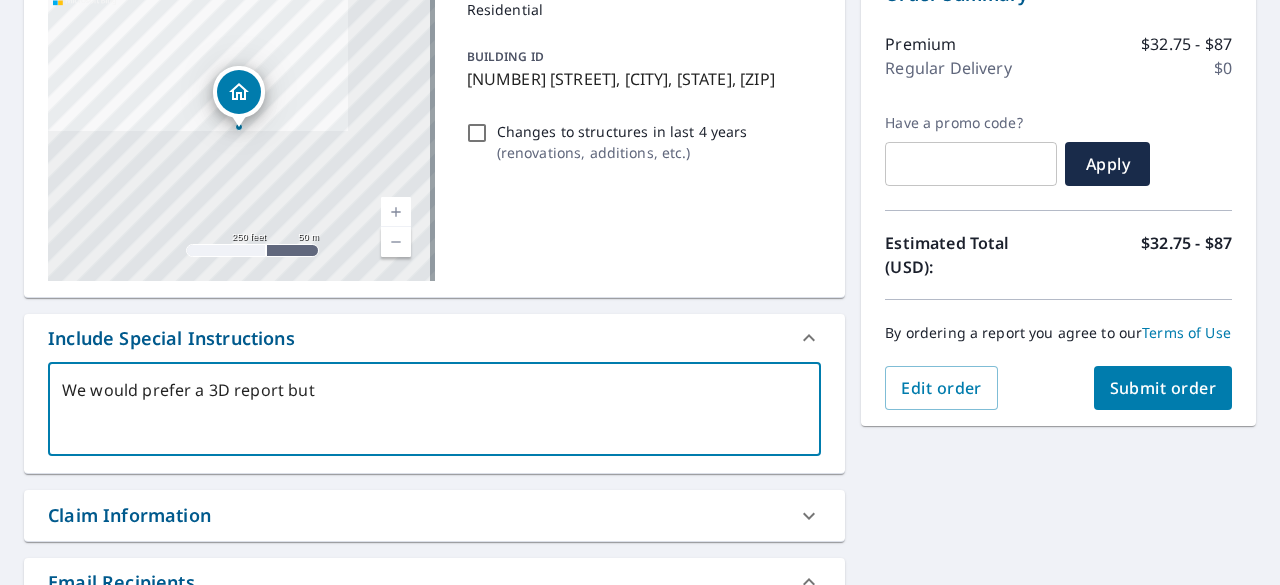 type on "We would prefer a 3D report but" 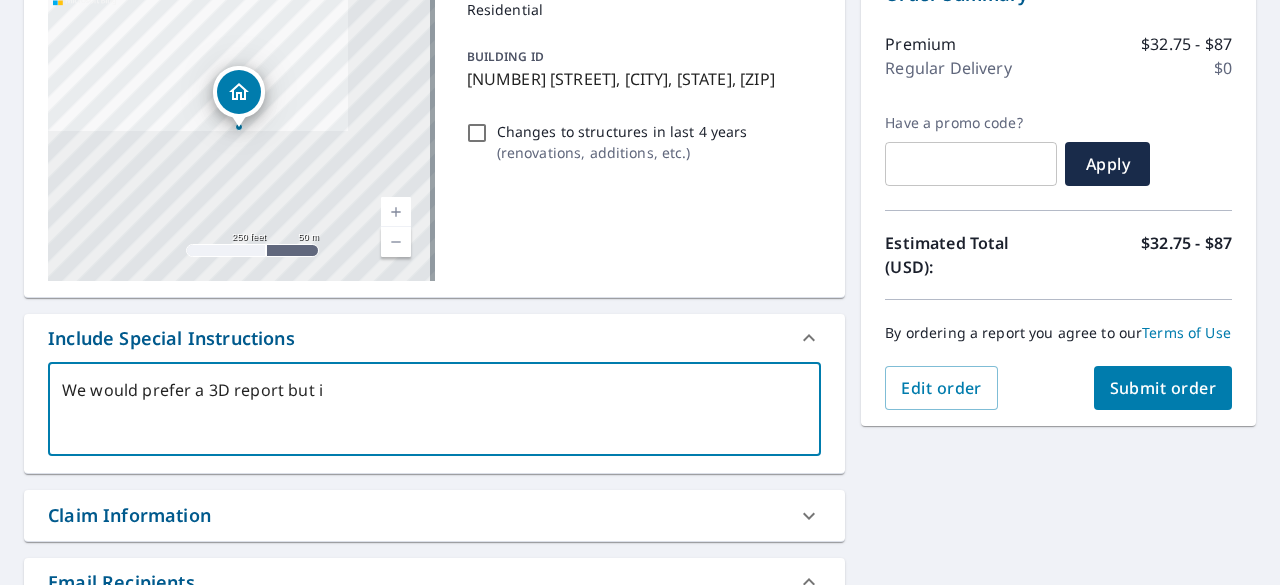 type on "We would prefer a 3D report but if" 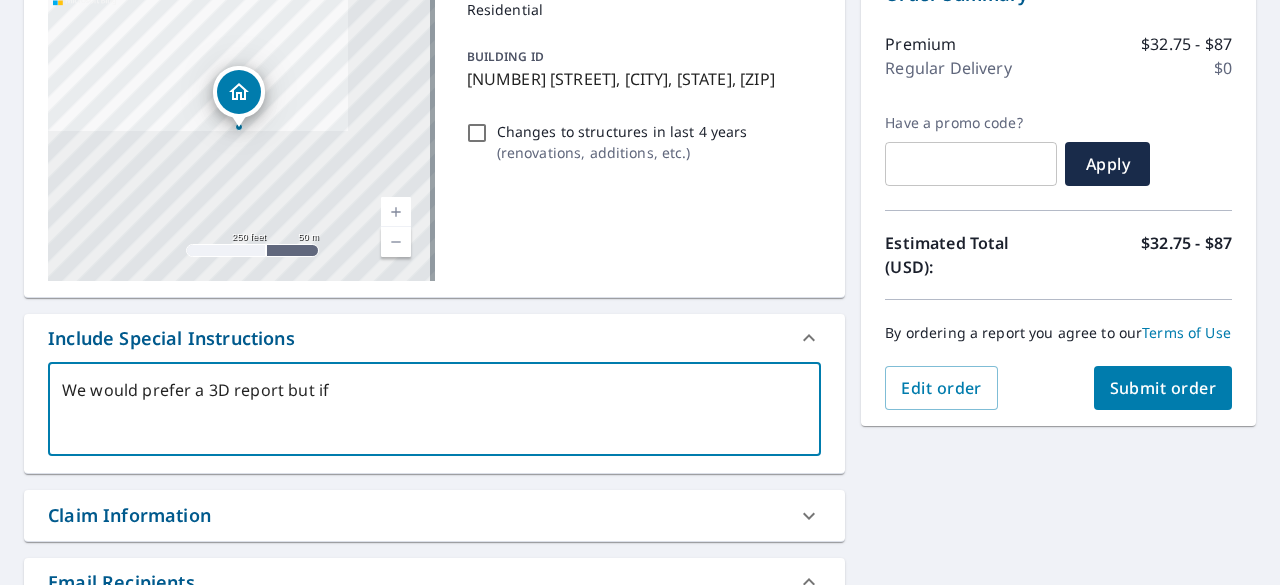 type on "We would prefer a 3D report but if" 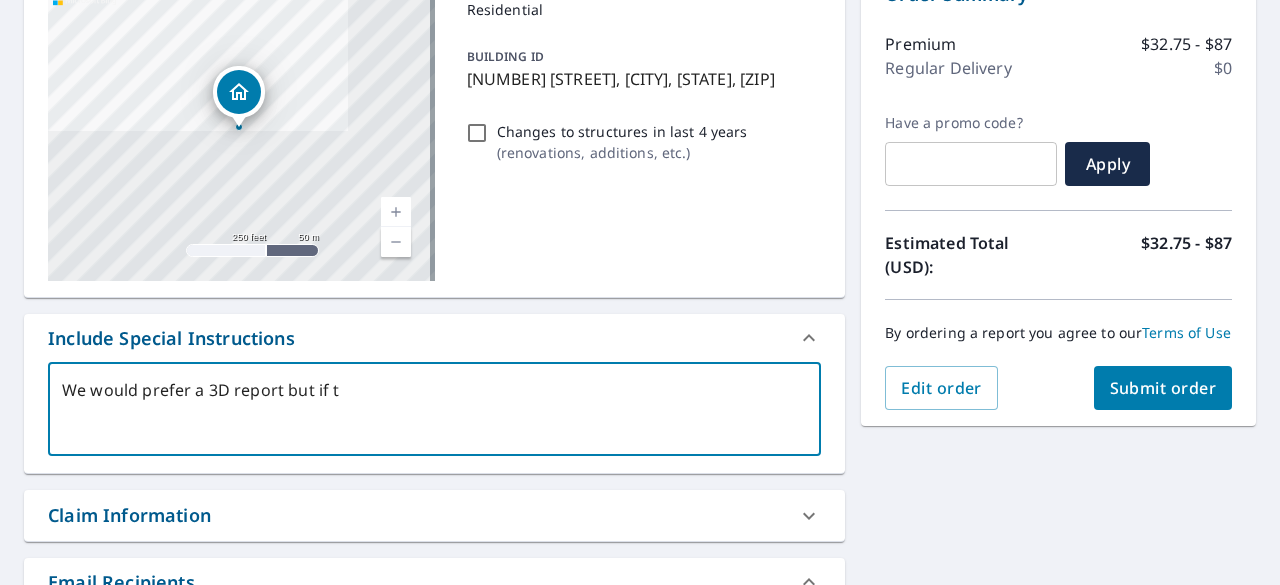 type on "We would prefer a 3D report but if th" 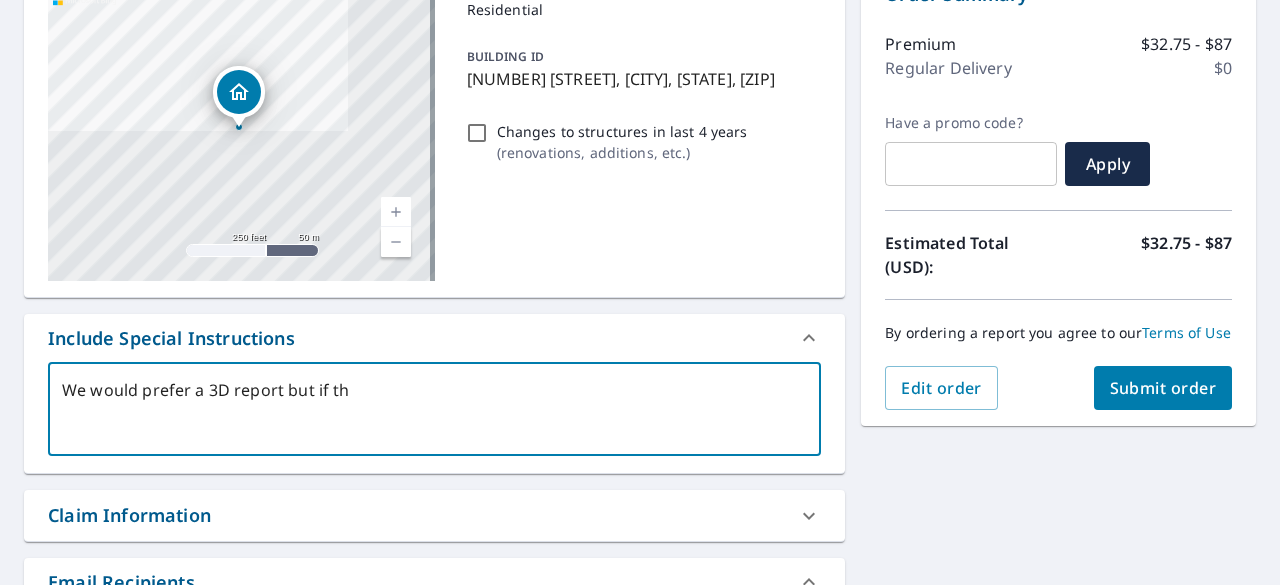 type on "We would prefer a 3D report but if tha" 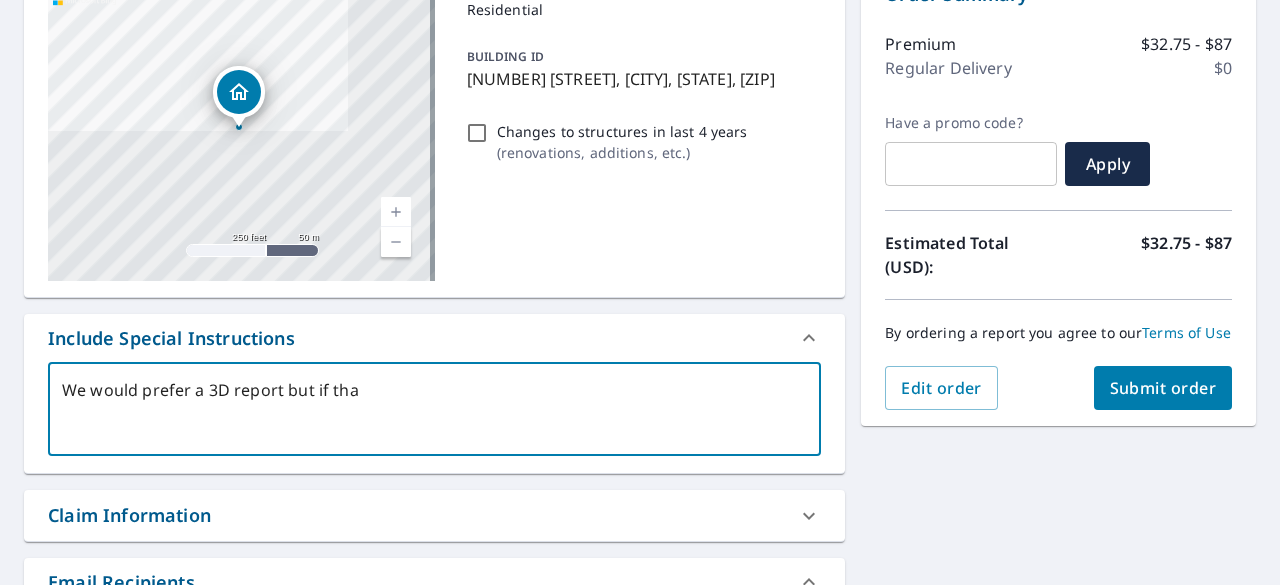 type on "We would prefer a 3D report but if that" 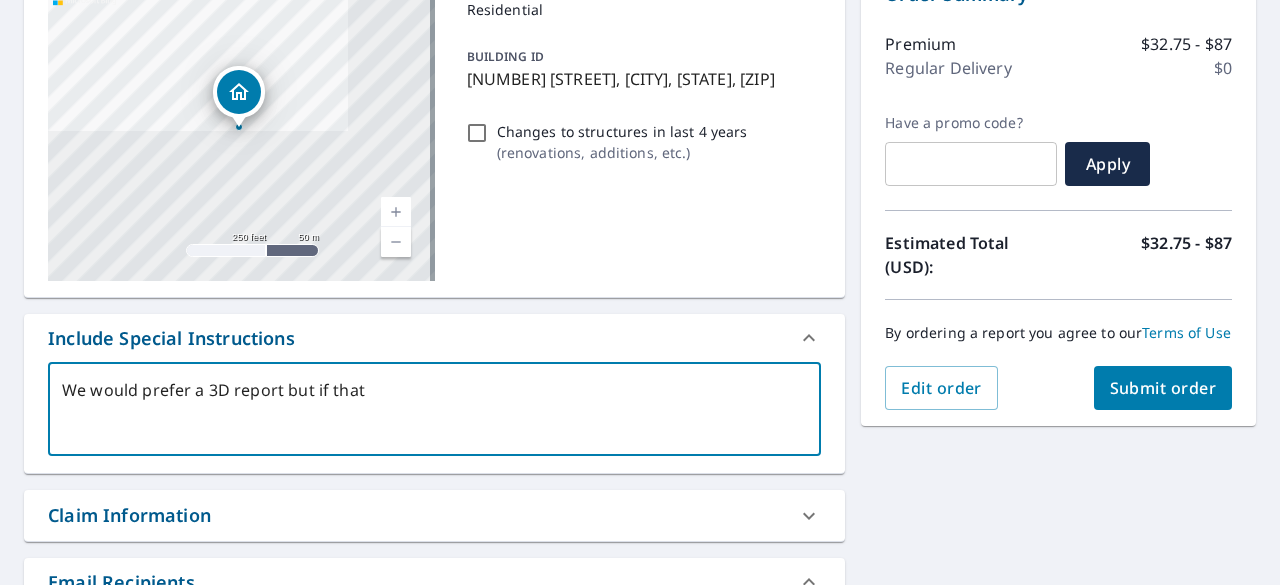 type on "We would prefer a 3D report but if that" 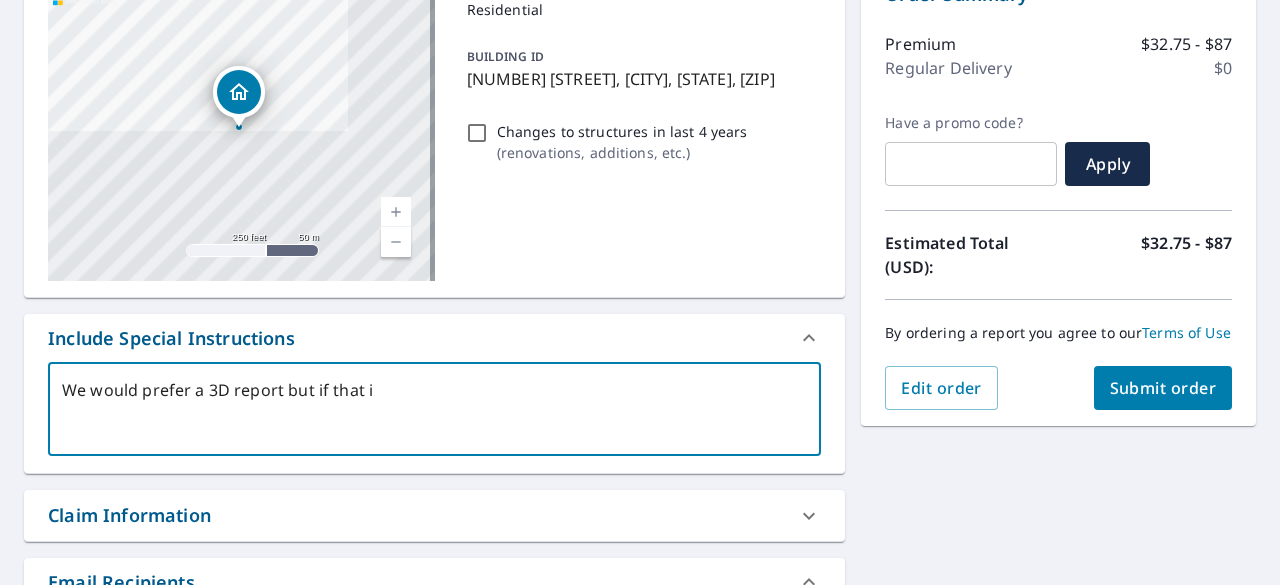 type on "We would prefer a 3D report but if that is" 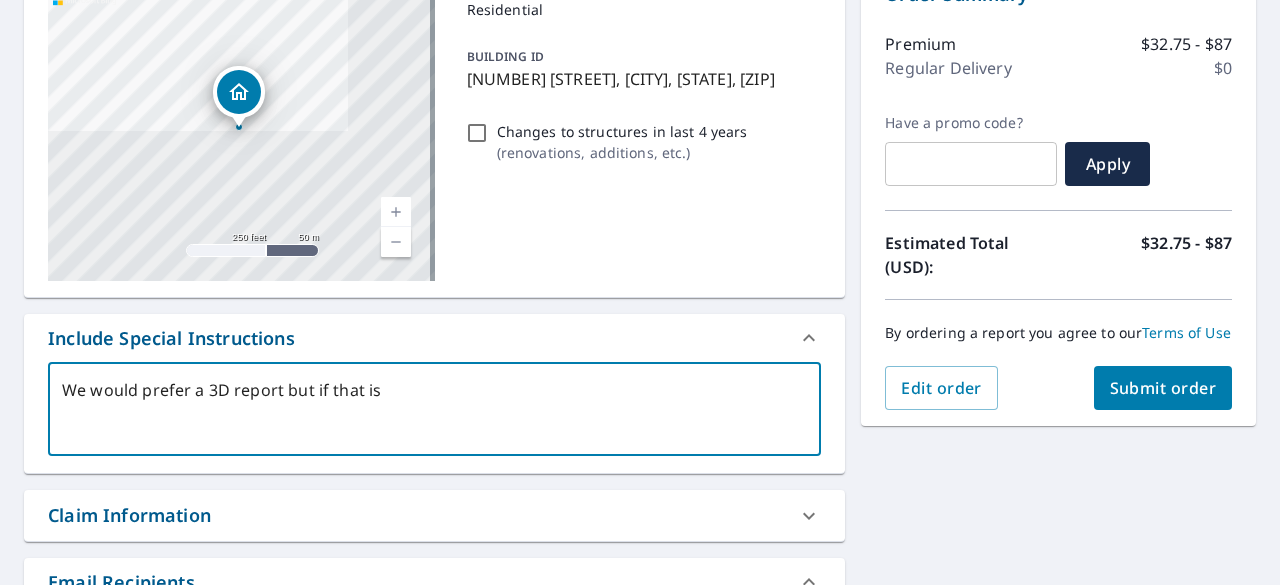 type on "We would prefer a 3D report but if that is" 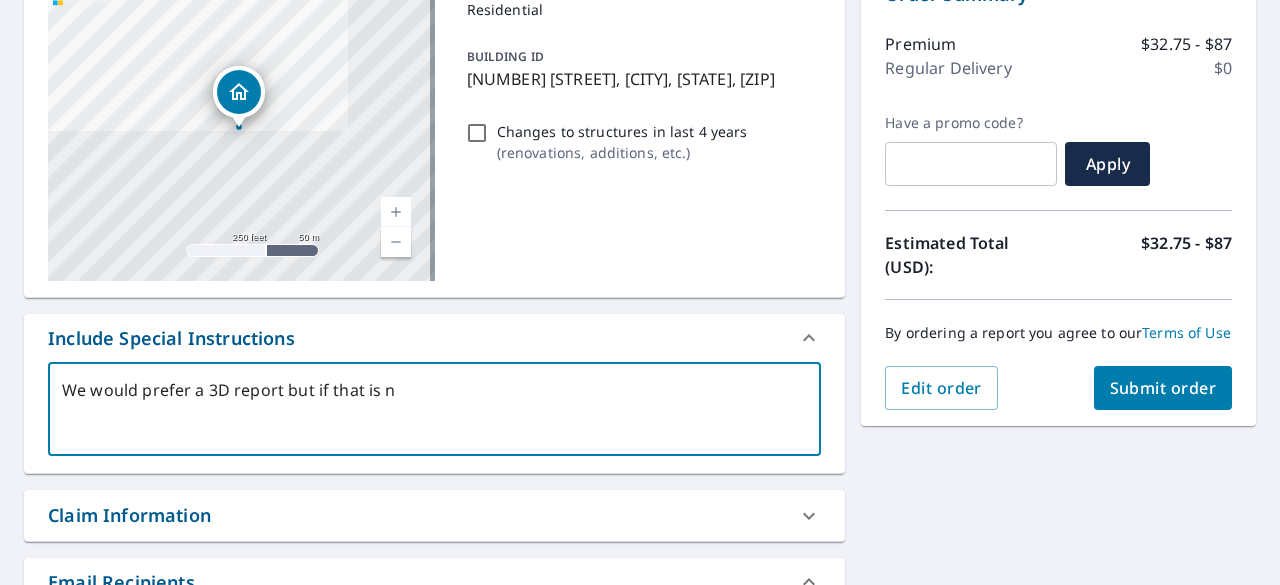 type on "We would prefer a 3D report but if that is not" 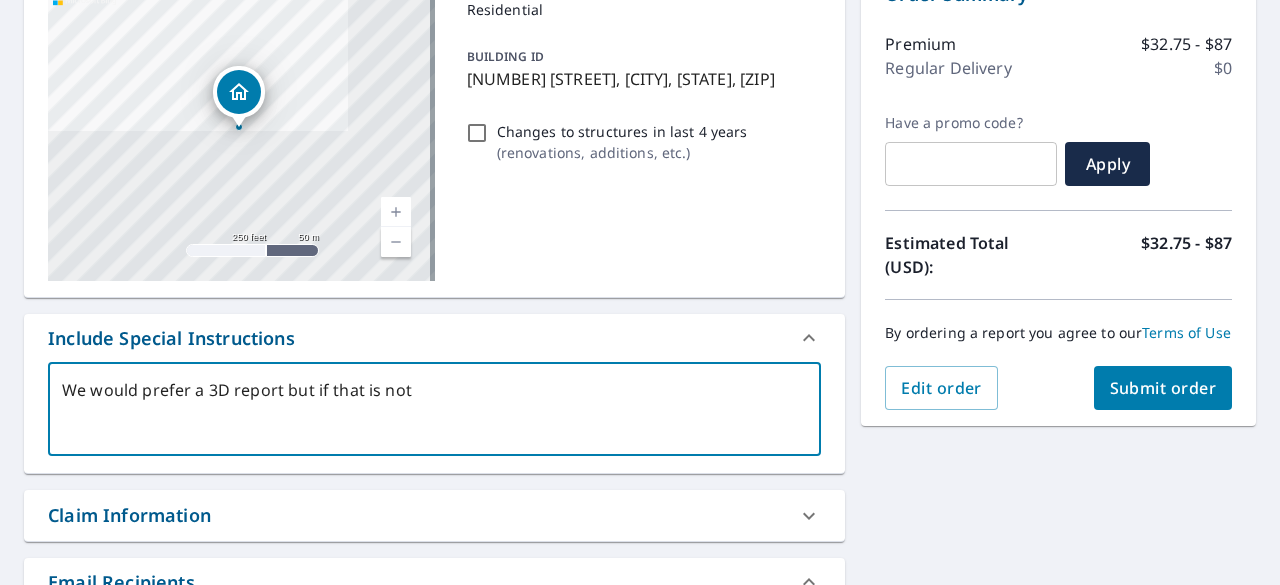 type on "We would prefer a 3D report but if that is not" 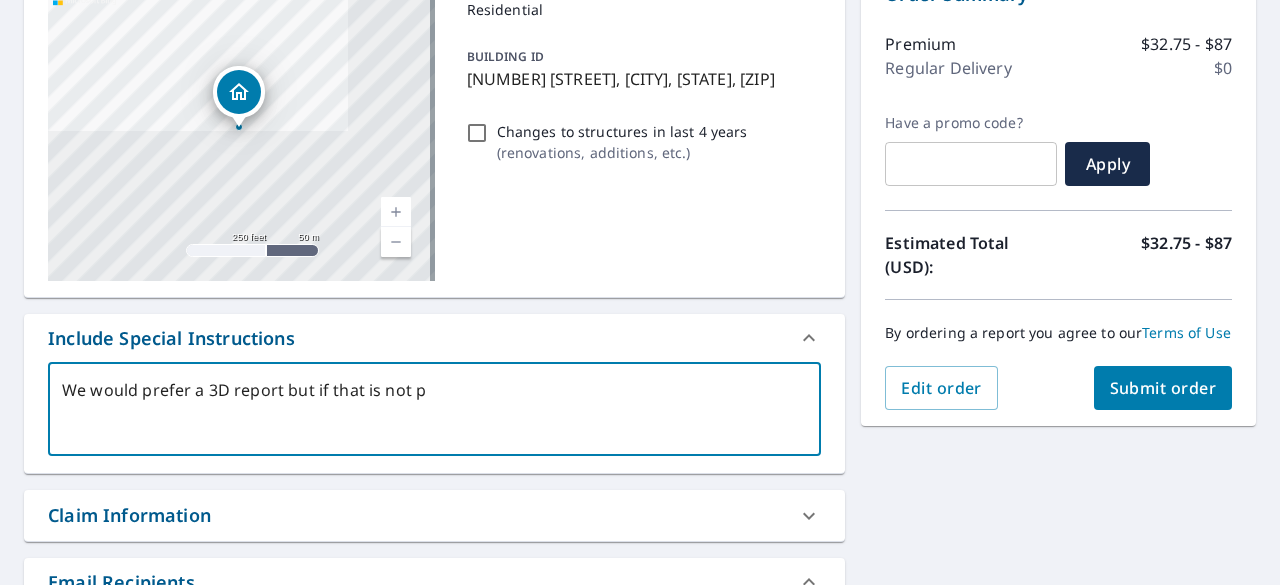 type on "We would prefer a 3D report but if that is not po" 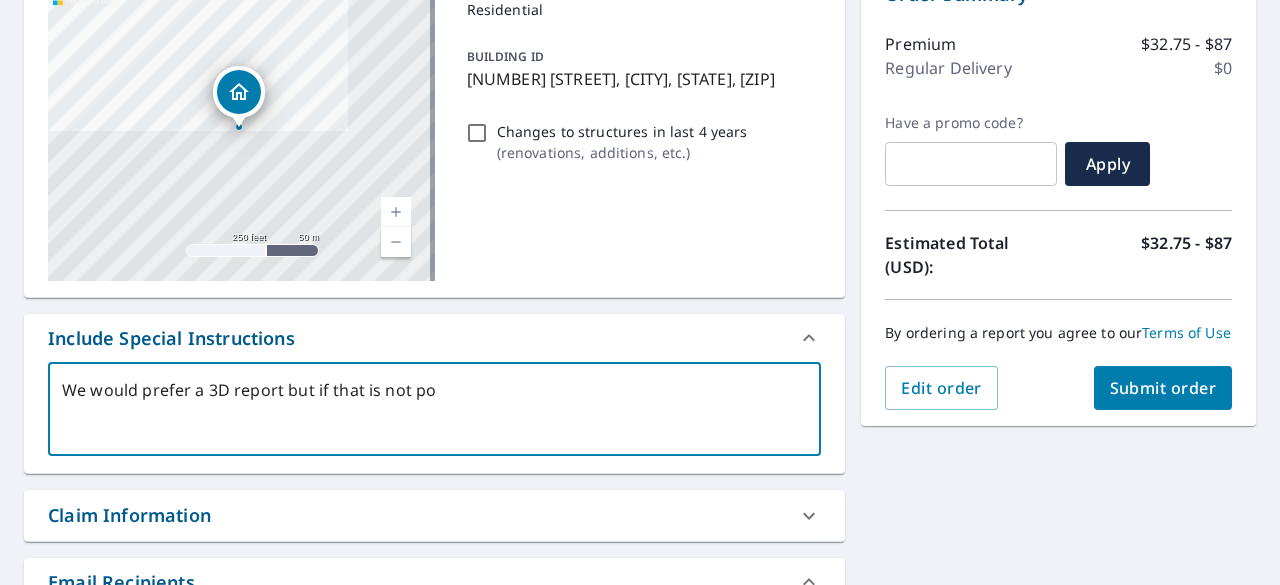 type on "We would prefer a 3D report but if that is not pos" 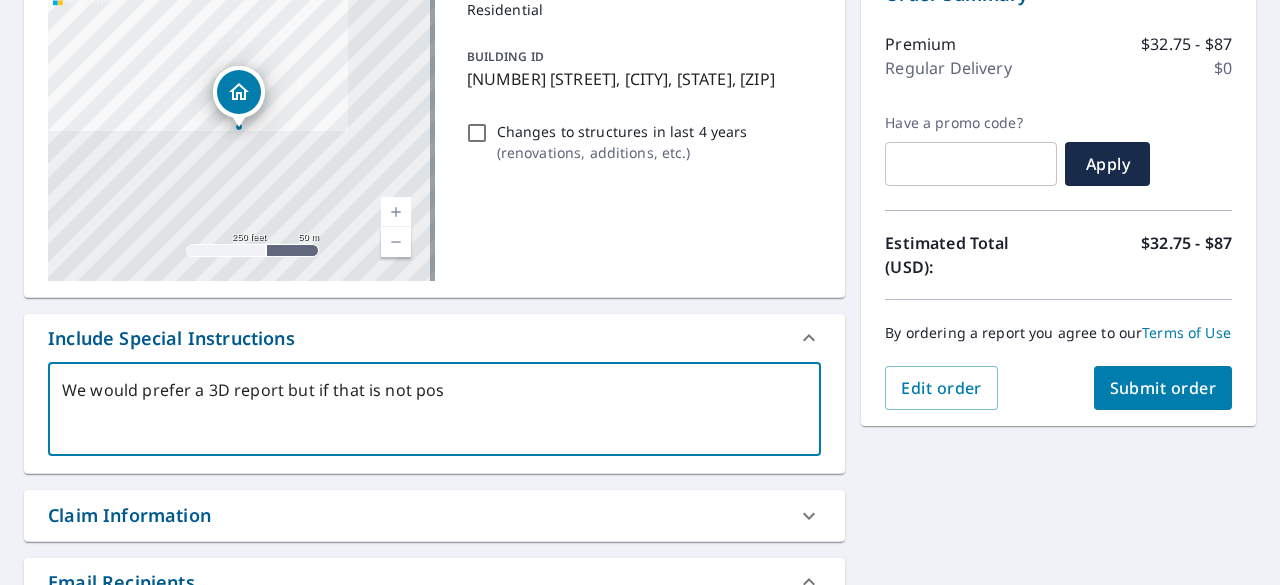 type on "We would prefer a 3D report but if that is not poss" 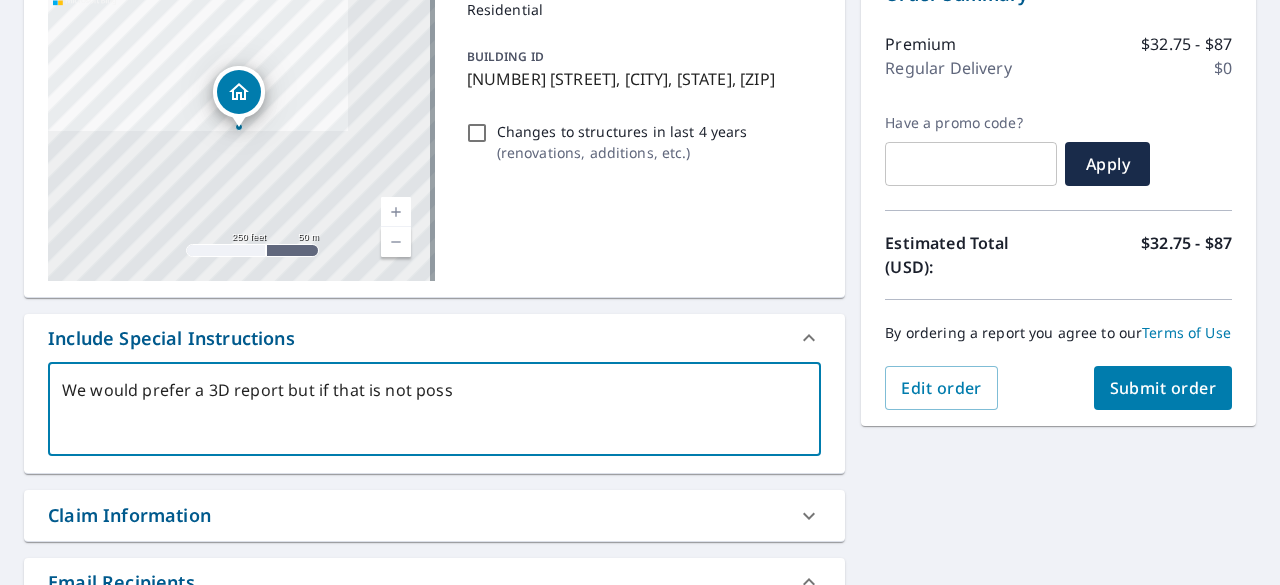 type on "We would prefer a 3D report but if that is not possi" 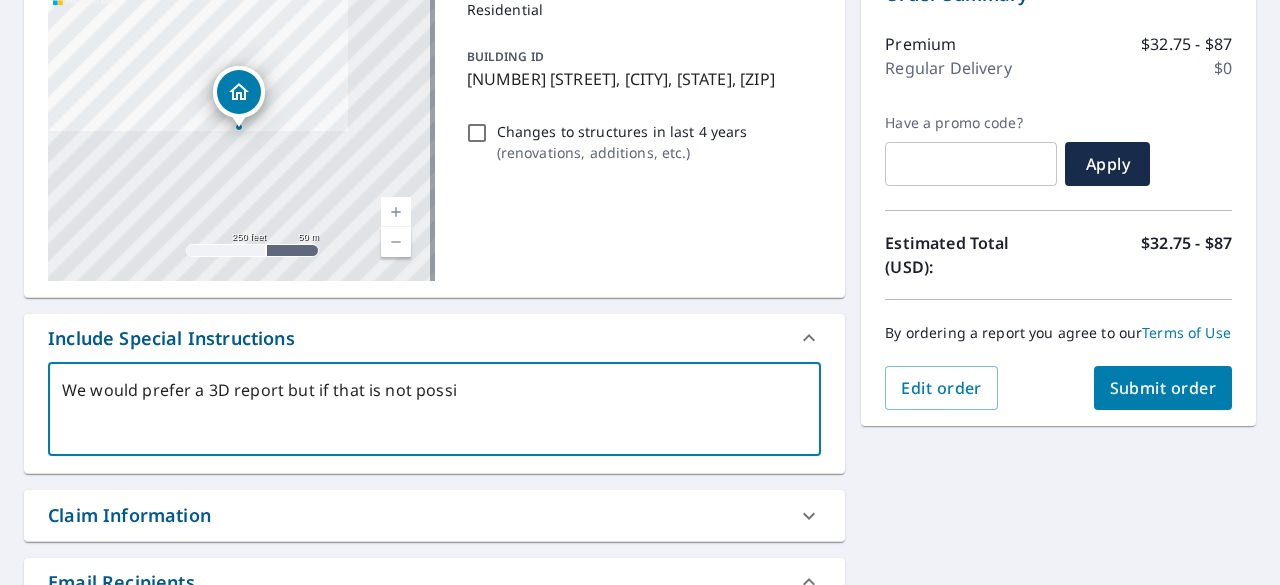 type on "We would prefer a 3D report but if that is not possib" 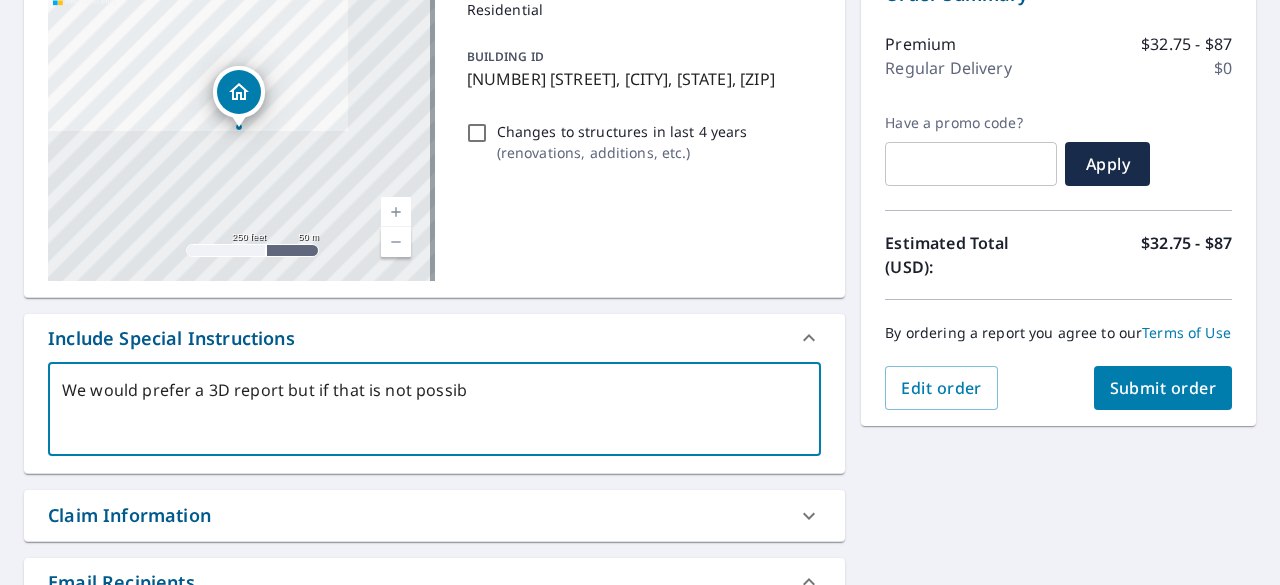 type on "We would prefer a 3D report but if that is not possibl" 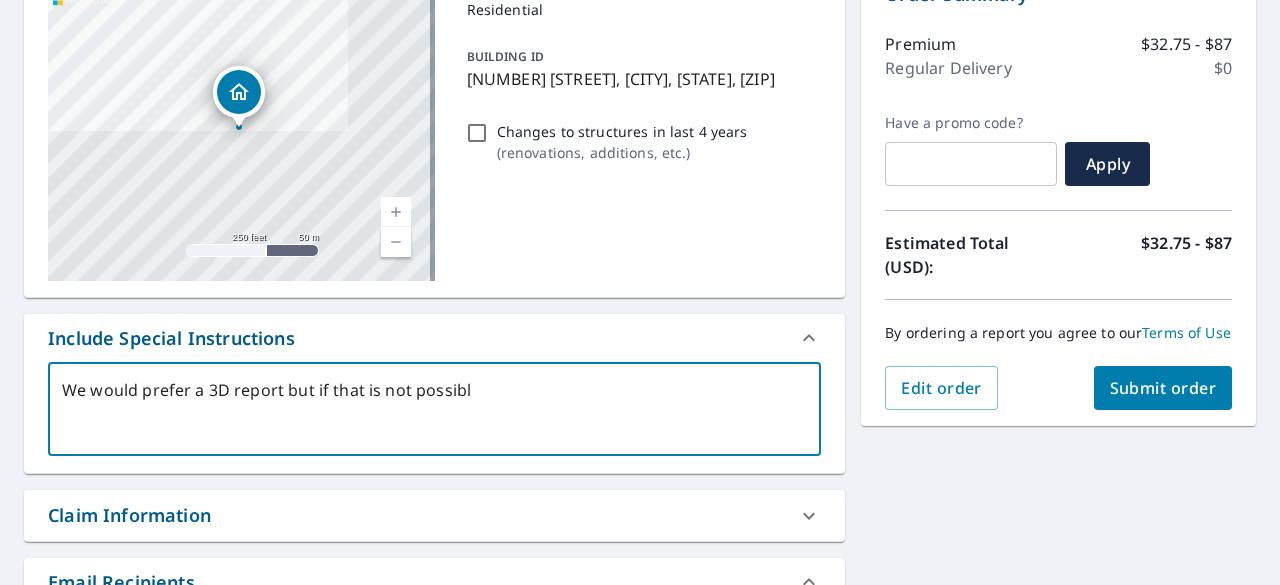 type on "We would prefer a 3D report but if that is not possible" 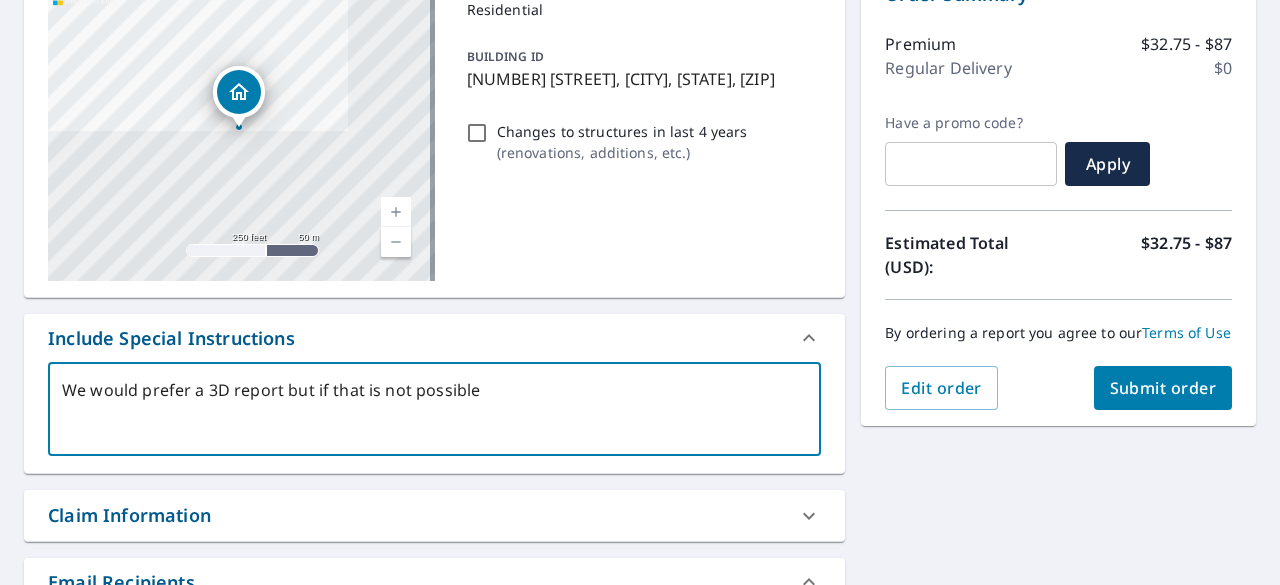 type on "x" 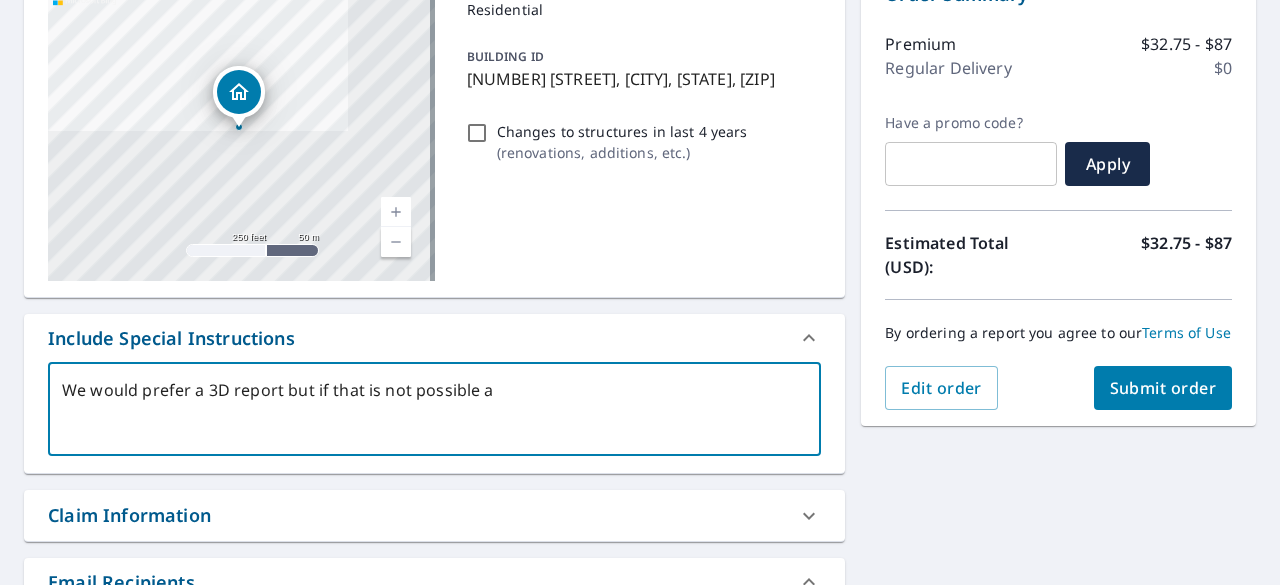 type on "We would prefer a 3D report but if that is not possible a" 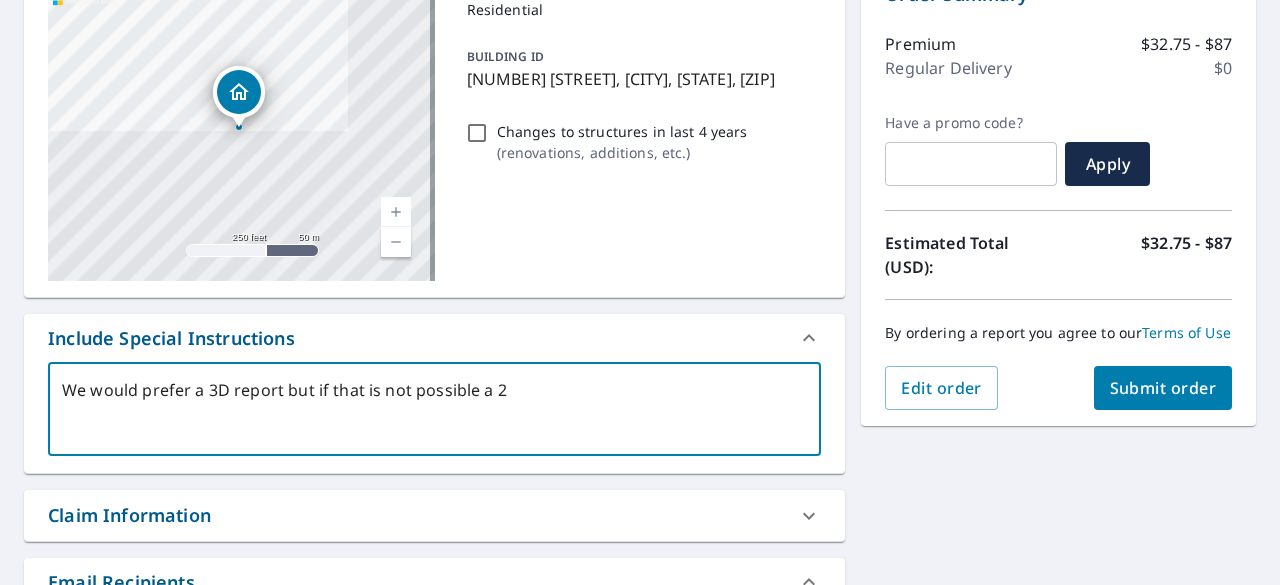 type on "We would prefer a 3D report but if that is not possible a 2D" 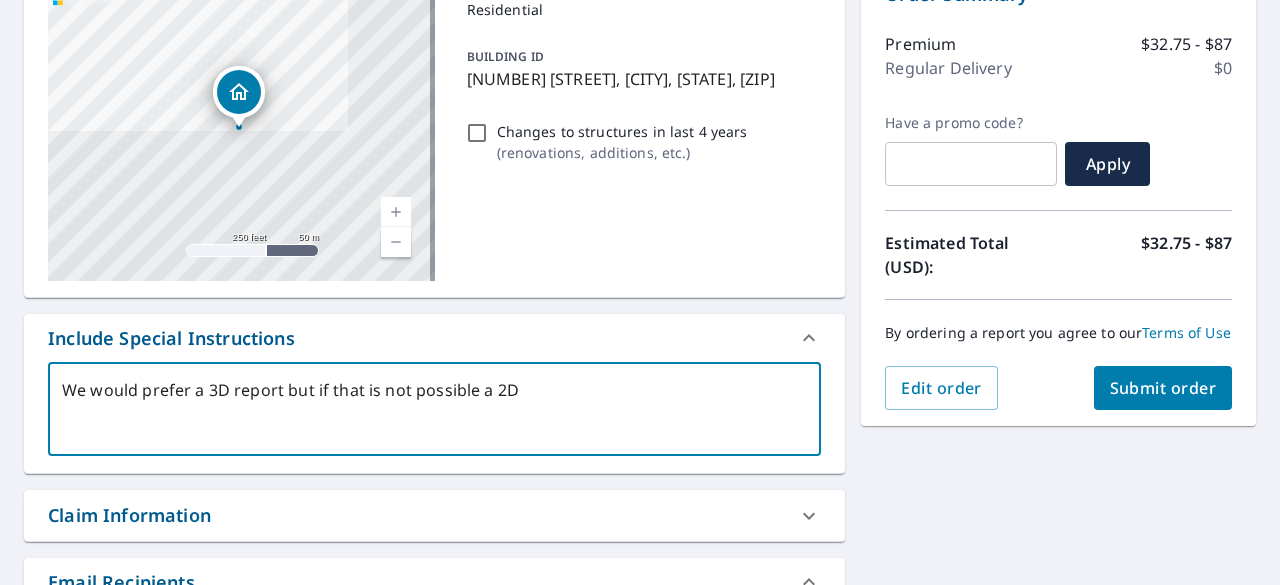 type on "We would prefer a 3D report but if that is not possible a 2D" 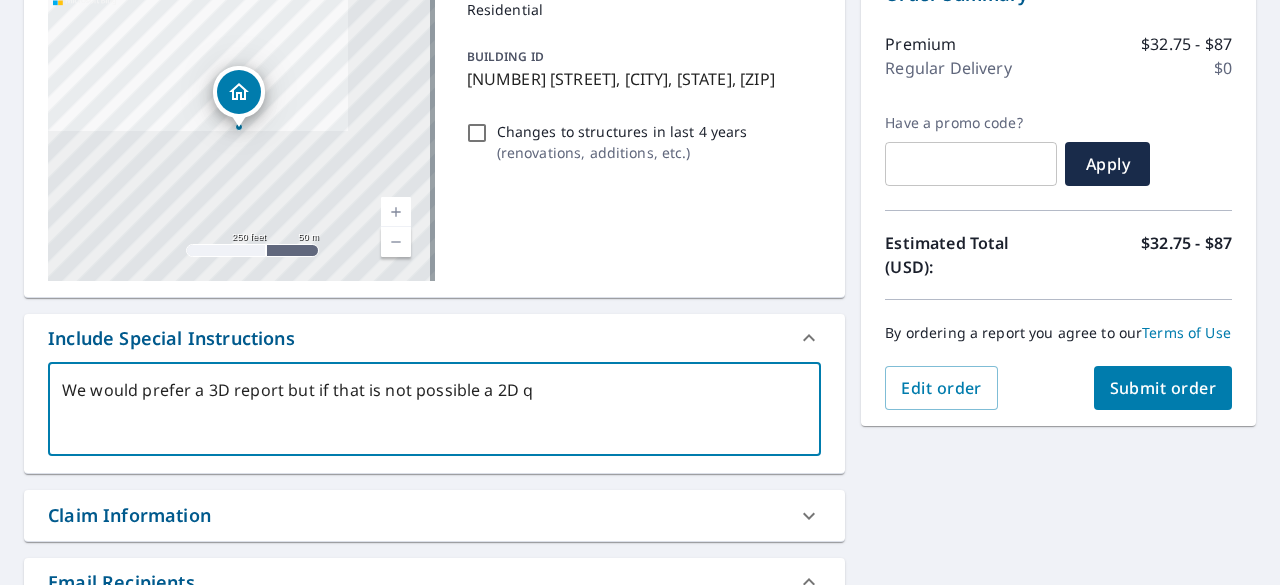 type on "We would prefer a 3D report but if that is not possible a 2D qi" 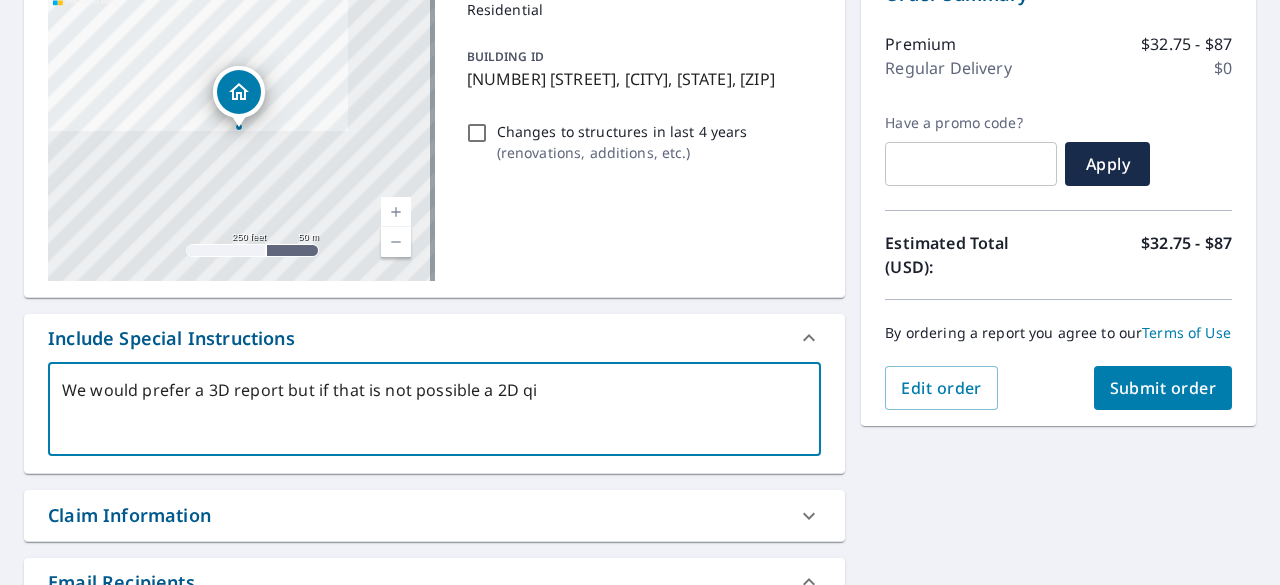 type on "We would prefer a 3D report but if that is not possible a 2D qil" 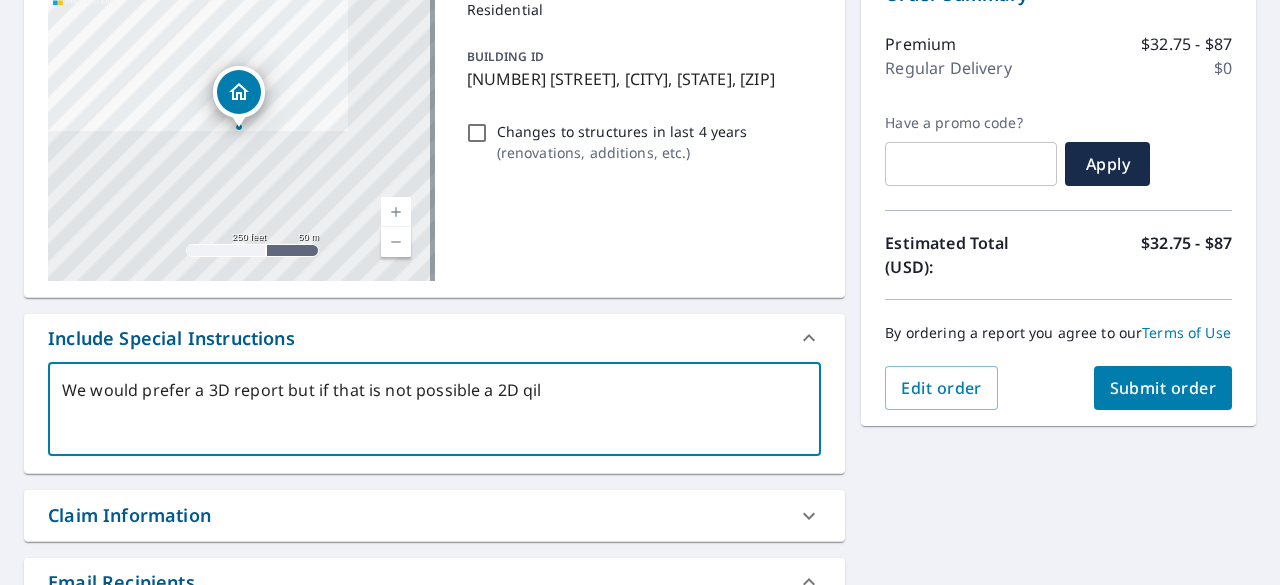 type on "We would prefer a 3D report but if that is not possible a 2D qill" 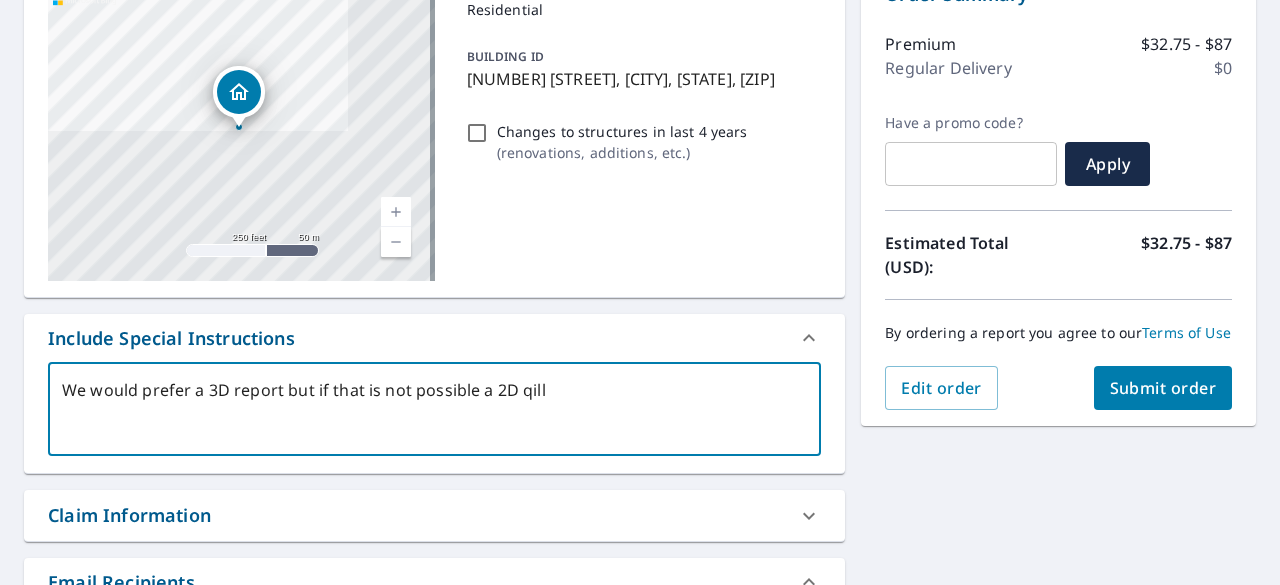 type on "We would prefer a 3D report but if that is not possible a 2D qill" 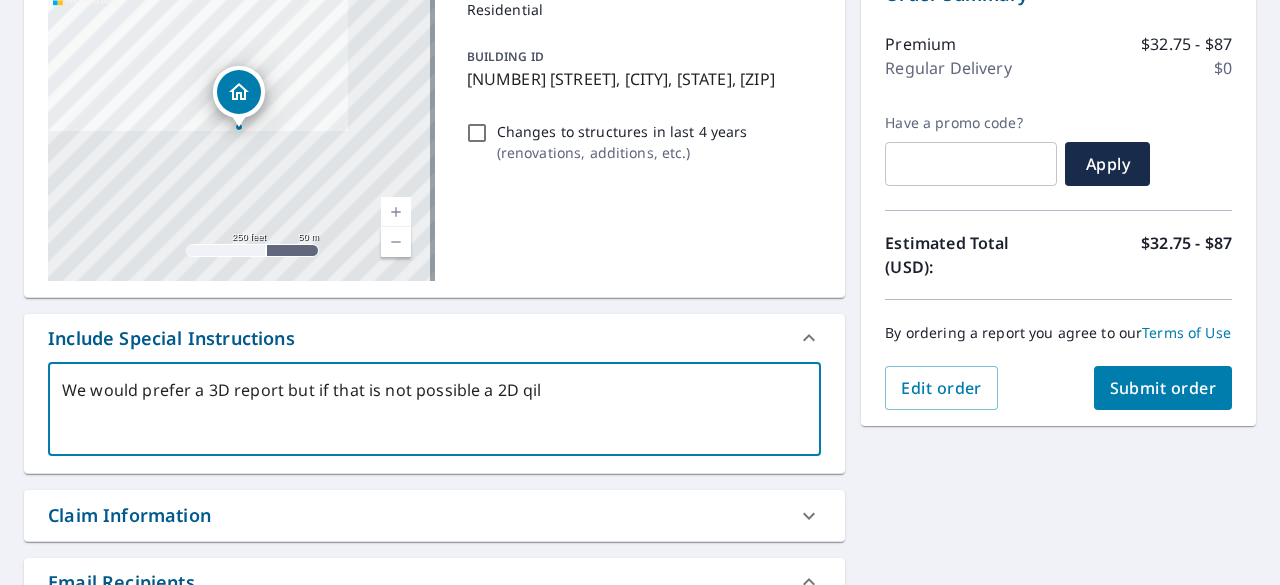 type on "We would prefer a 3D report but if that is not possible a 2D qi" 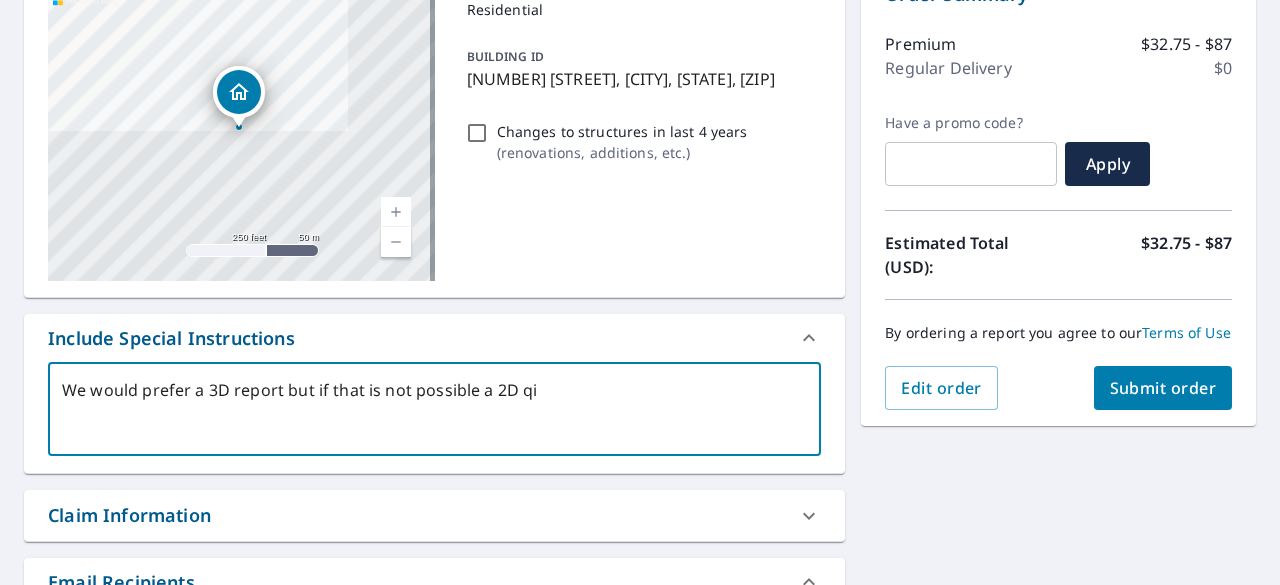 type on "We would prefer a 3D report but if that is not possible a 2D q" 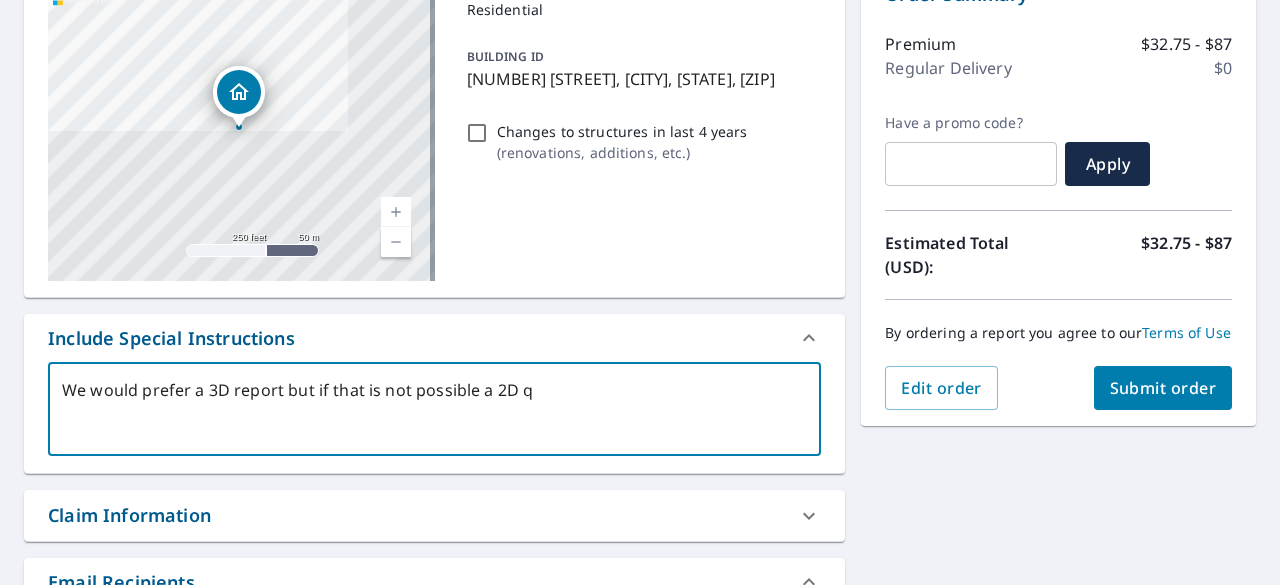 type on "We would prefer a 3D report but if that is not possible a 2D" 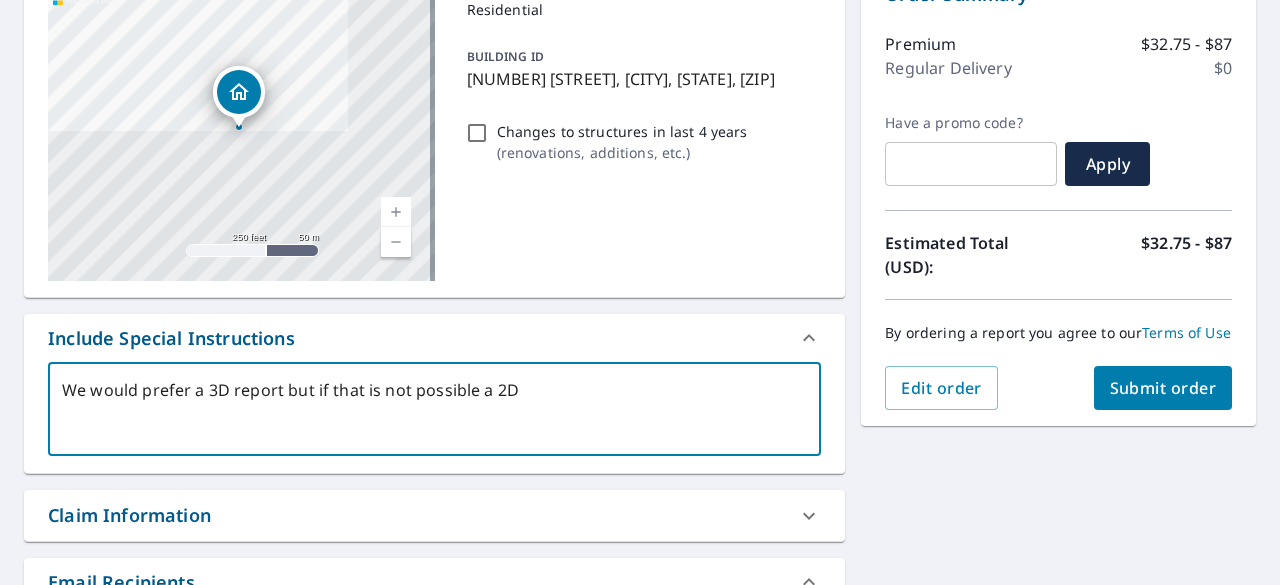 type on "We would prefer a 3D report but if that is not possible a 2D w" 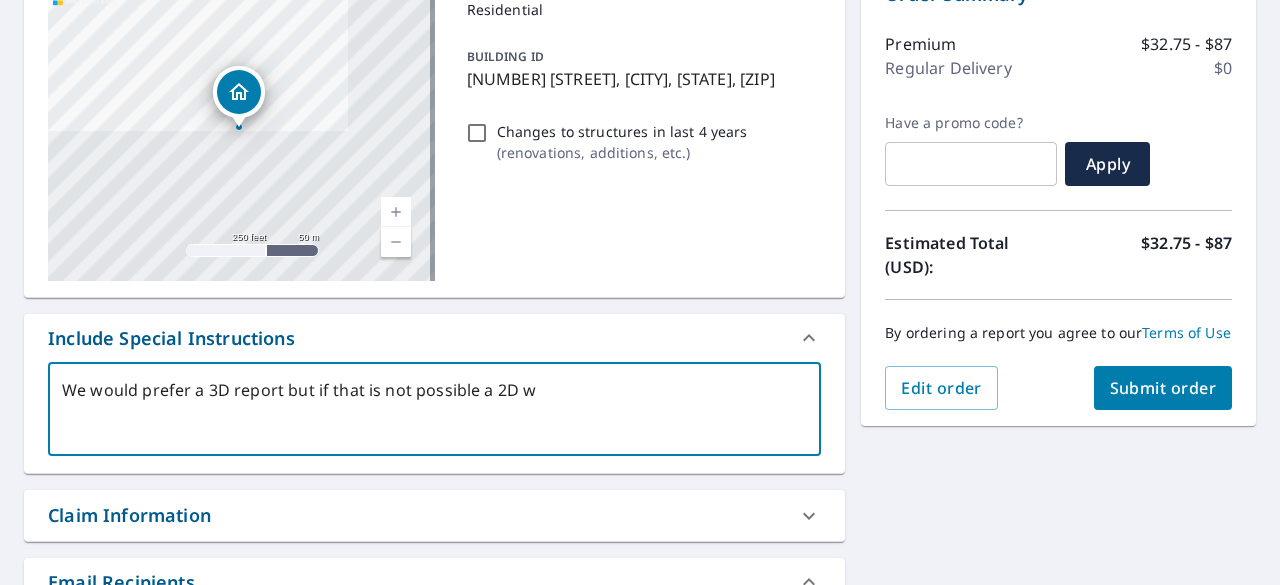 type on "We would prefer a 3D report but if that is not possible a 2D wi" 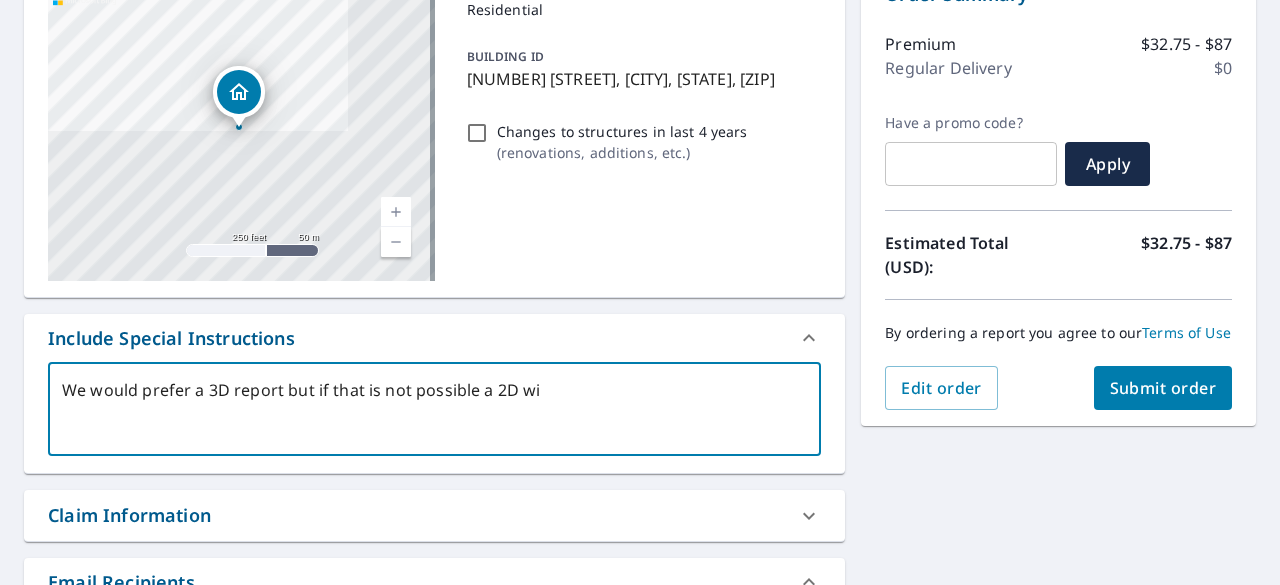 type on "We would prefer a 3D report but if that is not possible a 2D wil" 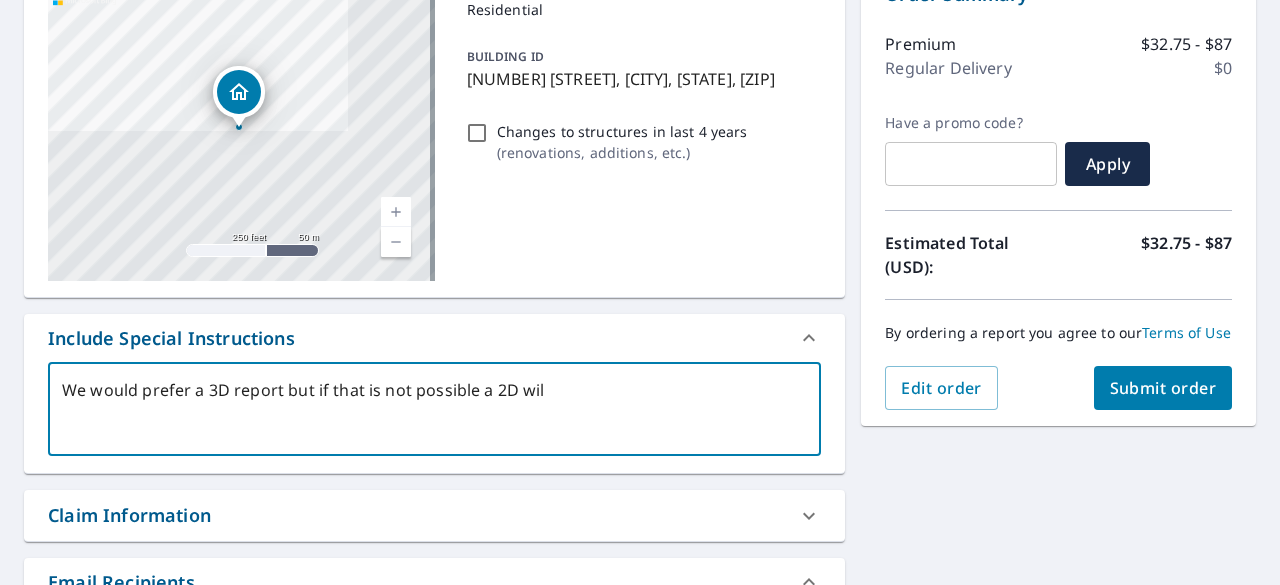 type on "We would prefer a 3D report but if that is not possible a 2D will" 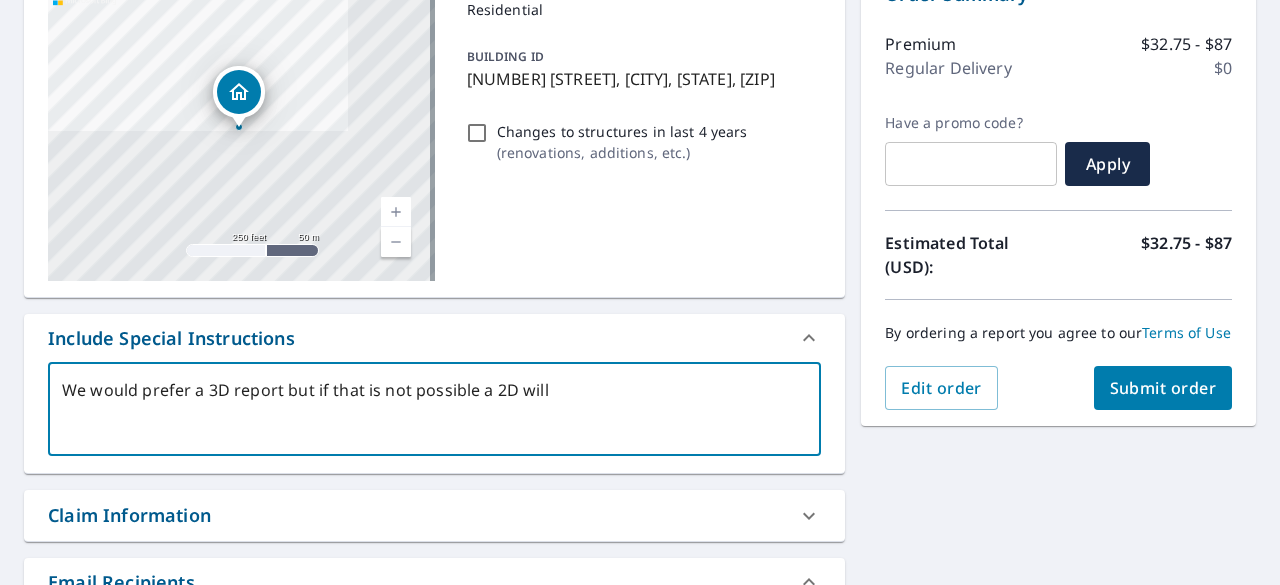 type on "We would prefer a 3D report but if that is not possible a 2D will" 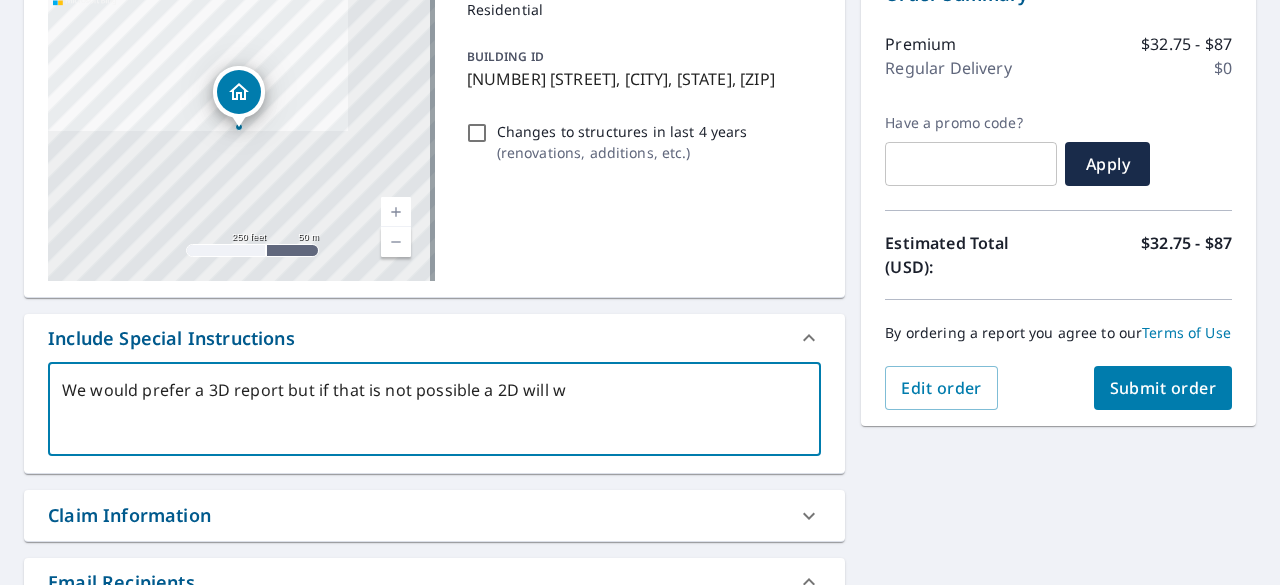 type on "x" 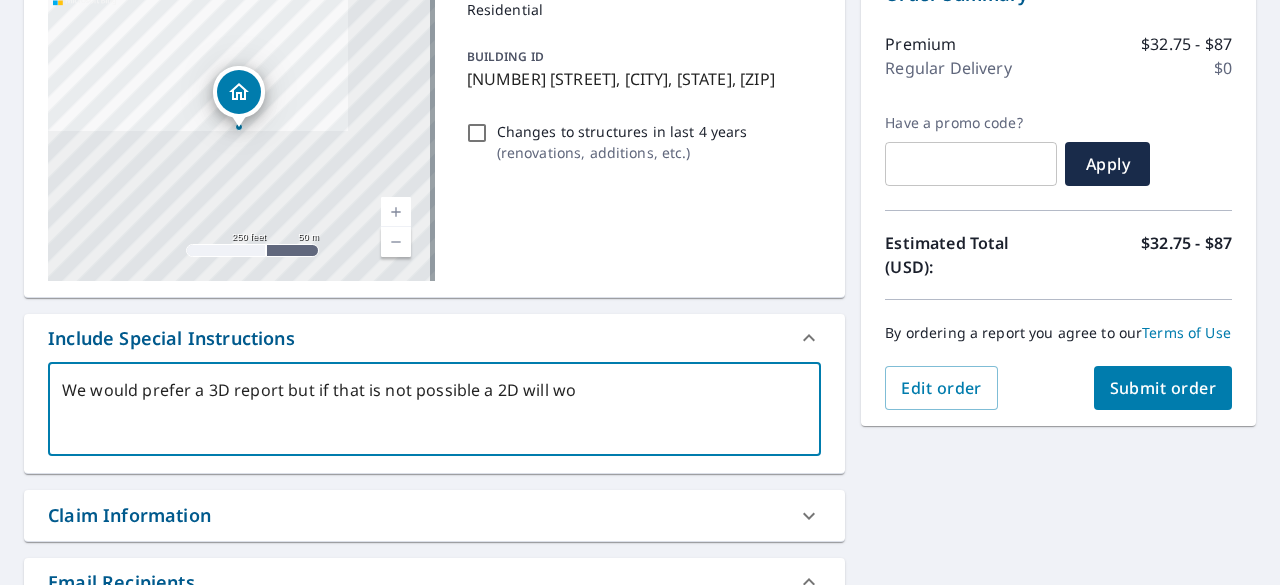 type on "We would prefer a 3D report but if that is not possible a 2D will wor" 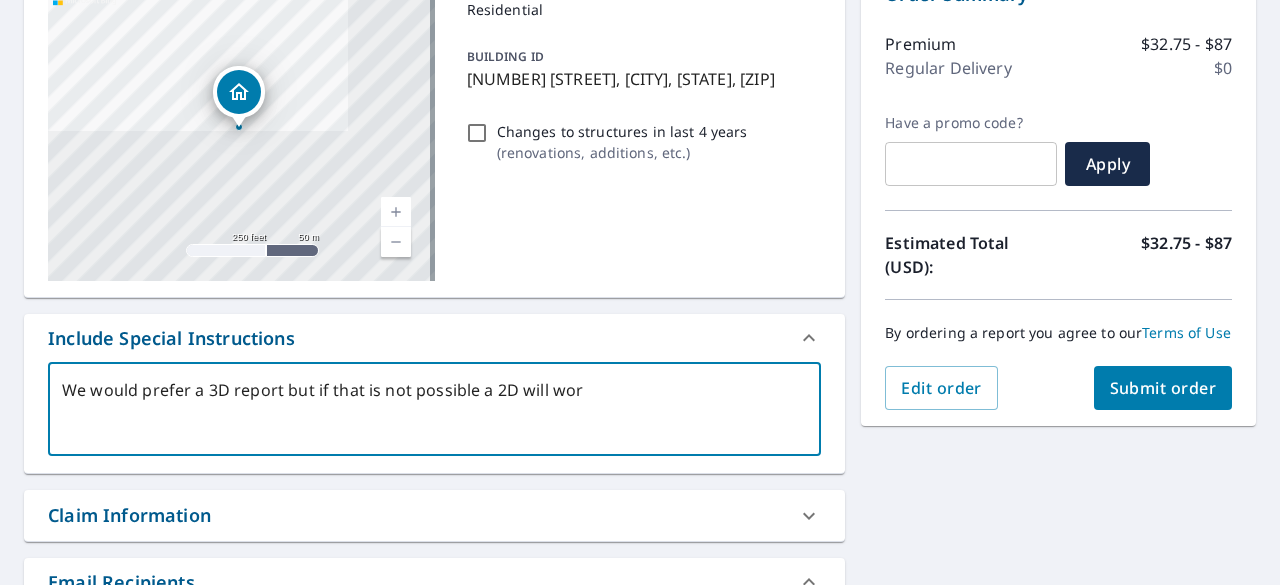 type on "We would prefer a 3D report but if that is not possible a 2D will work" 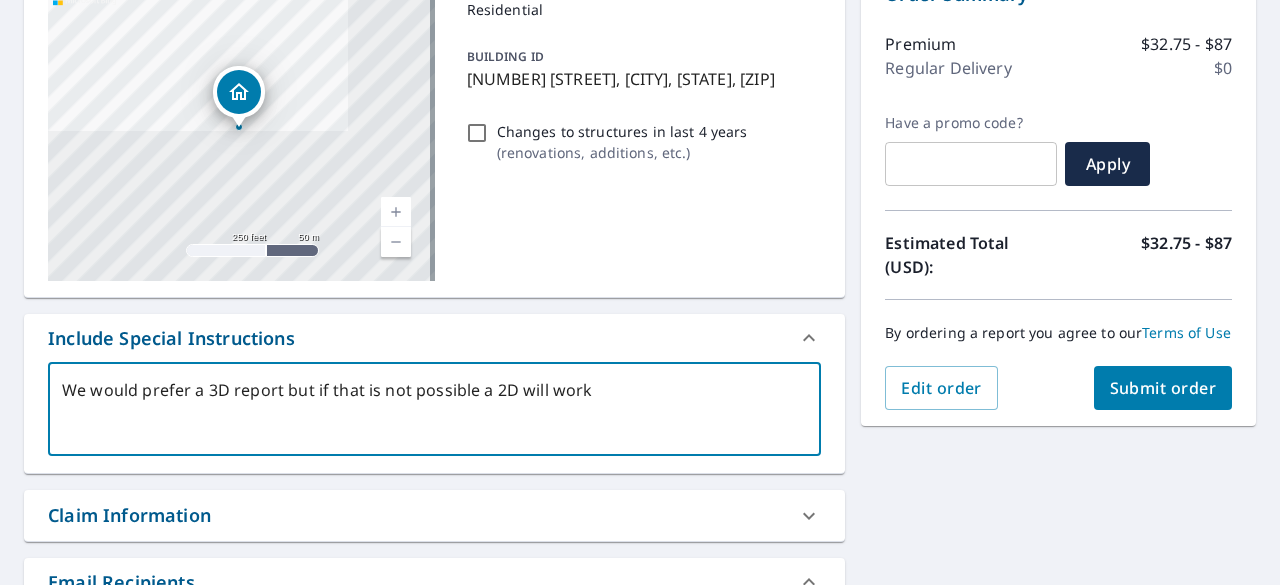 type on "We would prefer a 3D report but if that is not possible a 2D will work." 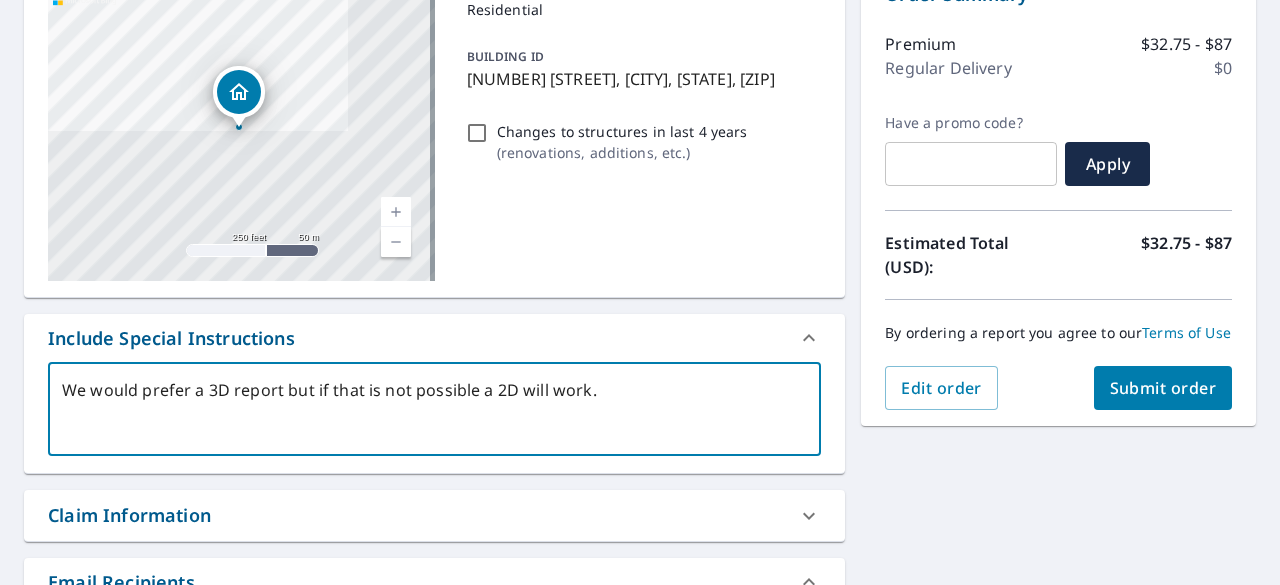 type on "We would prefer a 3D report but if that is not possible a 2D will work." 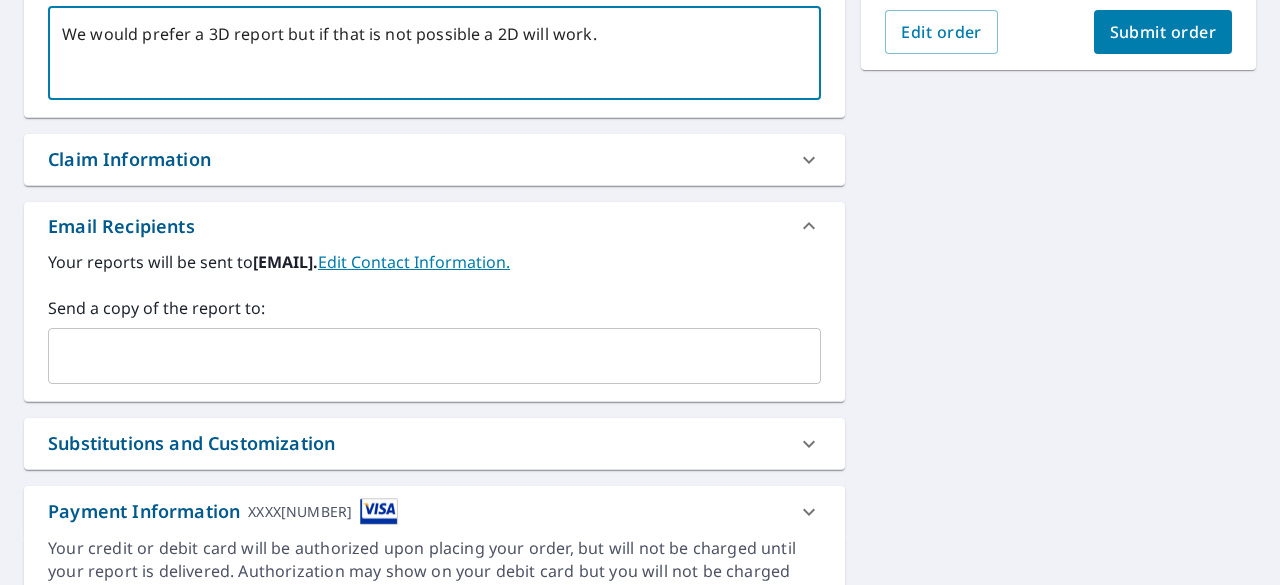 scroll, scrollTop: 560, scrollLeft: 0, axis: vertical 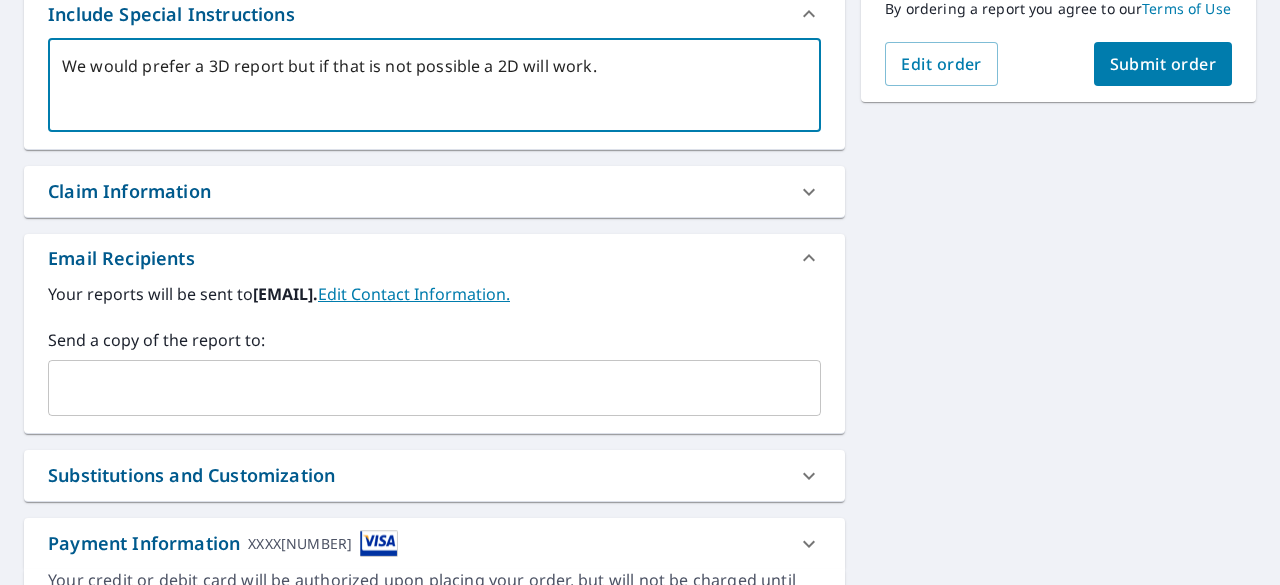 type on "We would prefer a 3D report but if that is not possible a 2D will work." 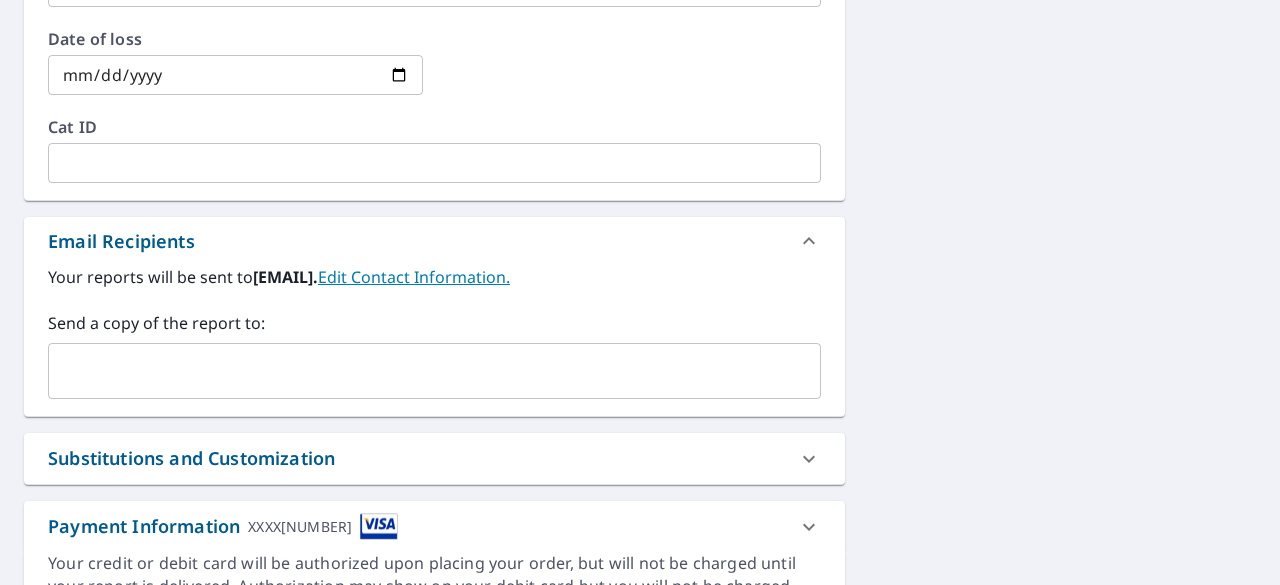 scroll, scrollTop: 1060, scrollLeft: 0, axis: vertical 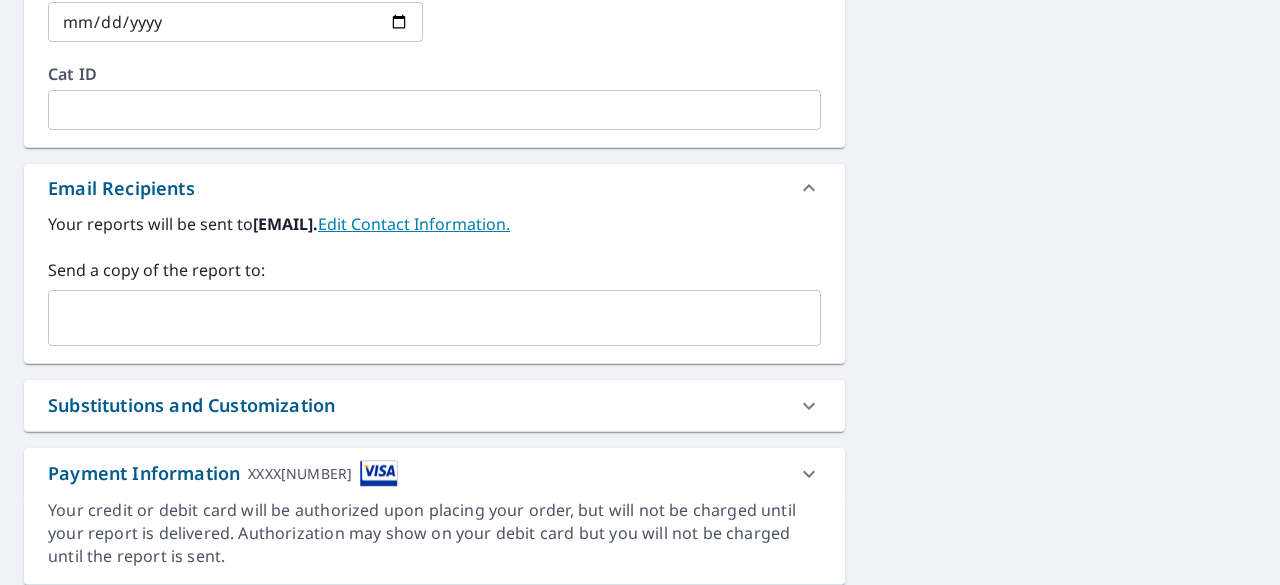 click at bounding box center (419, 318) 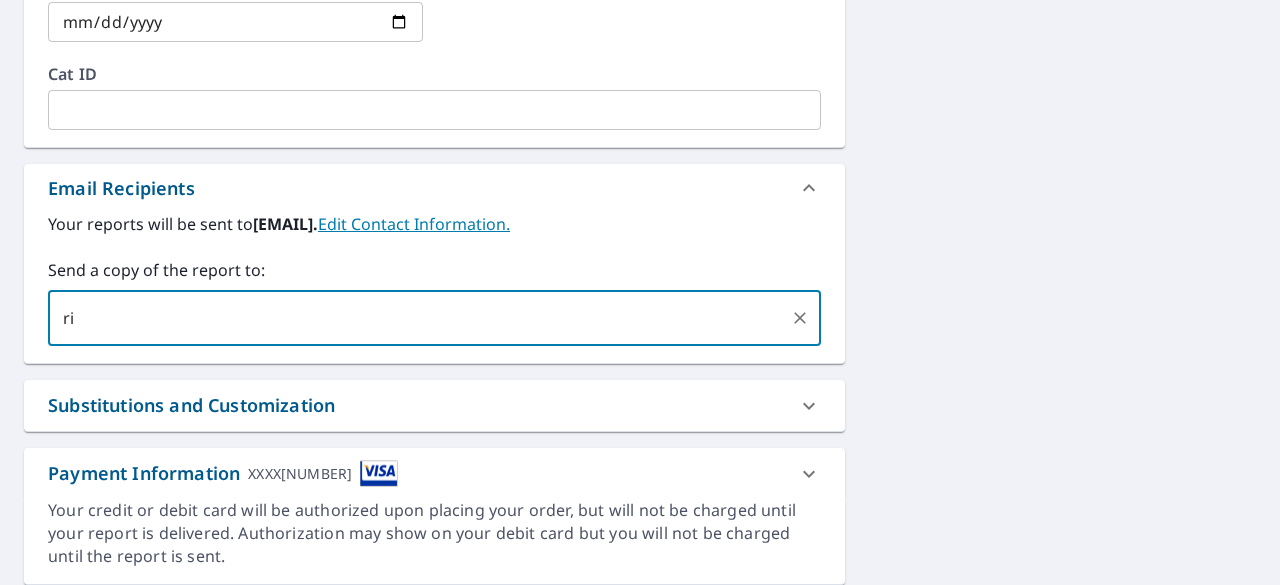 type on "[EMAIL]" 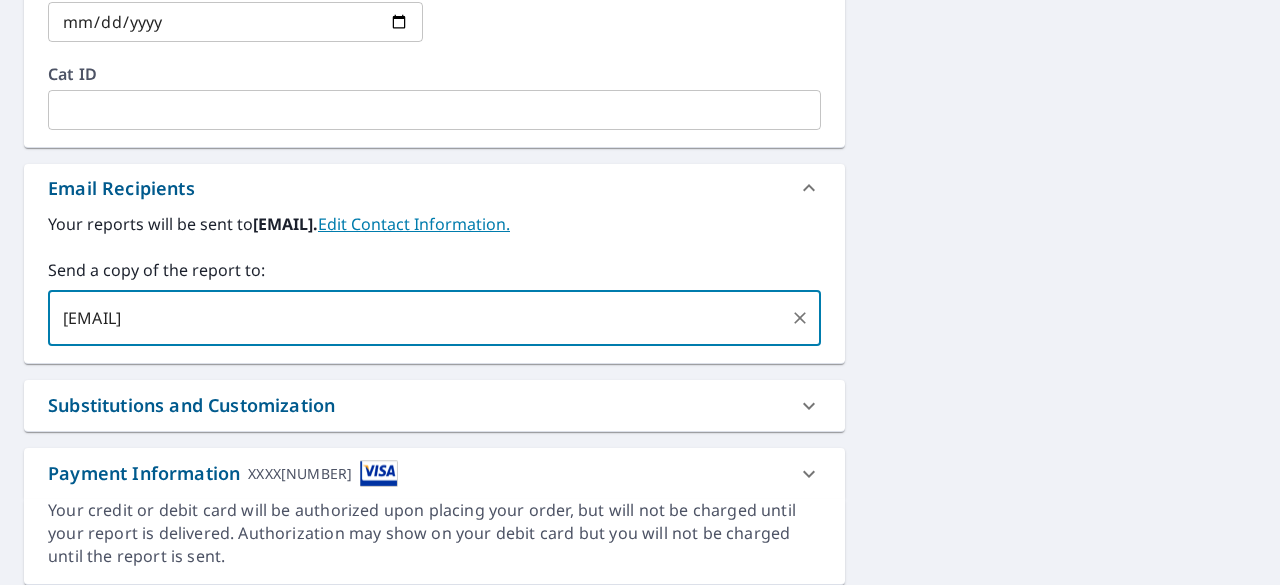 type on "x" 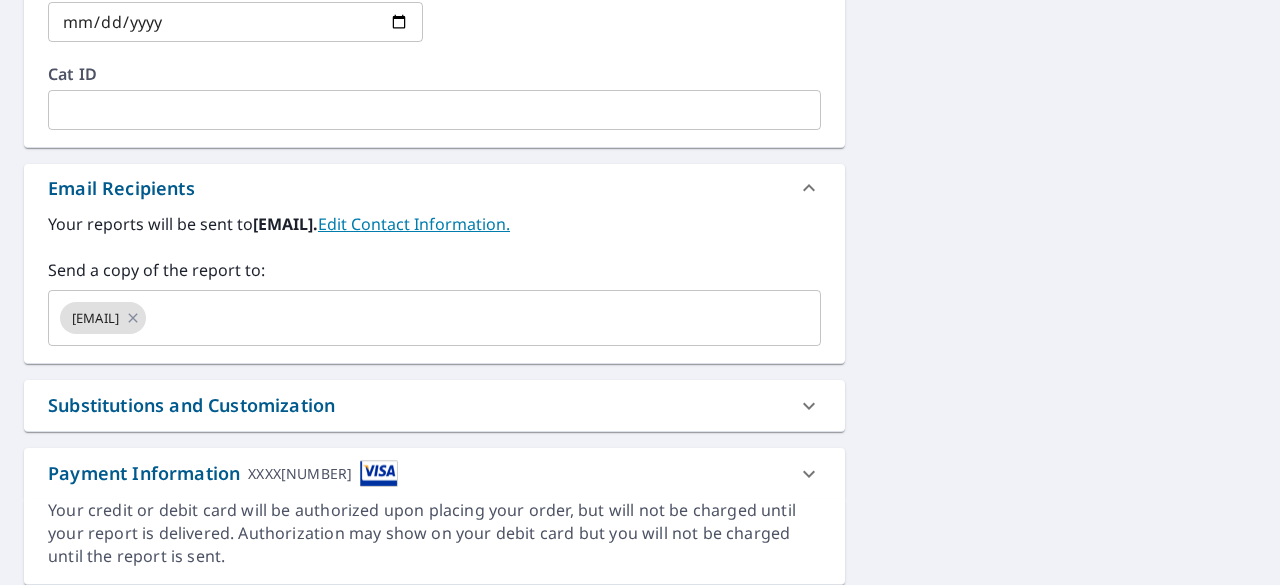 click on "Substitutions and Customization" at bounding box center (416, 405) 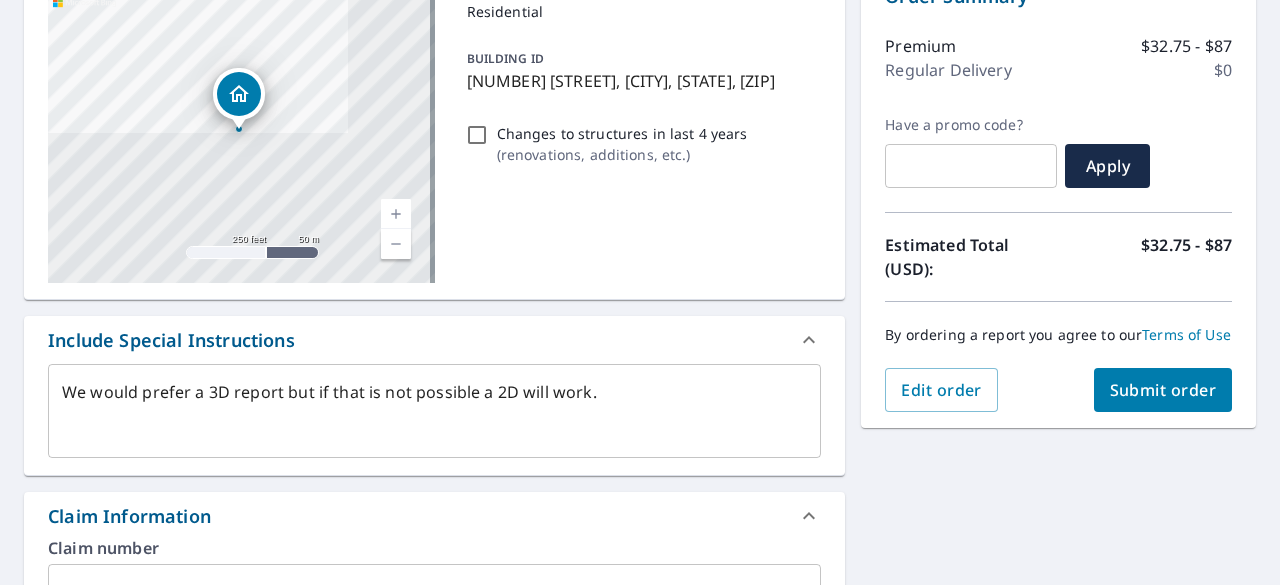 scroll, scrollTop: 233, scrollLeft: 0, axis: vertical 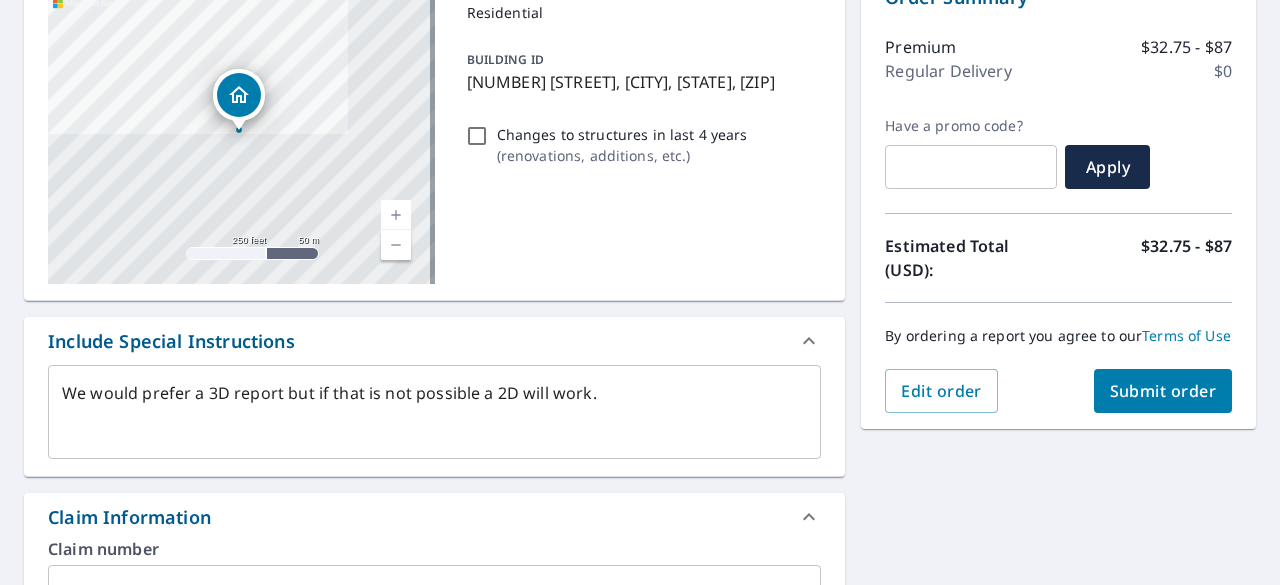 click on "Submit order" at bounding box center [1163, 391] 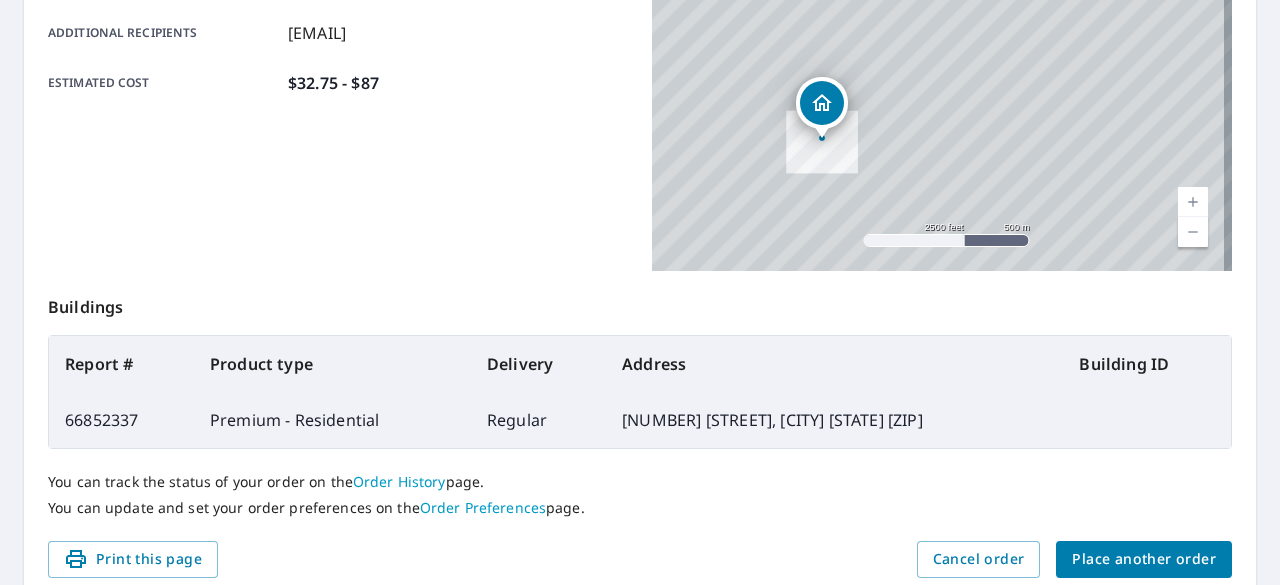 scroll, scrollTop: 590, scrollLeft: 0, axis: vertical 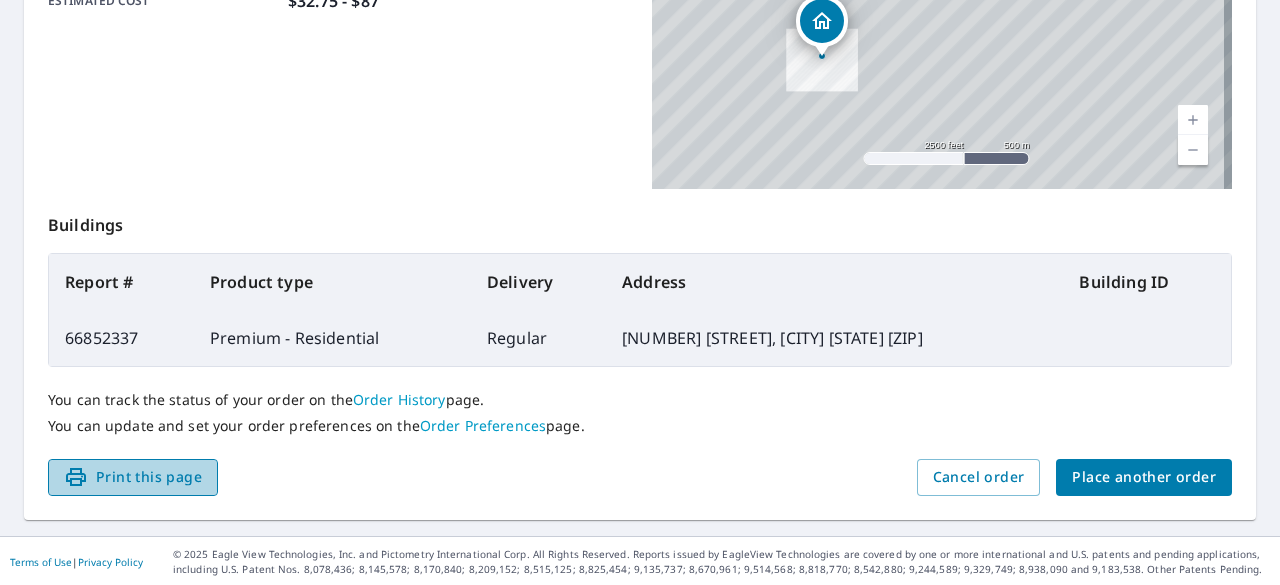 click on "Print this page" at bounding box center [133, 477] 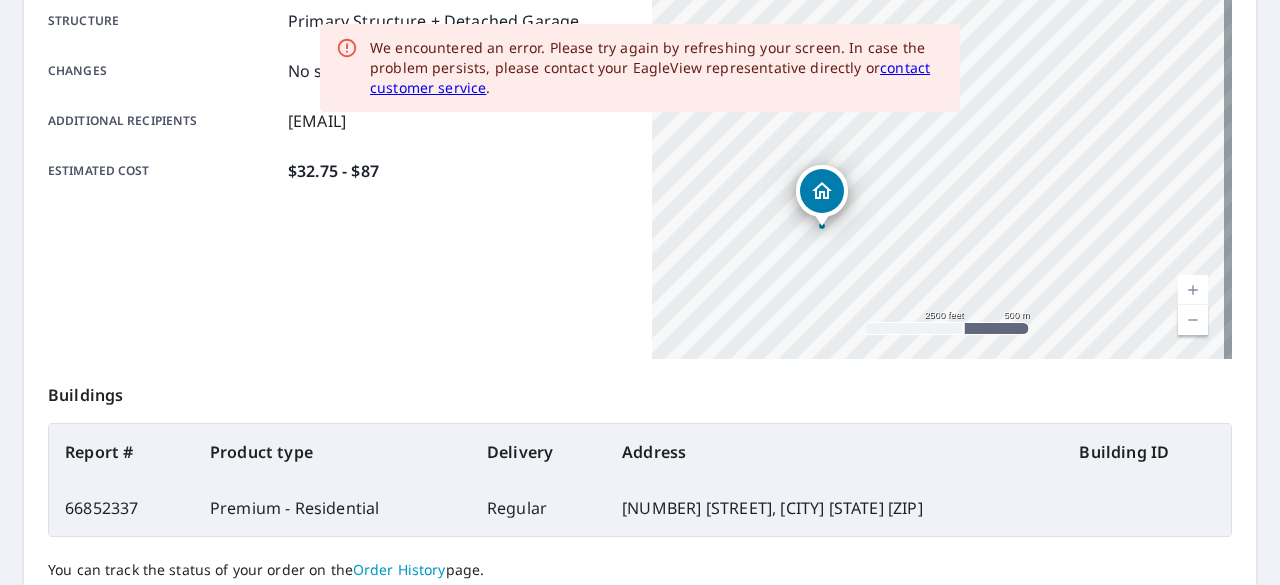 scroll, scrollTop: 390, scrollLeft: 0, axis: vertical 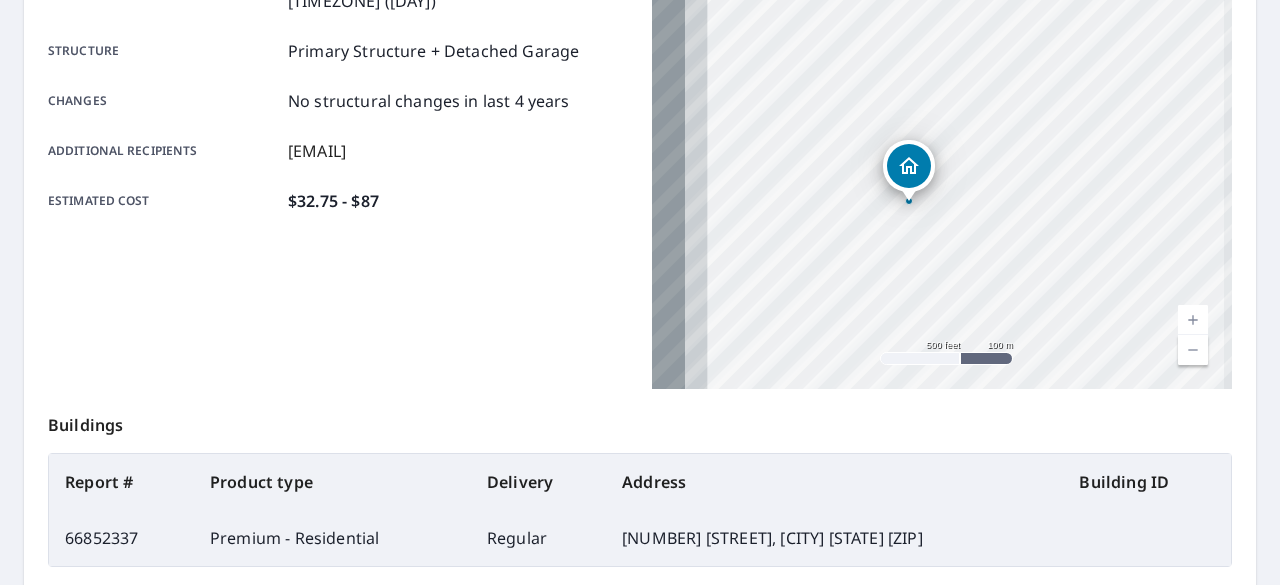 drag, startPoint x: 699, startPoint y: 276, endPoint x: 985, endPoint y: 247, distance: 287.46652 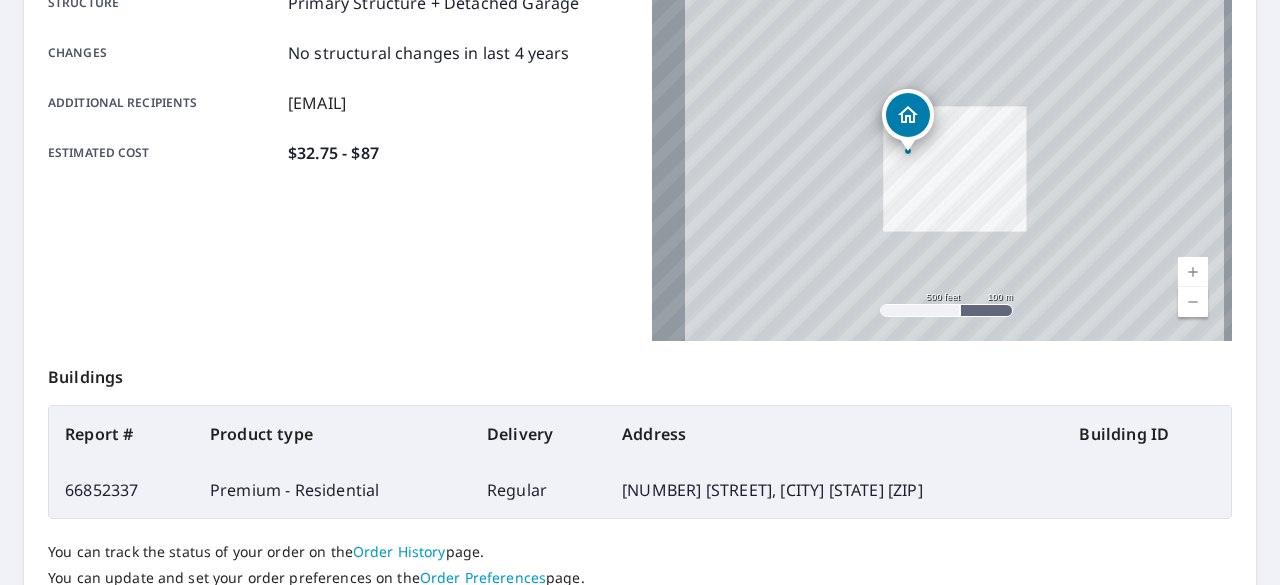 scroll, scrollTop: 590, scrollLeft: 0, axis: vertical 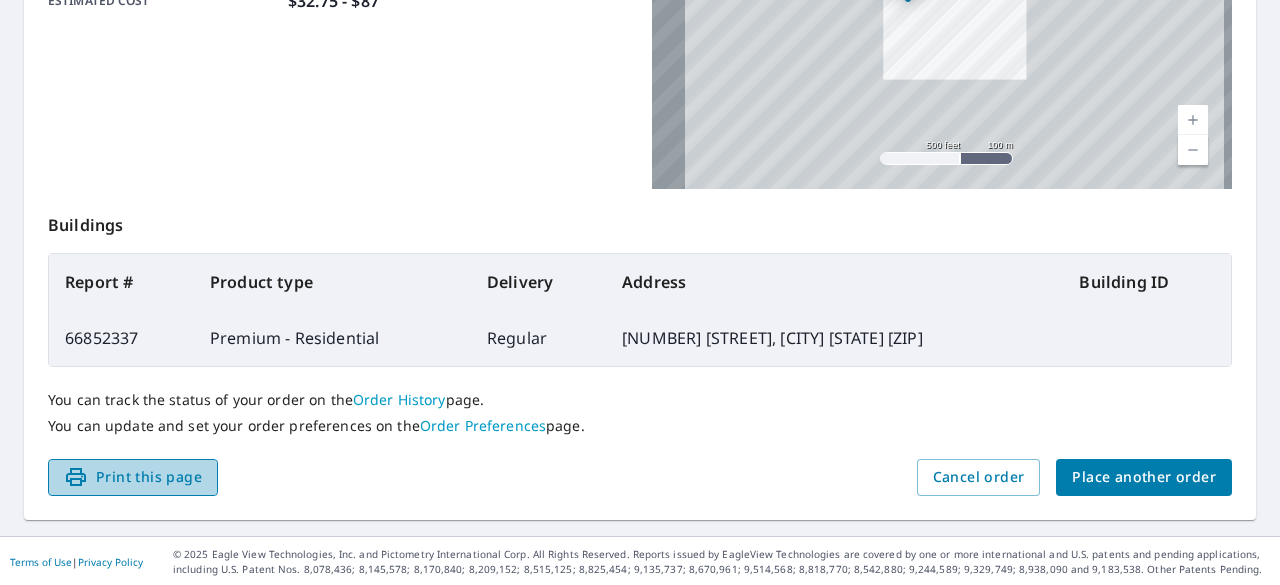 click on "Print this page" at bounding box center (133, 477) 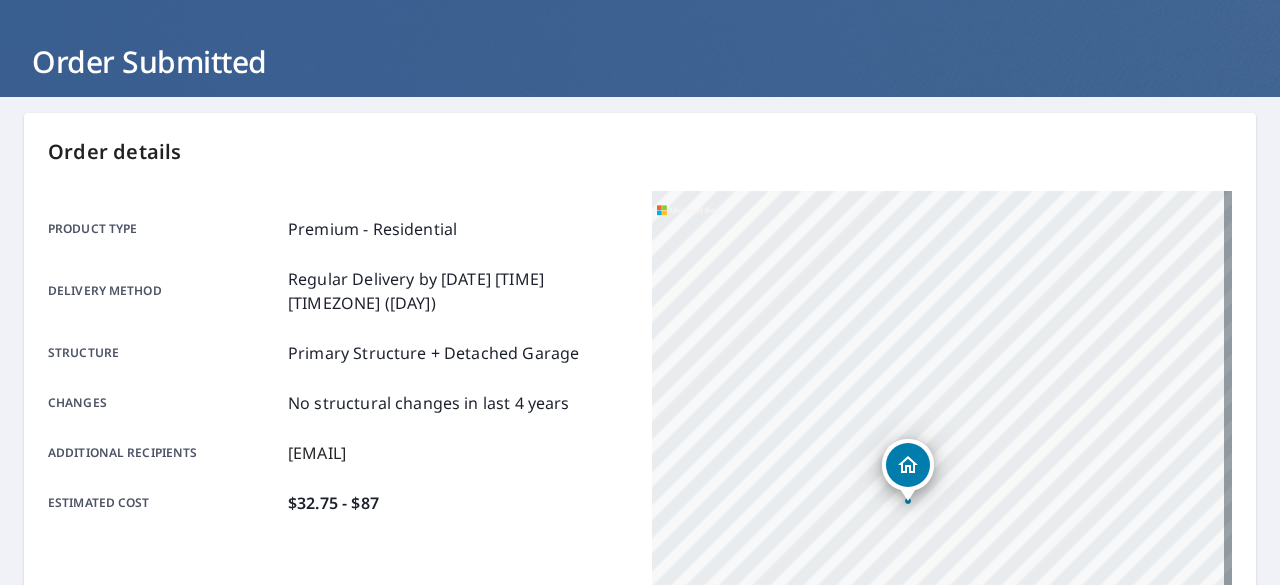 scroll, scrollTop: 0, scrollLeft: 0, axis: both 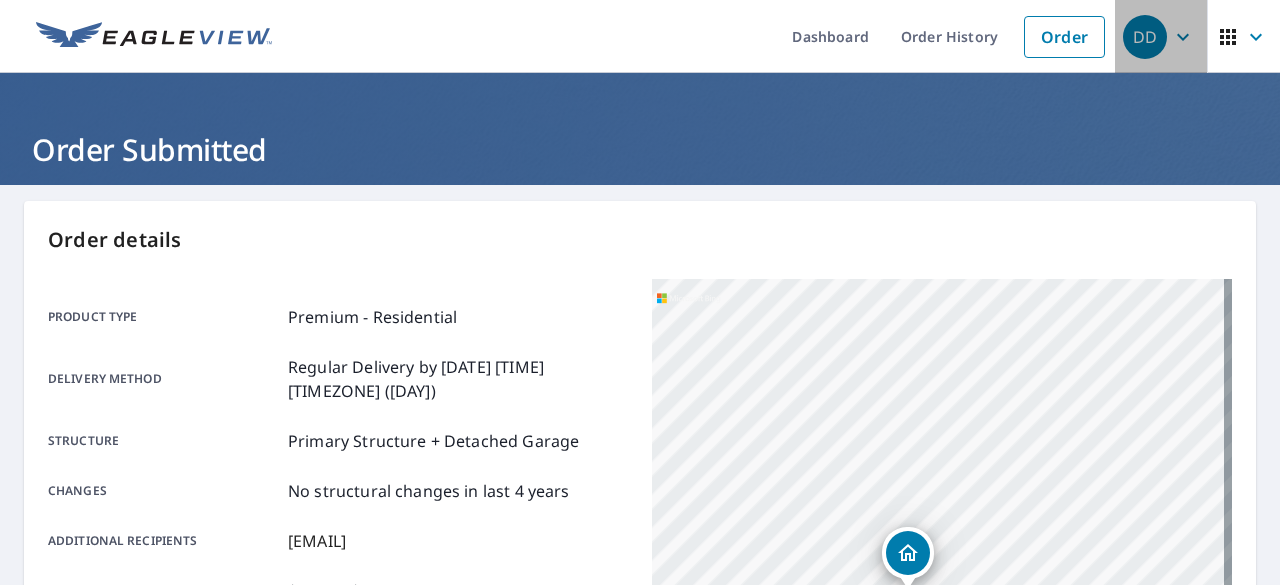 click 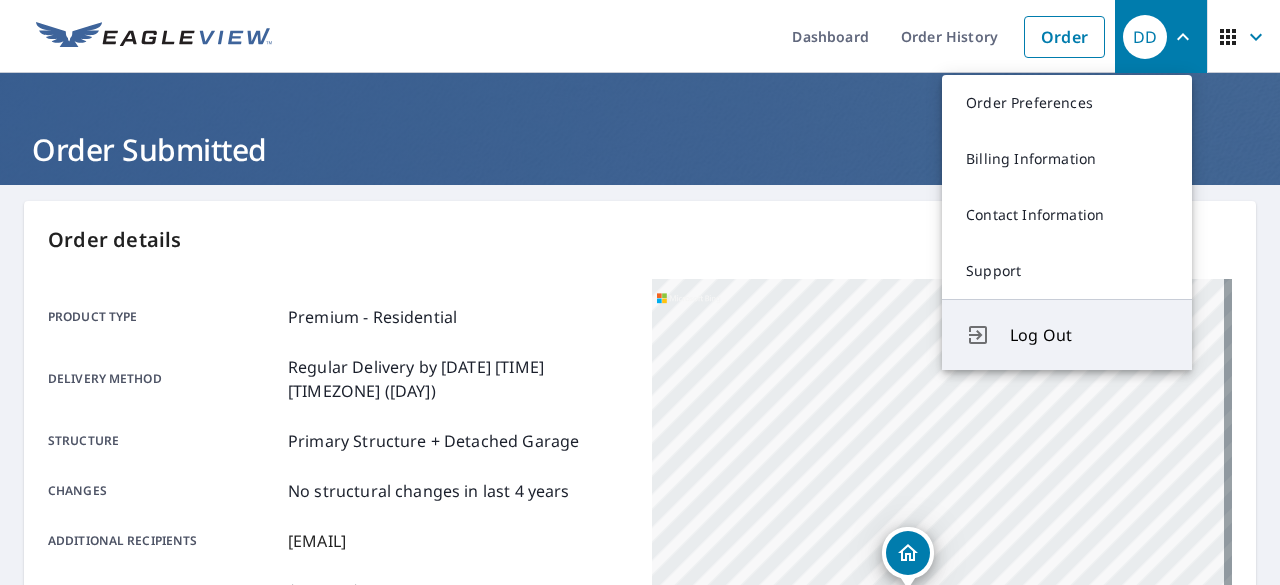 click on "Log Out" at bounding box center [1089, 335] 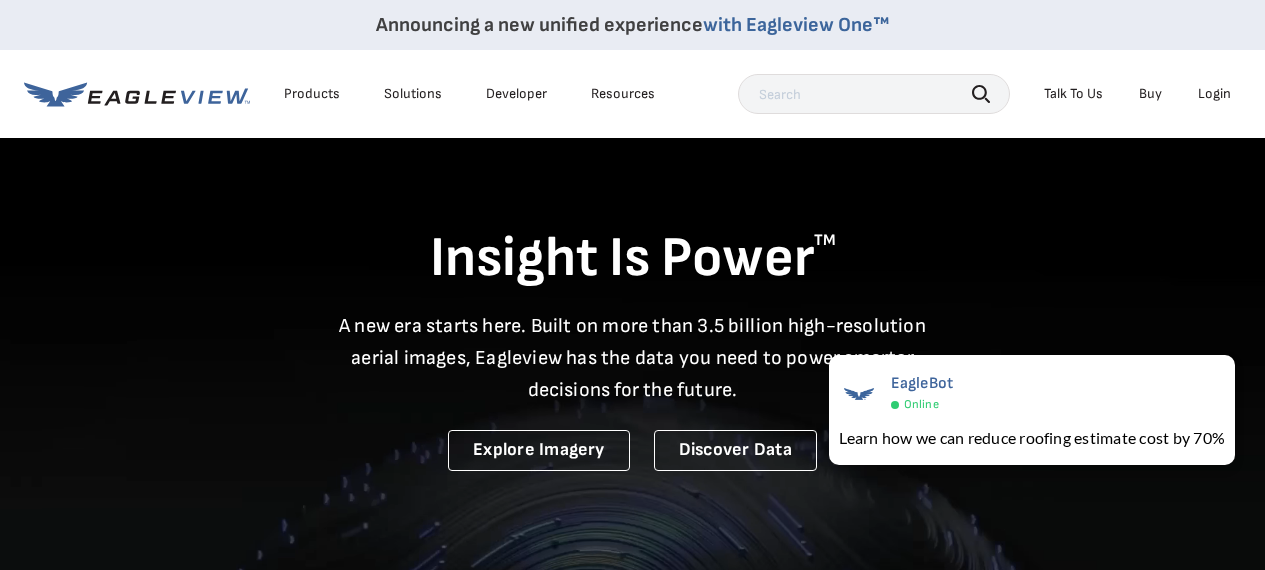scroll, scrollTop: 0, scrollLeft: 0, axis: both 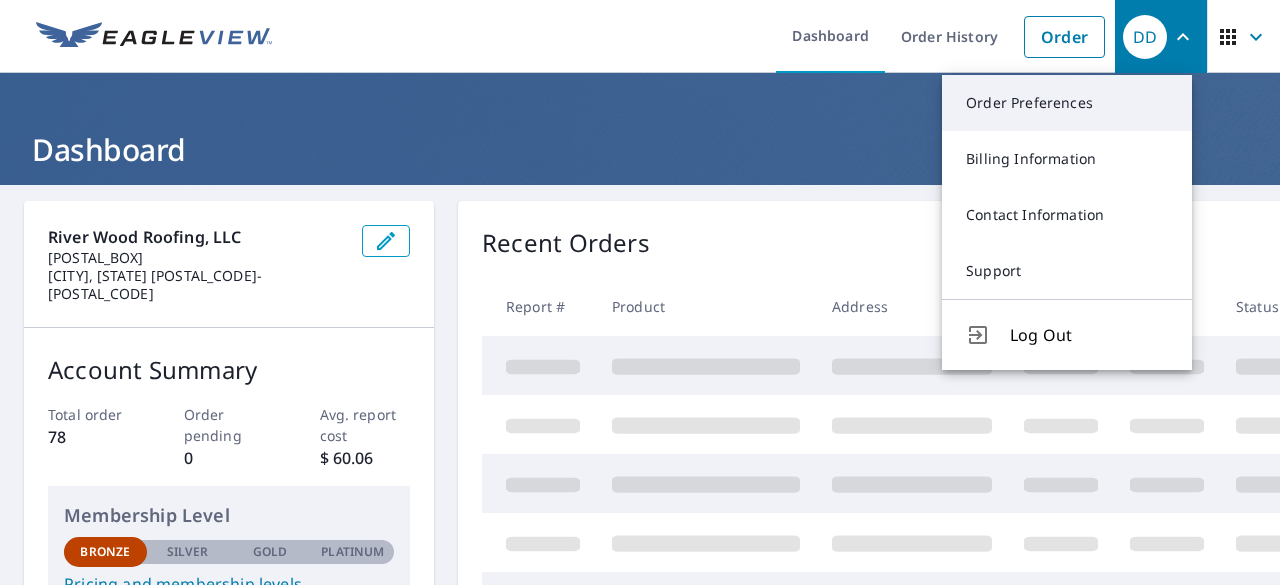 click on "Order Preferences" at bounding box center [1067, 103] 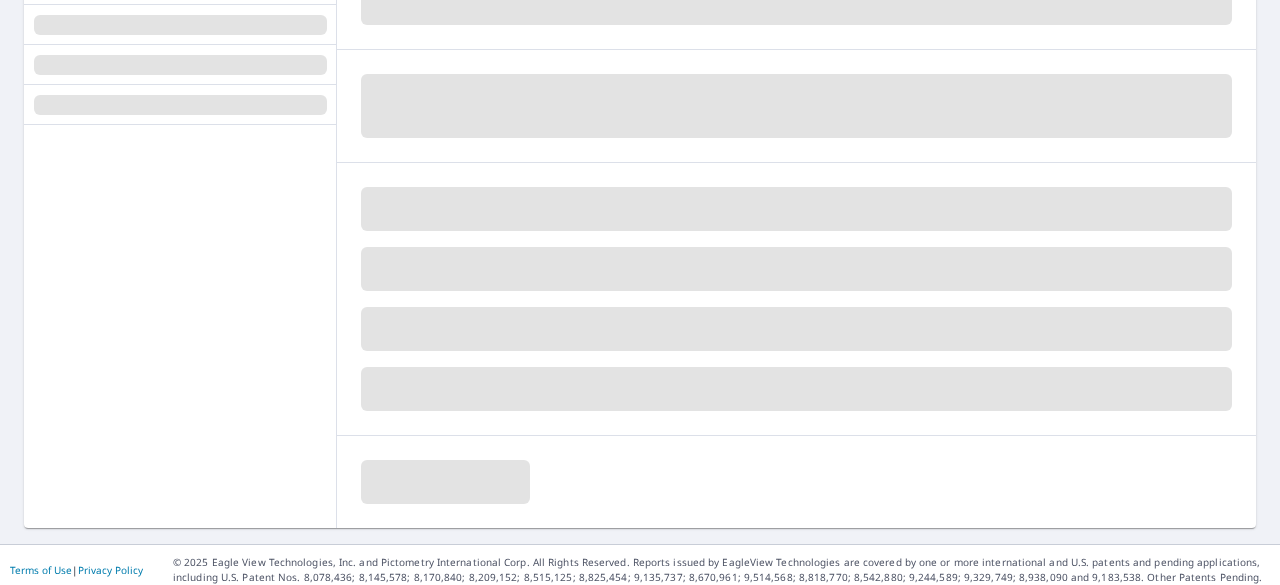 scroll, scrollTop: 244, scrollLeft: 0, axis: vertical 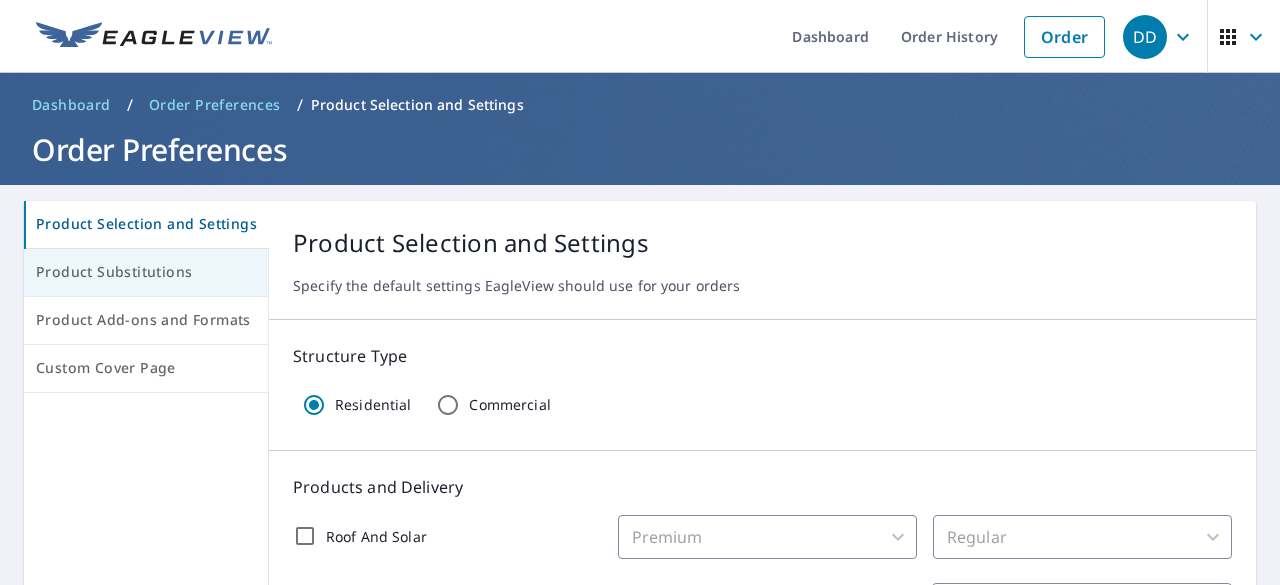 click on "Product Substitutions" at bounding box center [146, 272] 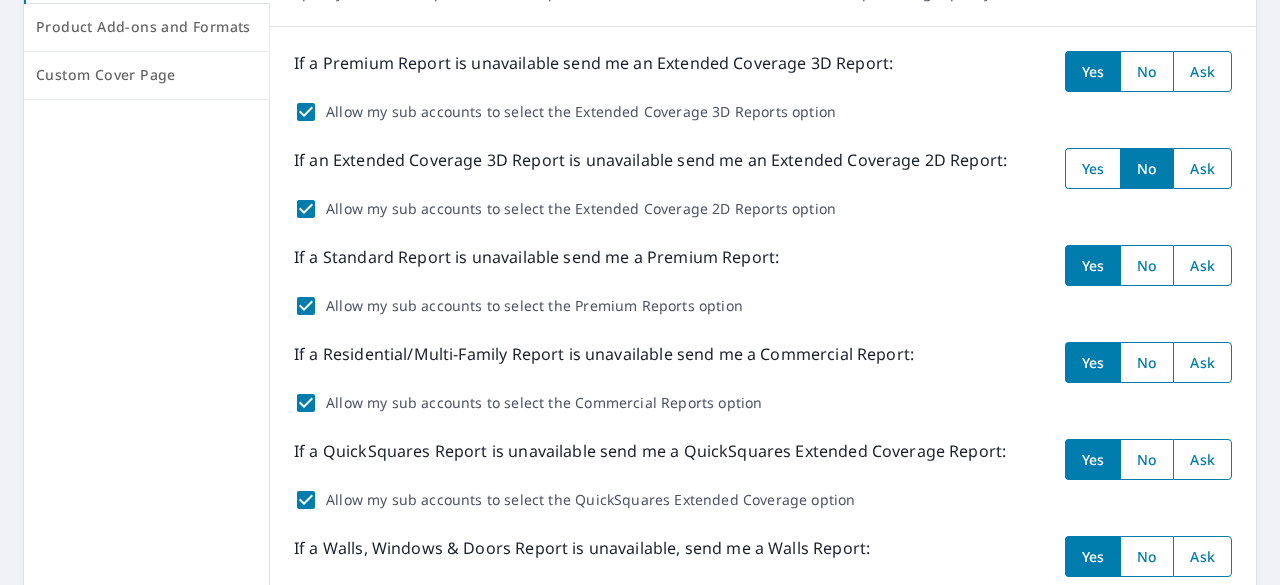 scroll, scrollTop: 300, scrollLeft: 0, axis: vertical 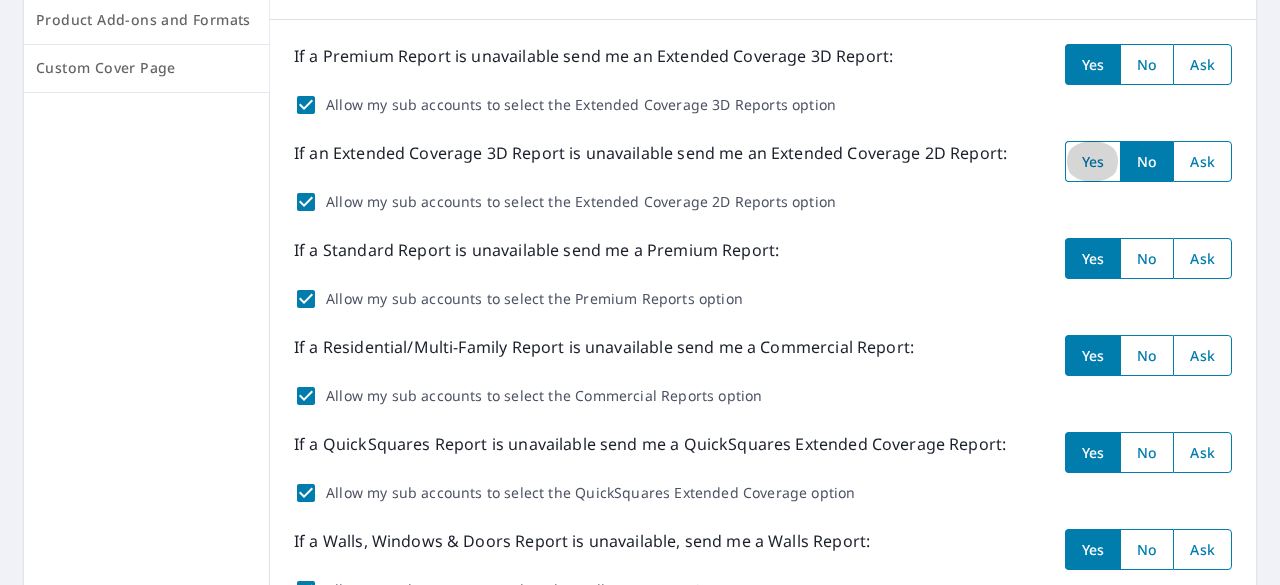 click at bounding box center (1093, 161) 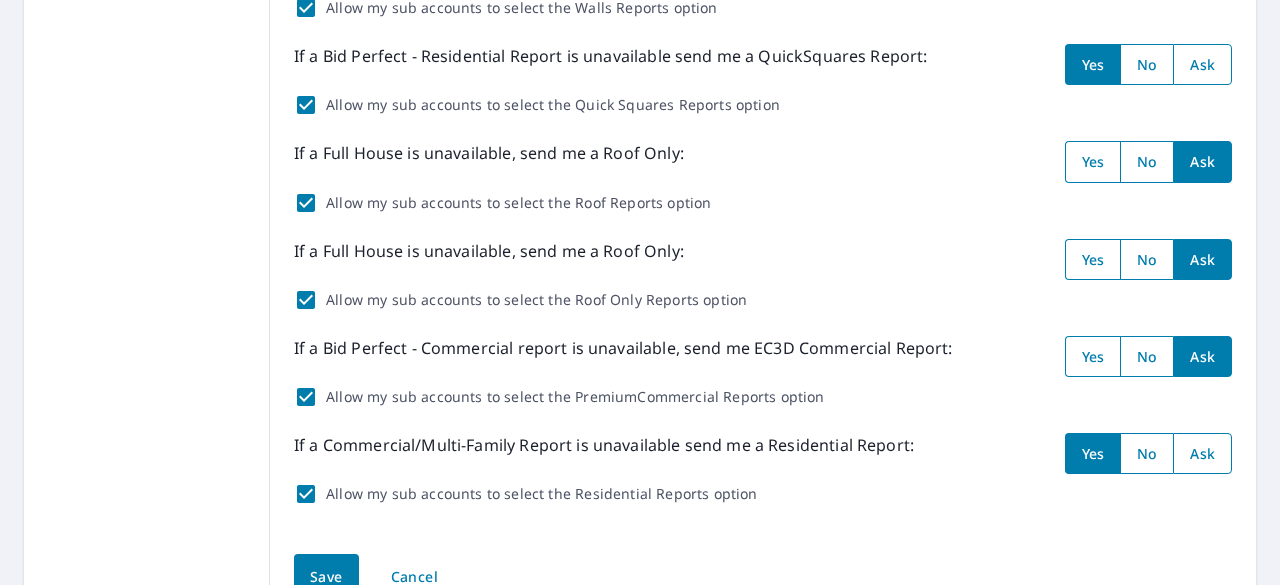 scroll, scrollTop: 979, scrollLeft: 0, axis: vertical 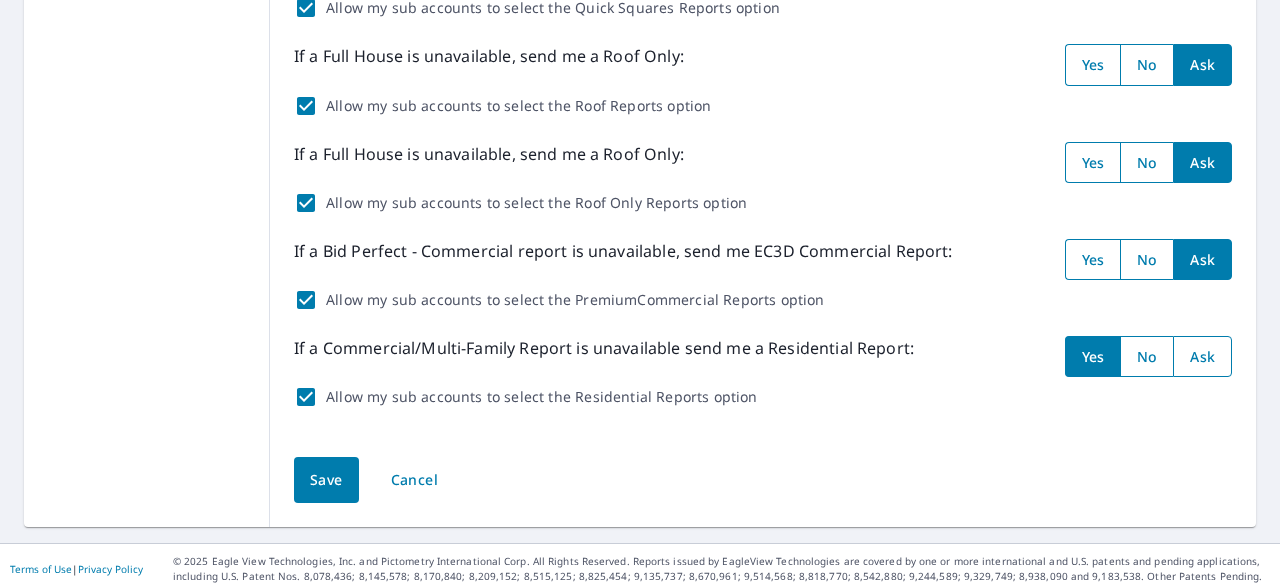 click on "Save" at bounding box center (326, 480) 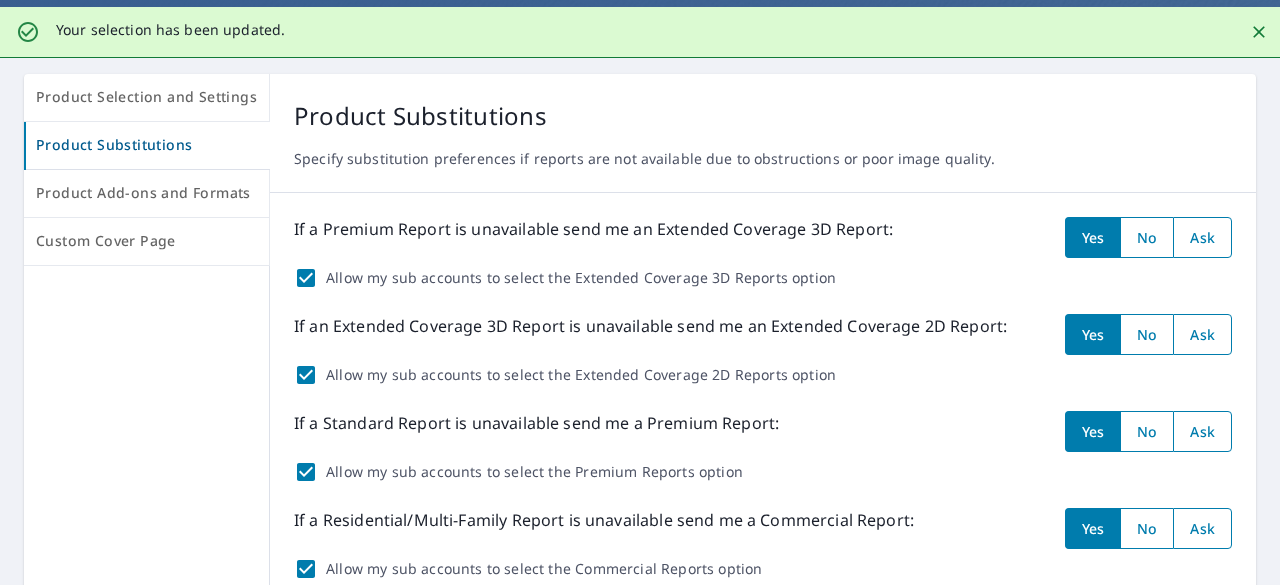 scroll, scrollTop: 0, scrollLeft: 0, axis: both 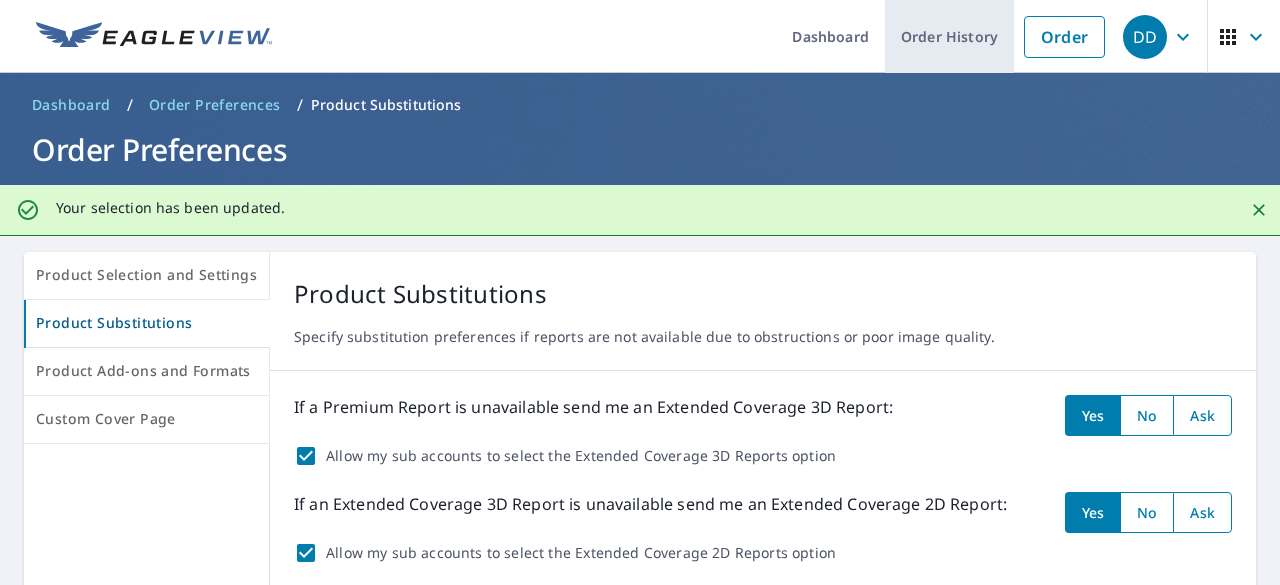 click on "Order History" at bounding box center [949, 36] 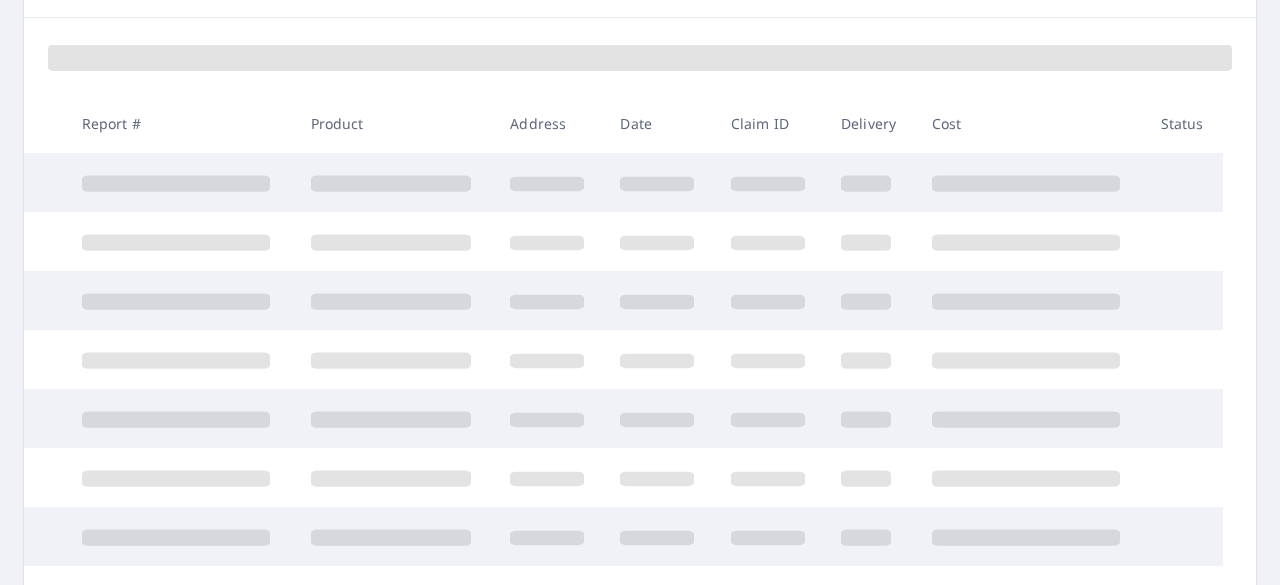 scroll, scrollTop: 266, scrollLeft: 0, axis: vertical 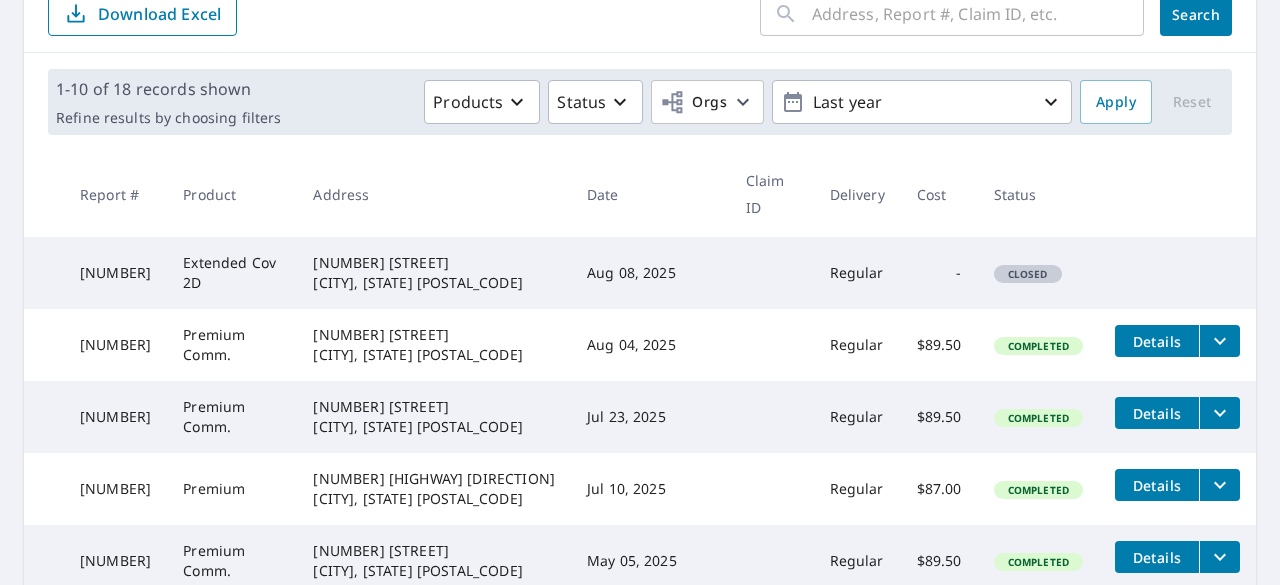 click on "1705 Puma Ln
Chapel Hill, NC 27516" at bounding box center [434, 273] 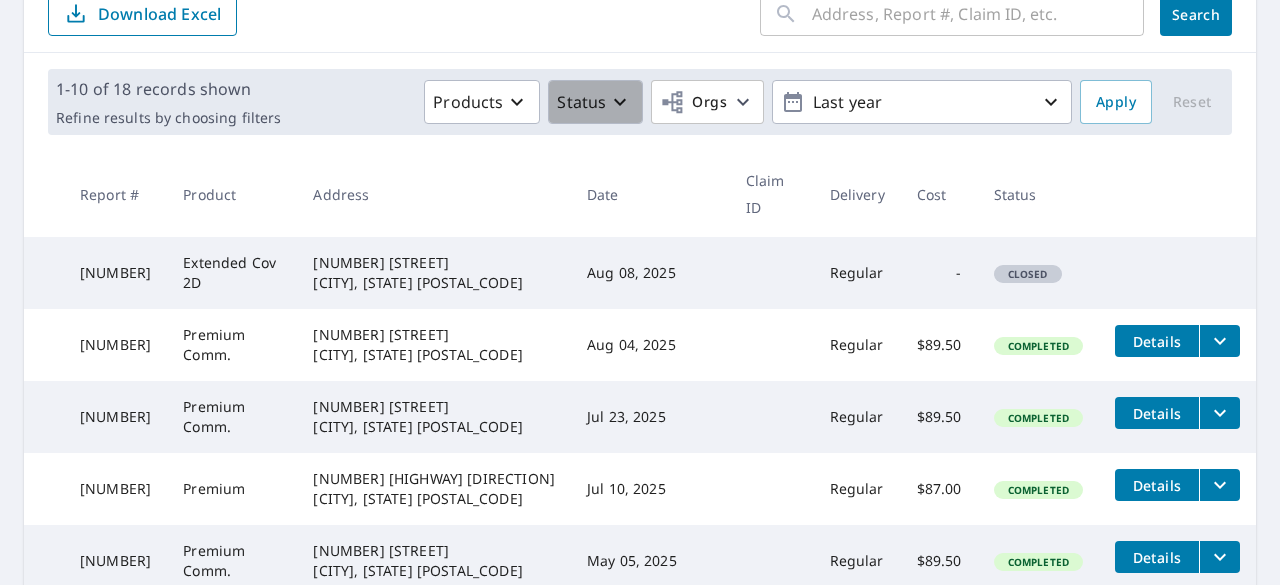 click 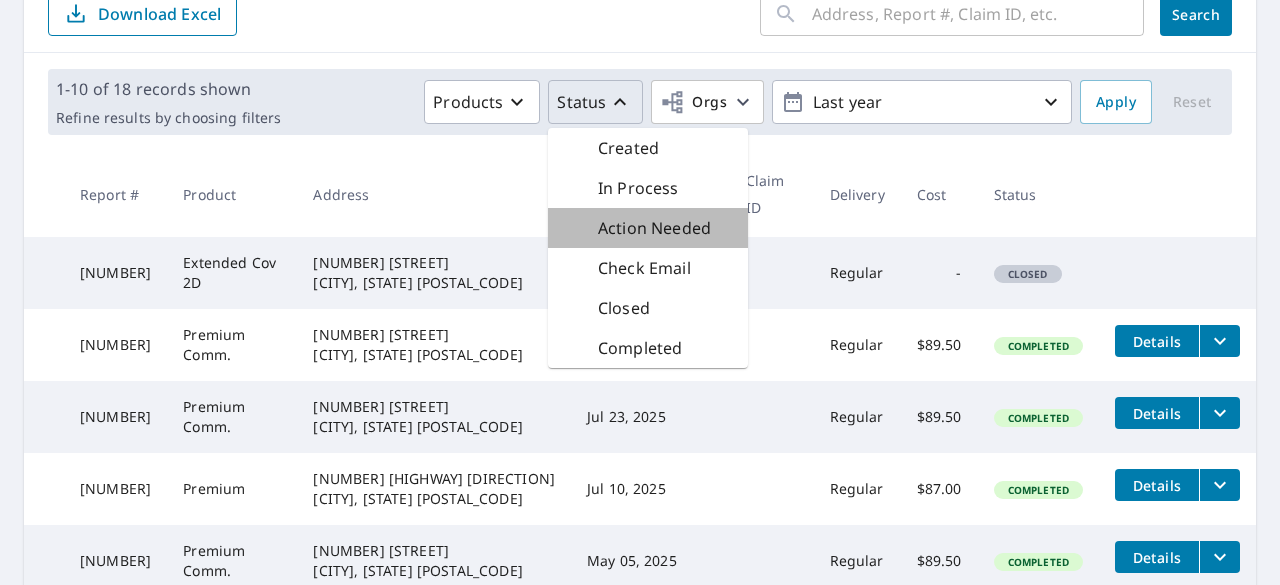 click on "Action Needed" at bounding box center [654, 228] 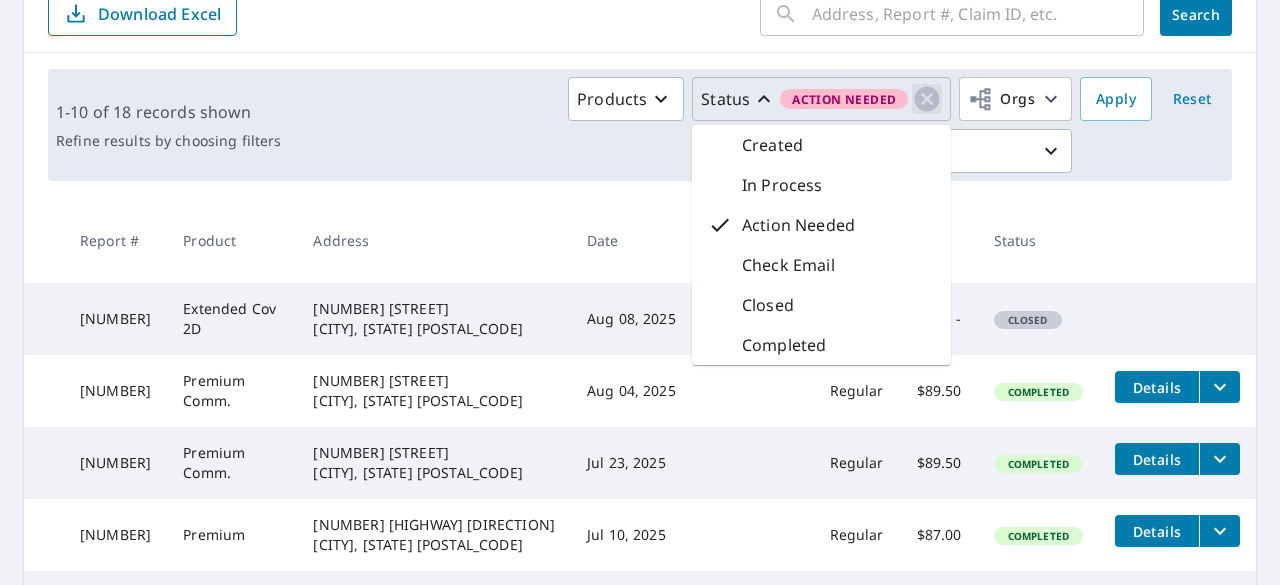 click 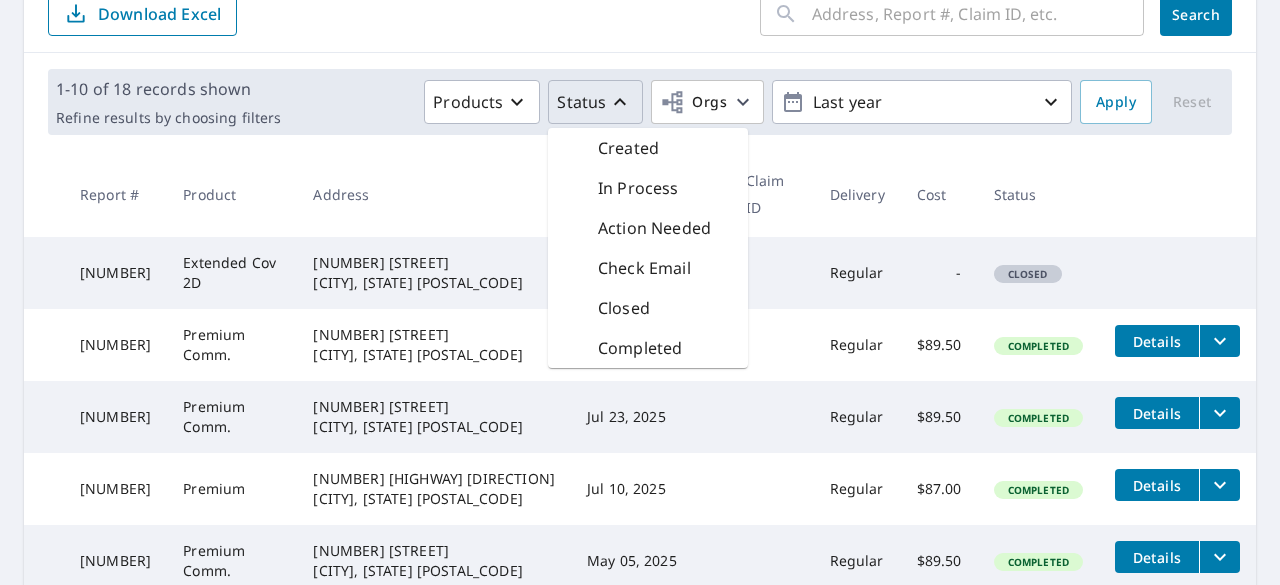 click on "Products Status Created In Process Action Needed Check Email Closed Completed Orgs Last year" at bounding box center (680, 102) 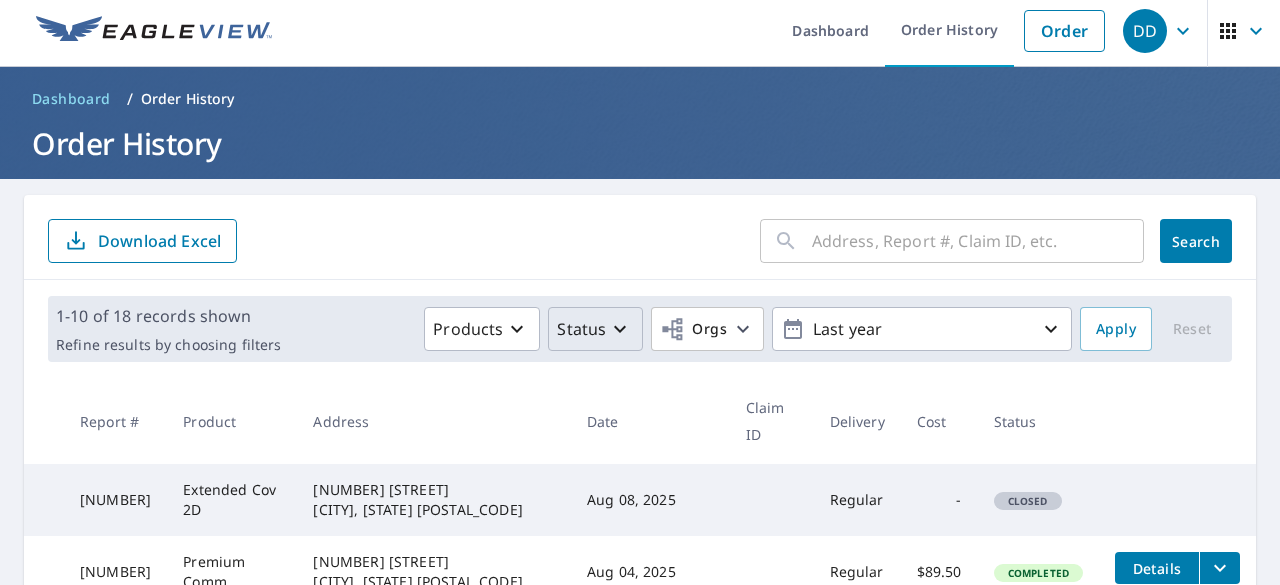scroll, scrollTop: 0, scrollLeft: 0, axis: both 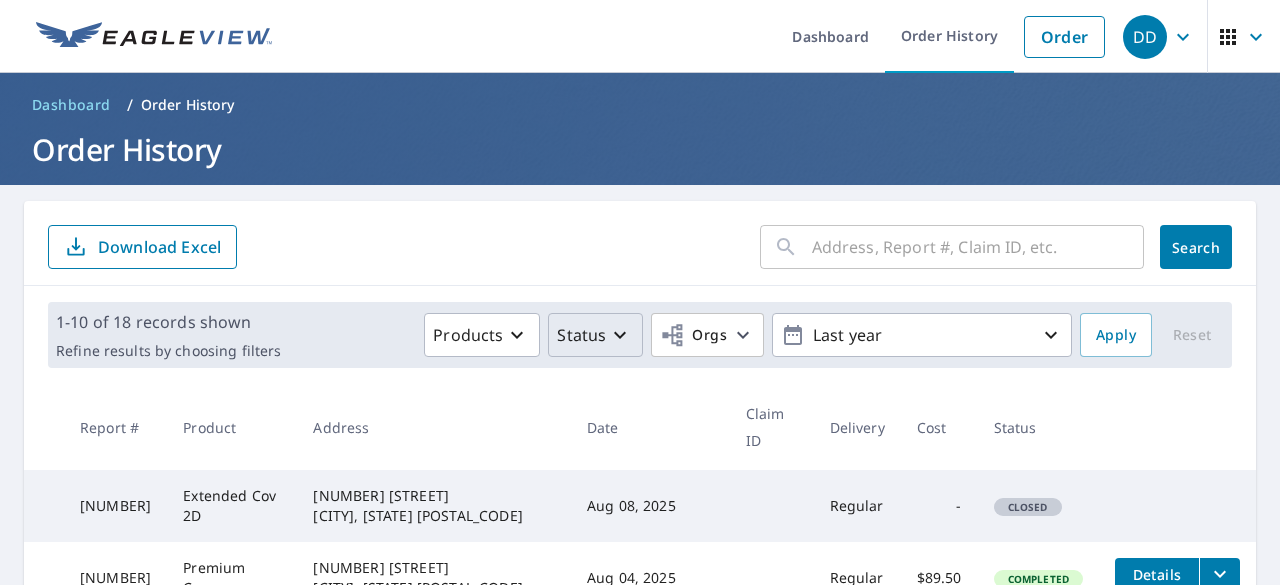 click 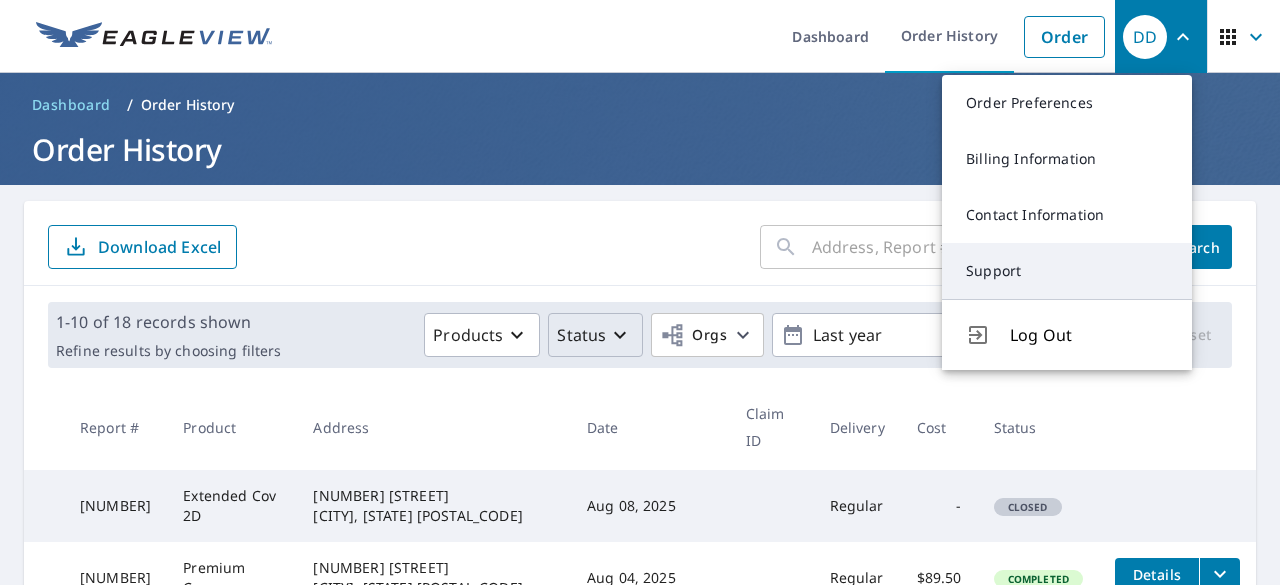 click on "Support" at bounding box center (1067, 271) 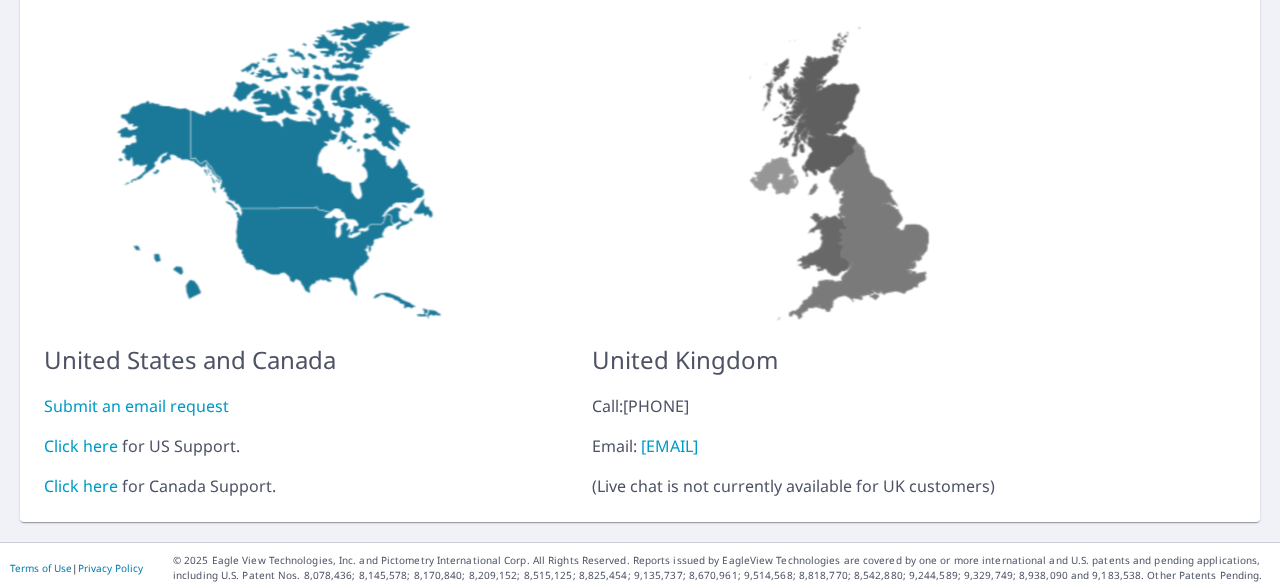 scroll, scrollTop: 223, scrollLeft: 0, axis: vertical 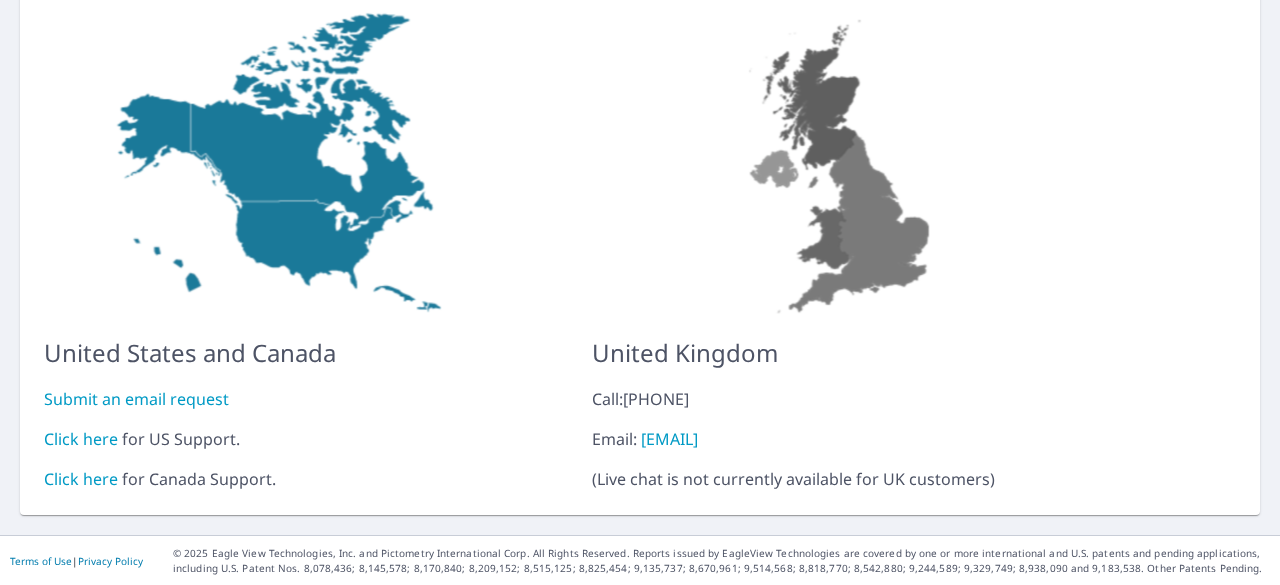 click on "Submit an email request" at bounding box center [136, 399] 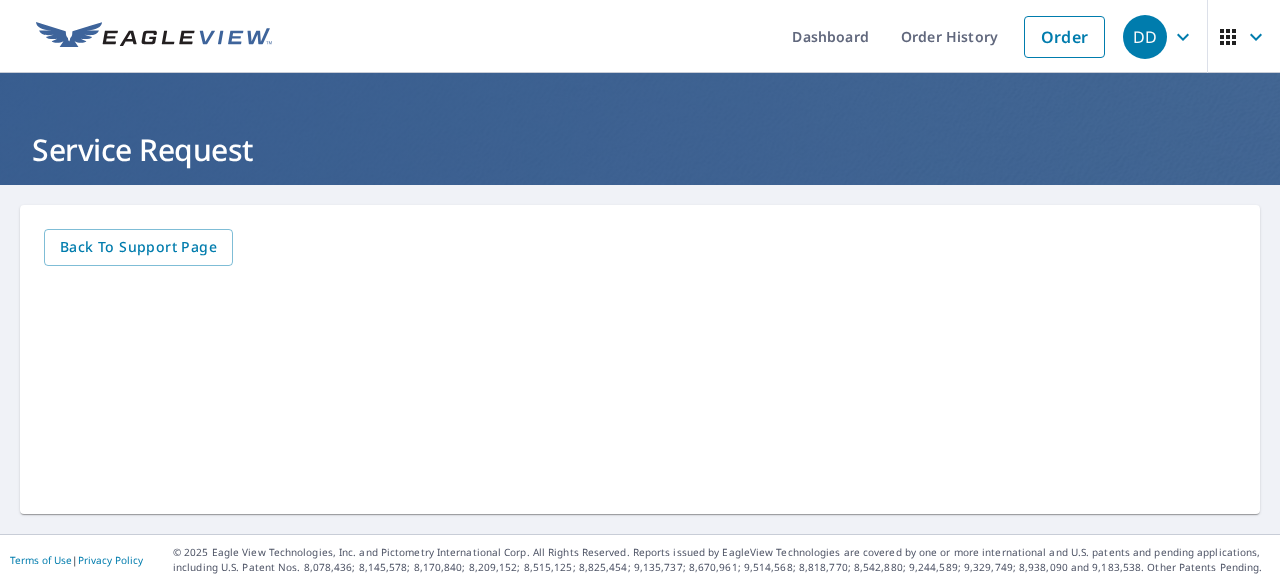 scroll, scrollTop: 0, scrollLeft: 0, axis: both 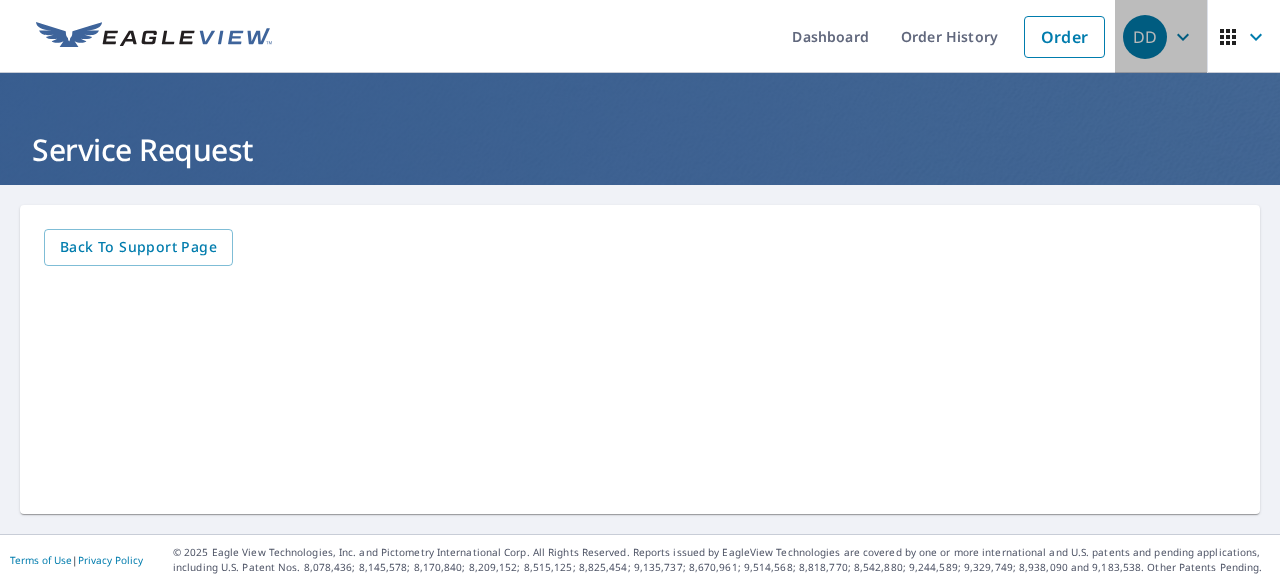 click 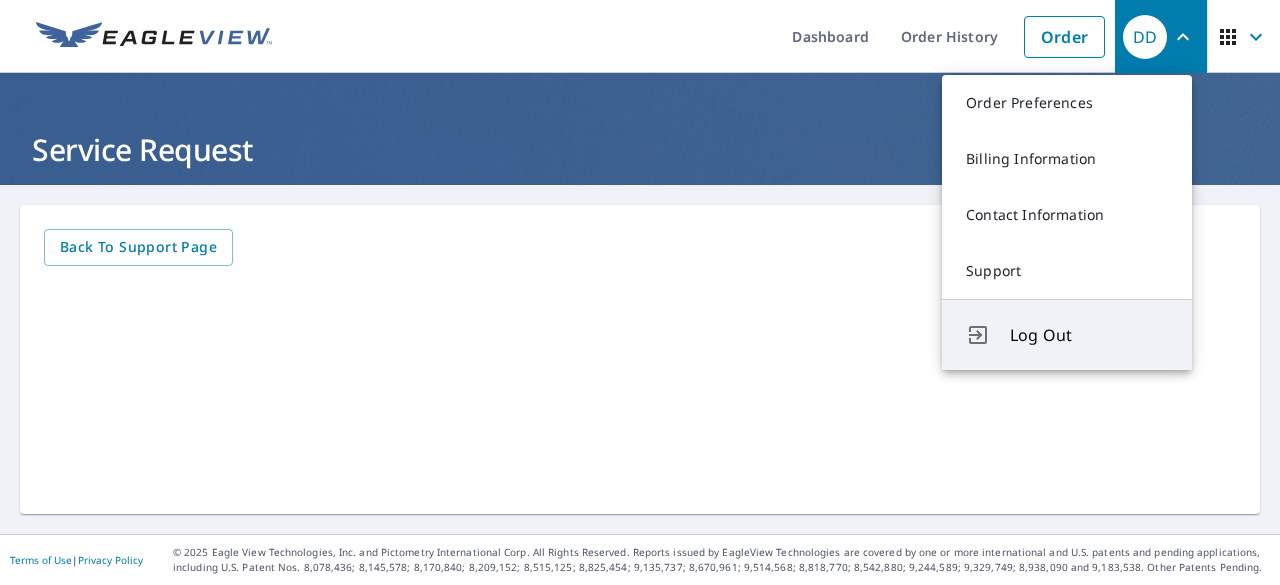 click on "Log Out" at bounding box center [1089, 335] 